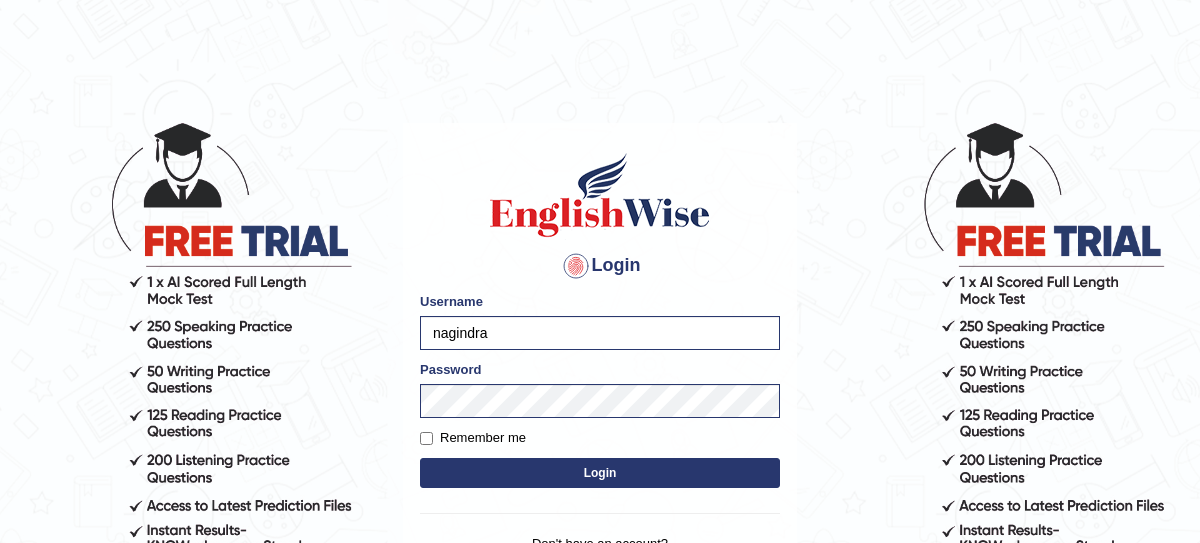 scroll, scrollTop: 0, scrollLeft: 0, axis: both 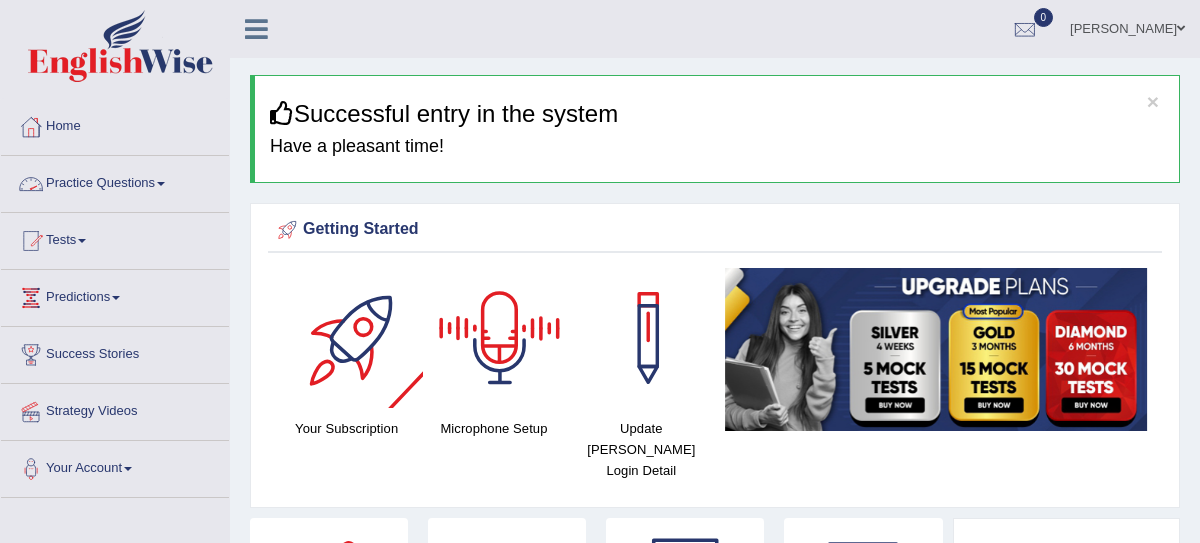 click on "Practice Questions" at bounding box center (115, 181) 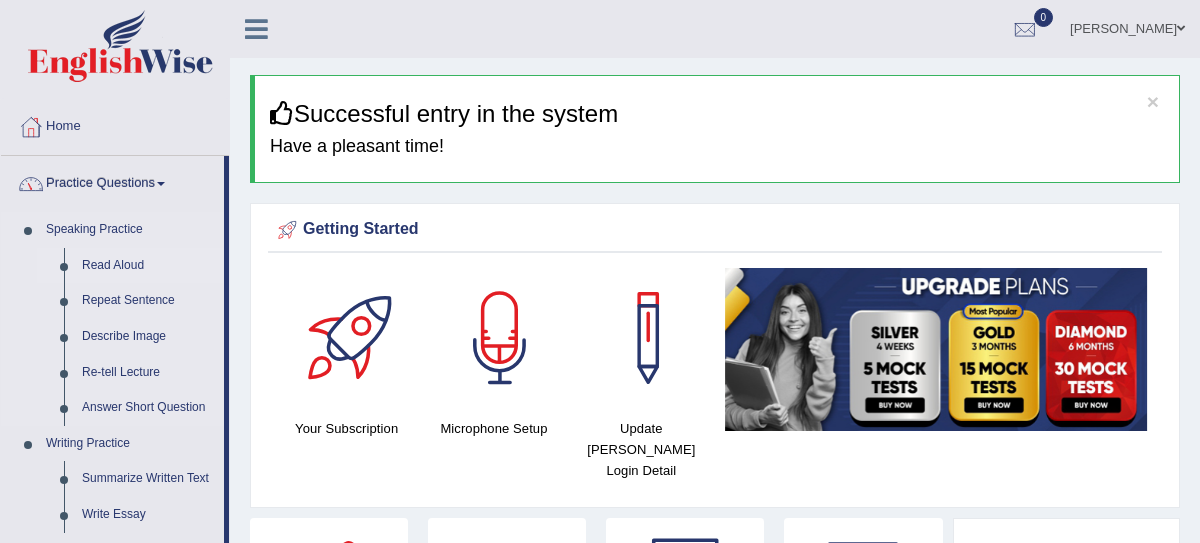 click on "Read Aloud" at bounding box center (148, 266) 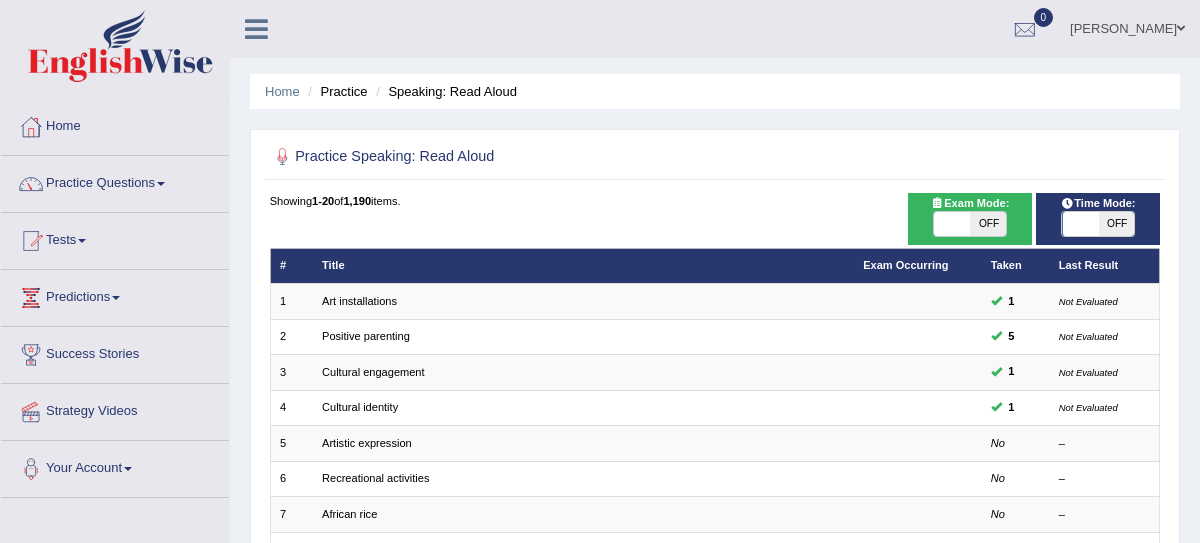 scroll, scrollTop: 0, scrollLeft: 0, axis: both 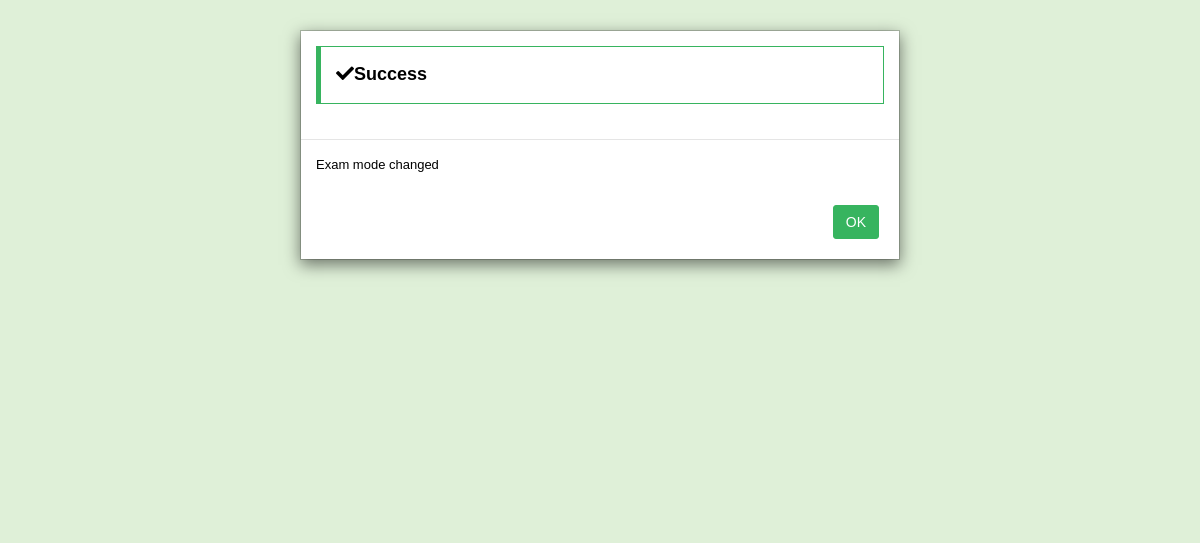 click on "OK" at bounding box center [856, 222] 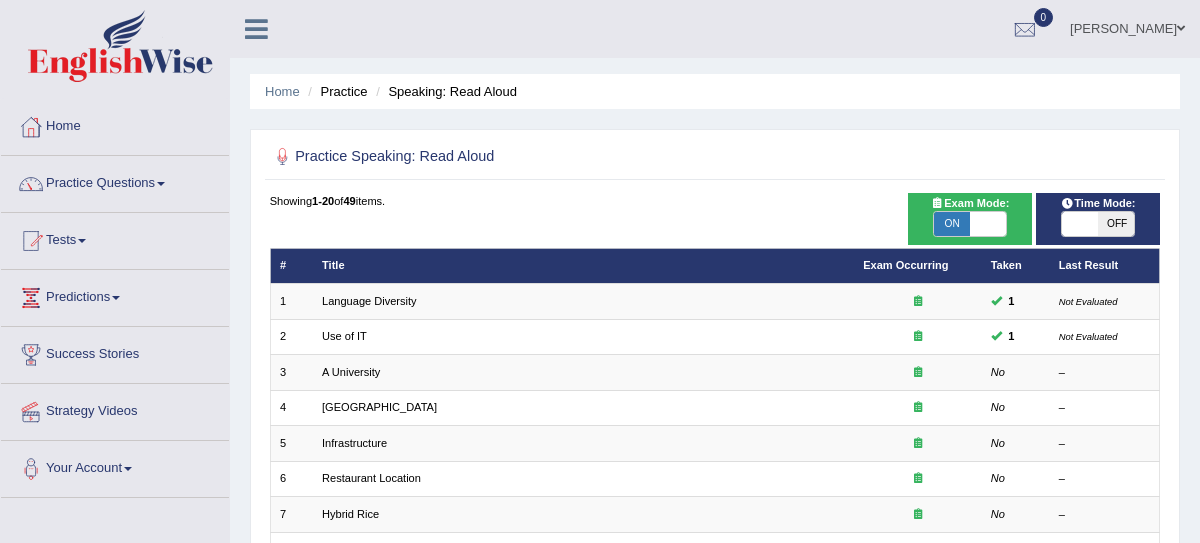 scroll, scrollTop: 0, scrollLeft: 0, axis: both 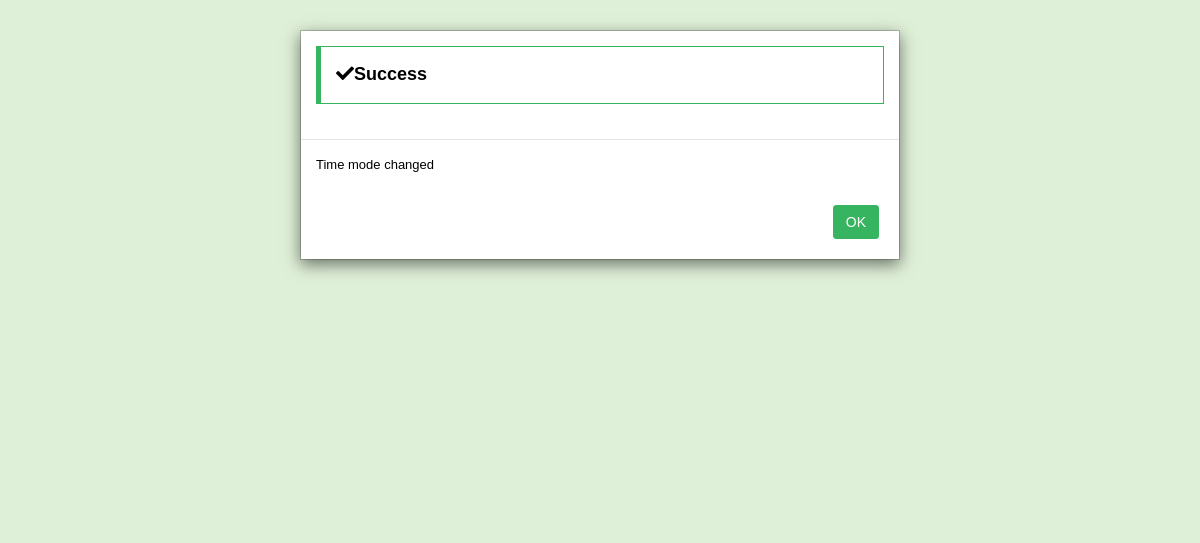 click on "OK" at bounding box center [856, 222] 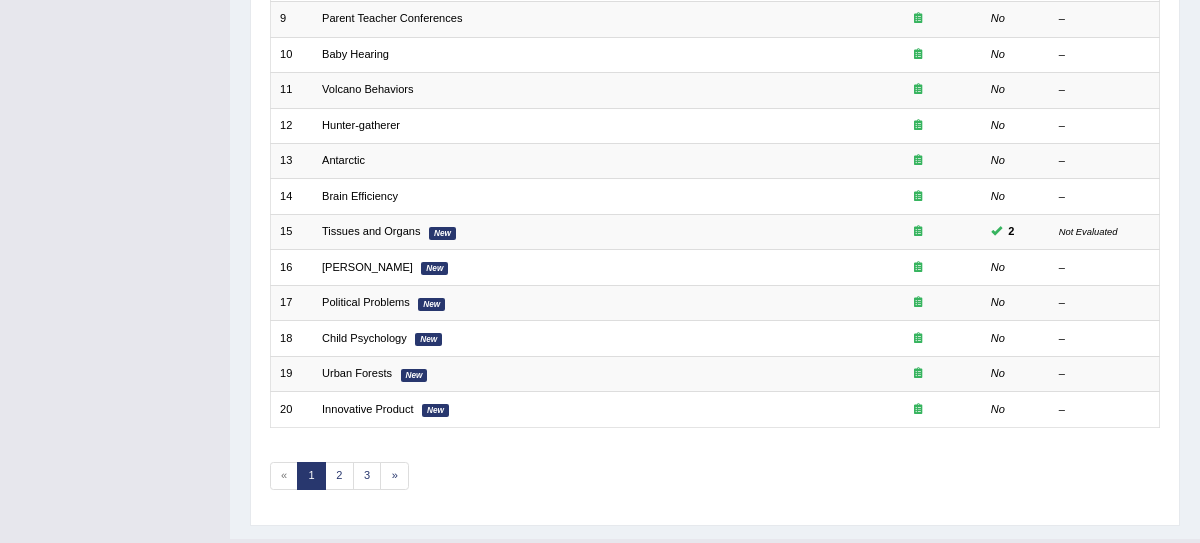 scroll, scrollTop: 599, scrollLeft: 0, axis: vertical 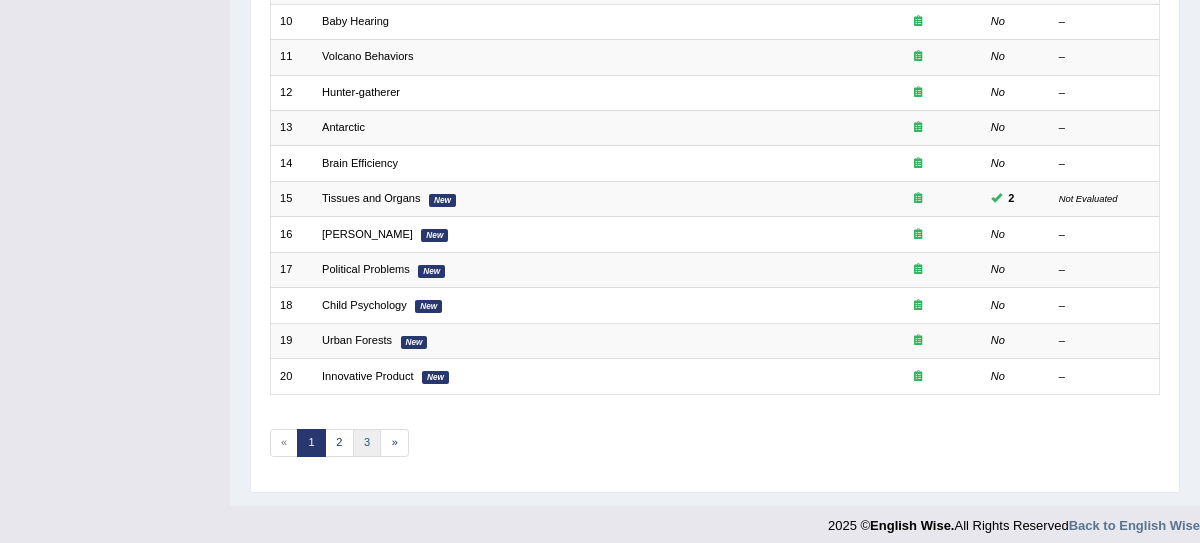 click on "3" at bounding box center [367, 443] 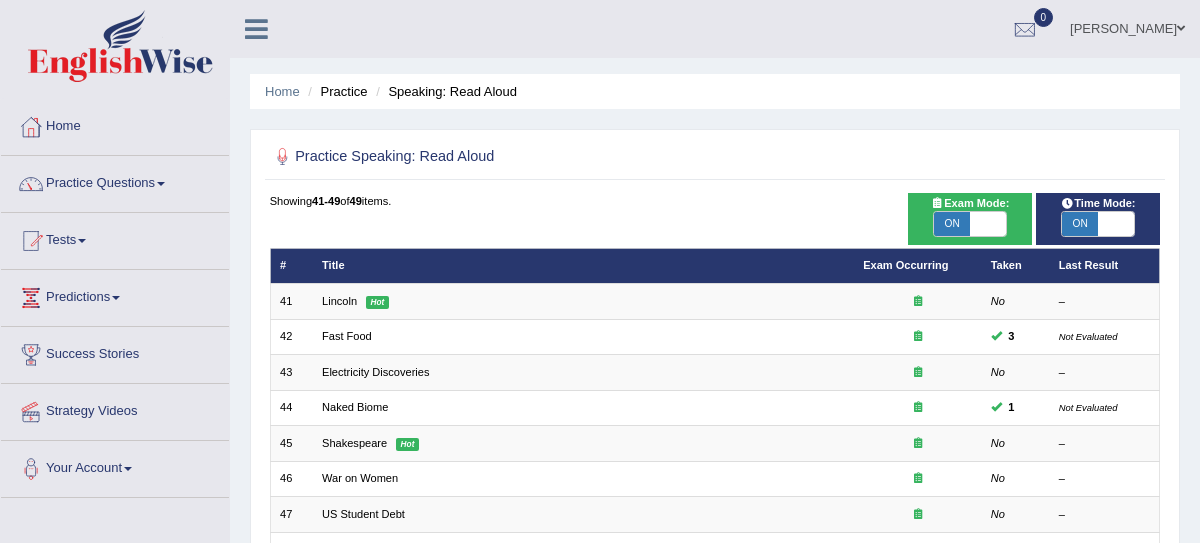 scroll, scrollTop: 0, scrollLeft: 0, axis: both 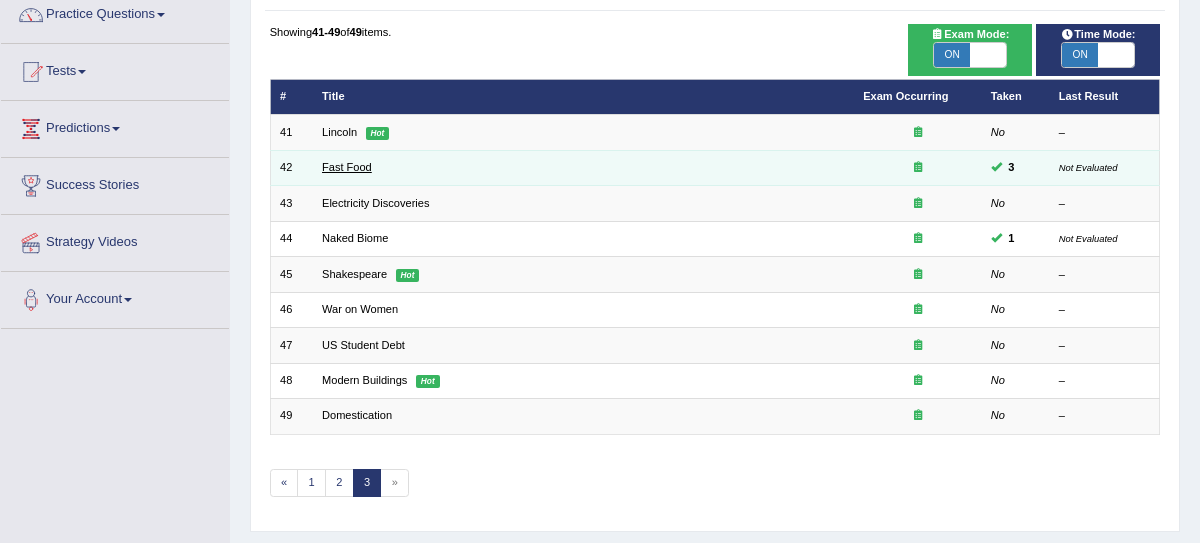 click on "Fast Food" at bounding box center (347, 167) 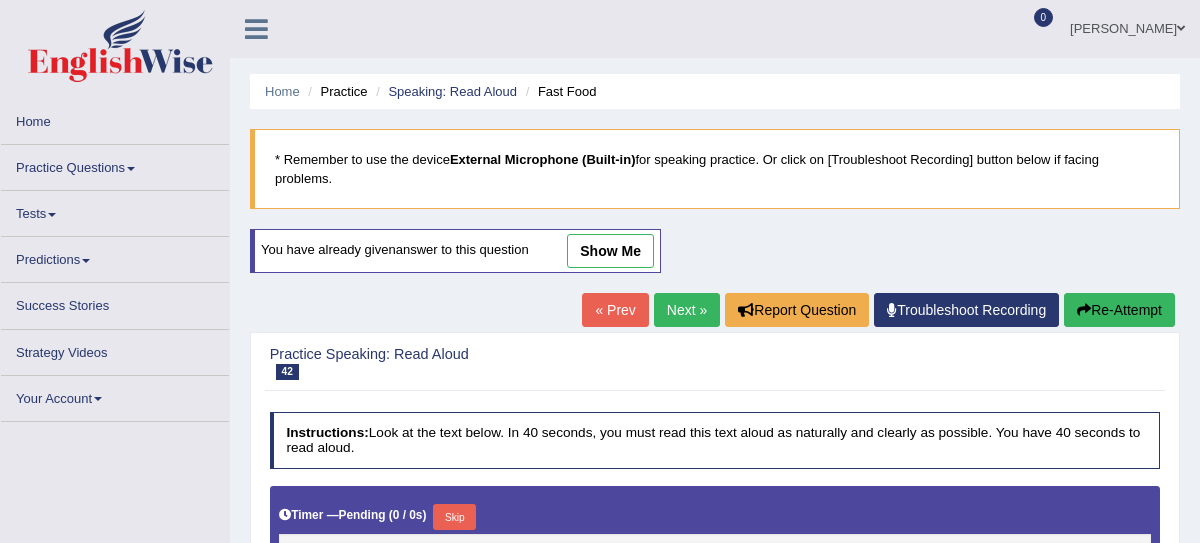 scroll, scrollTop: 0, scrollLeft: 0, axis: both 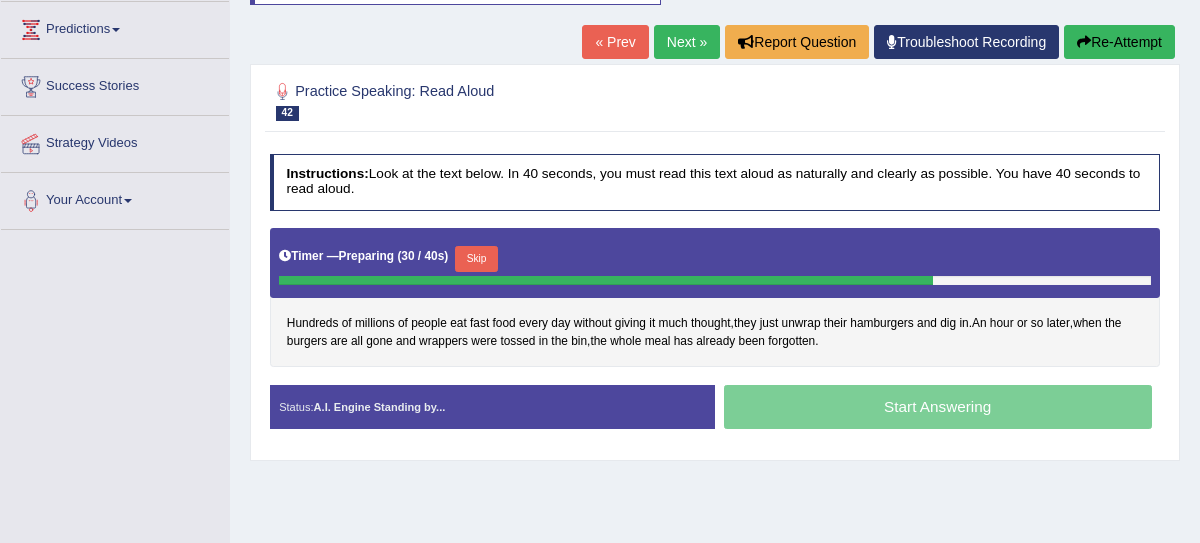 click on "Skip" at bounding box center (476, 259) 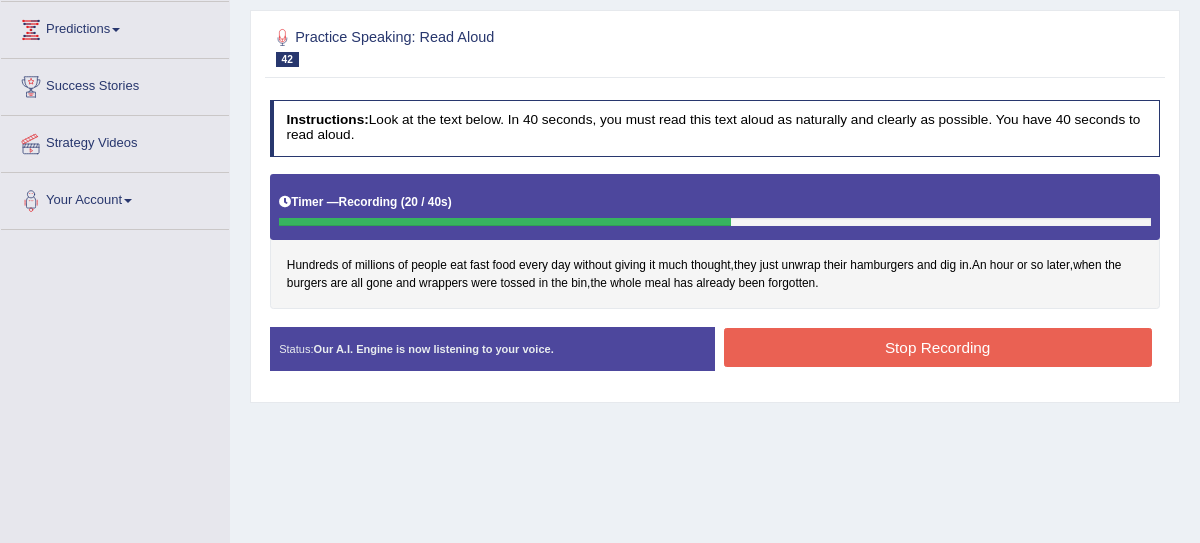 click on "Stop Recording" at bounding box center [938, 347] 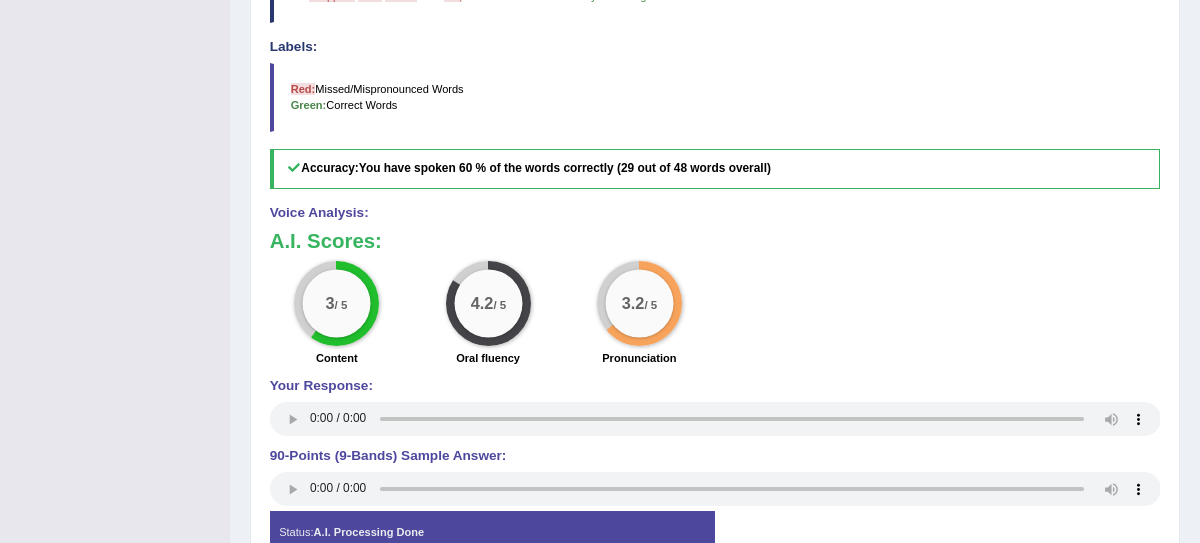 scroll, scrollTop: 670, scrollLeft: 0, axis: vertical 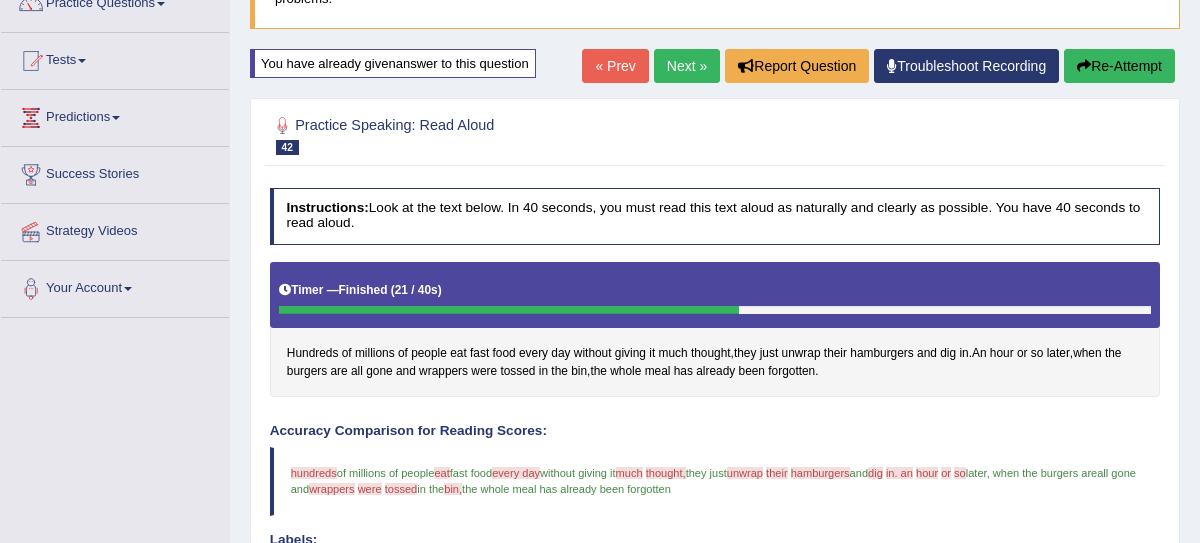 click on "Next »" at bounding box center [687, 66] 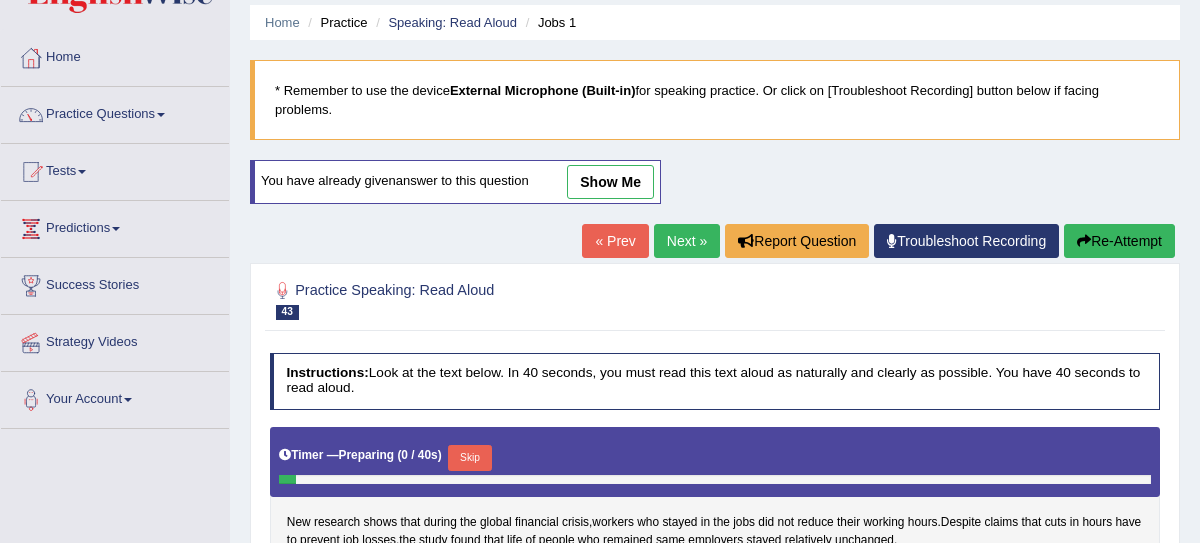 scroll, scrollTop: 227, scrollLeft: 0, axis: vertical 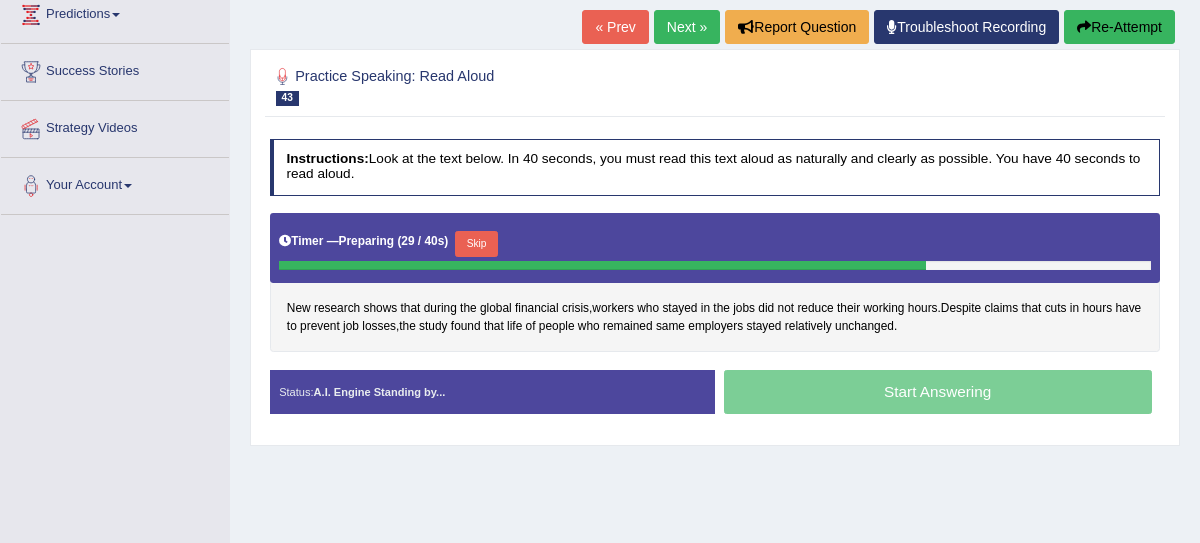 click on "Skip" at bounding box center [476, 244] 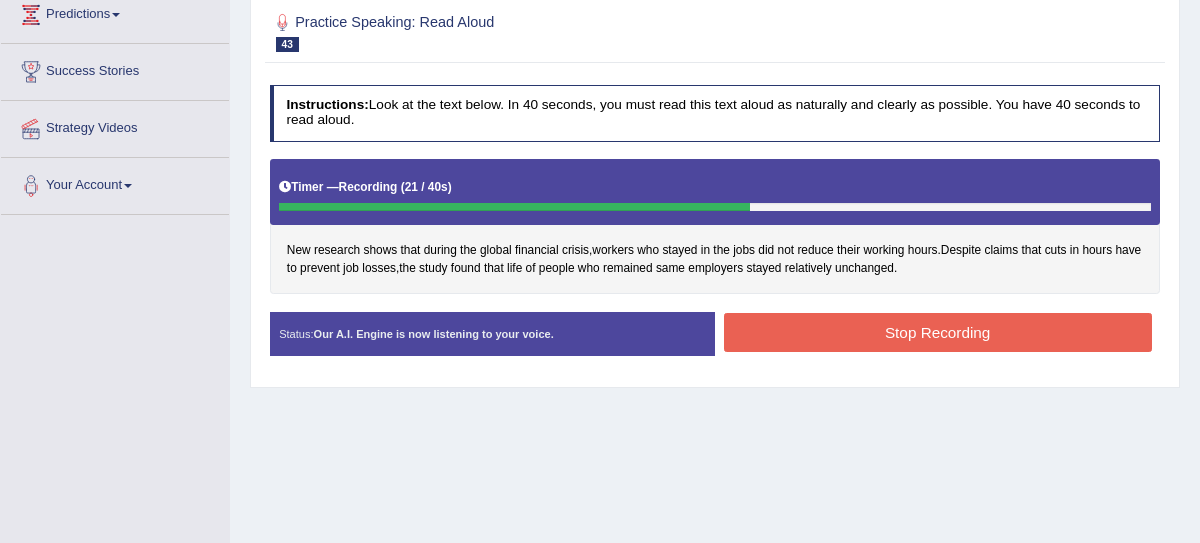 click on "Stop Recording" at bounding box center [938, 332] 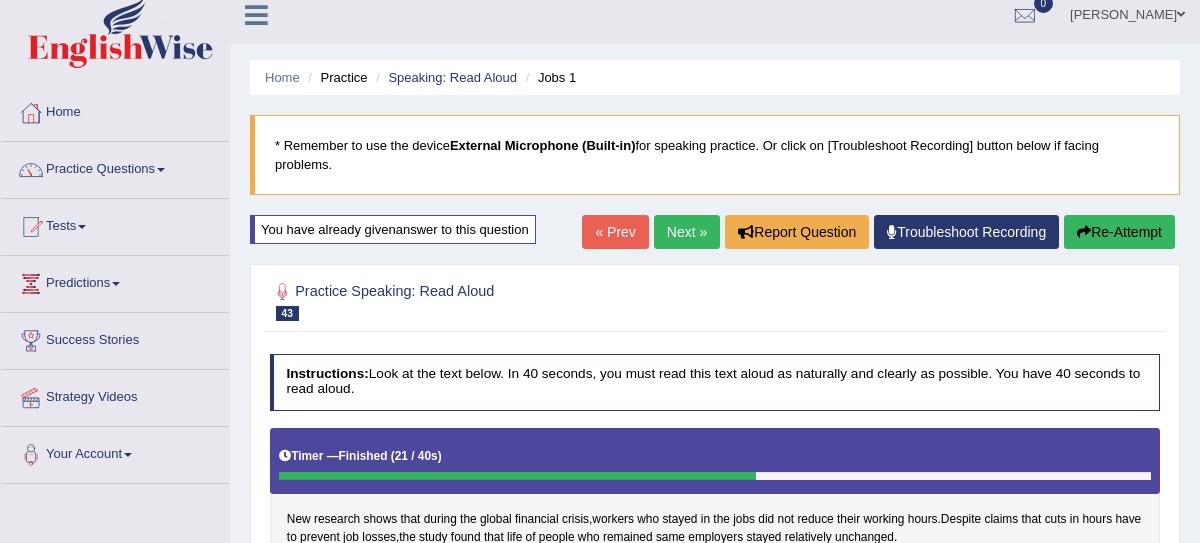scroll, scrollTop: 0, scrollLeft: 0, axis: both 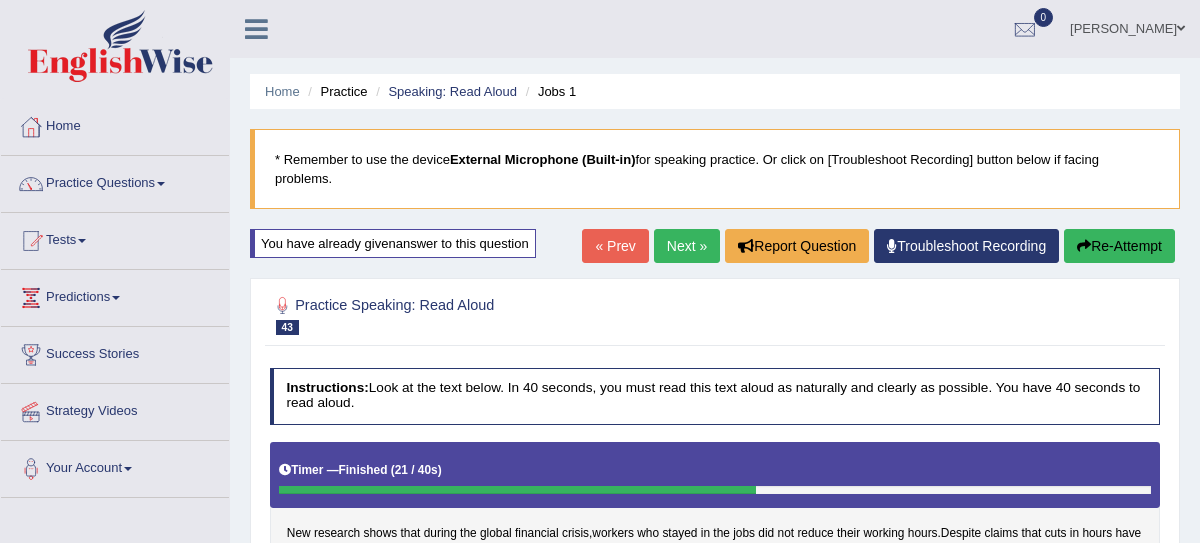 click on "Next »" at bounding box center (687, 246) 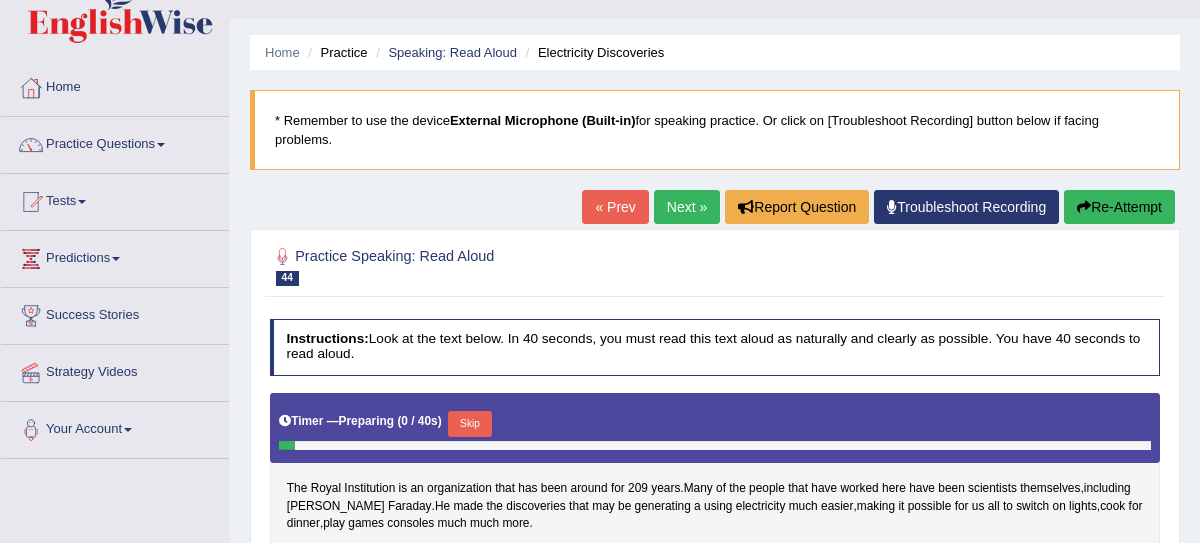 scroll, scrollTop: 240, scrollLeft: 0, axis: vertical 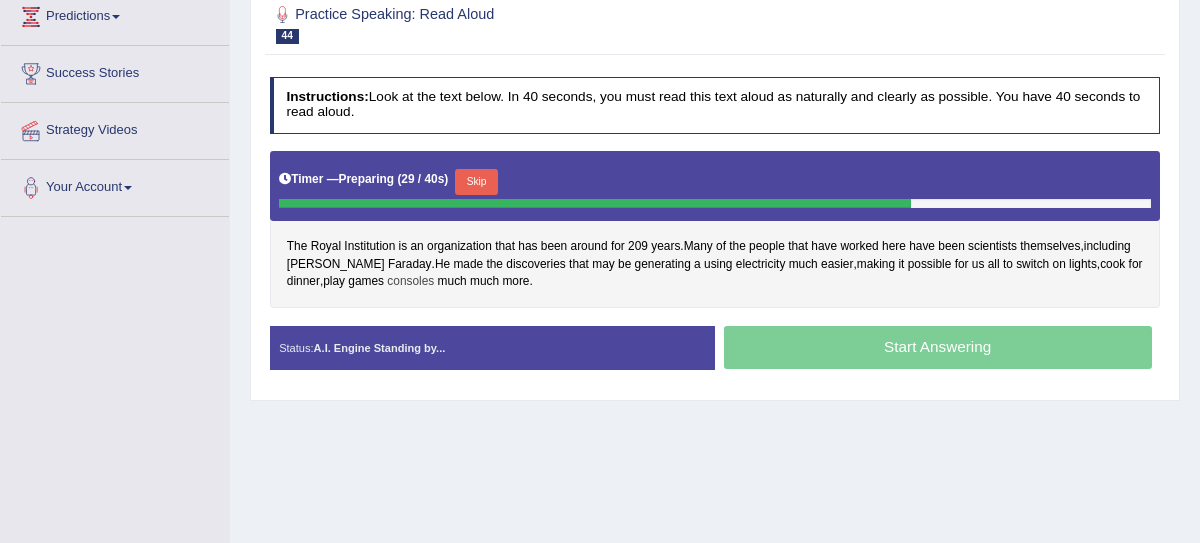 click on "consoles" at bounding box center [410, 282] 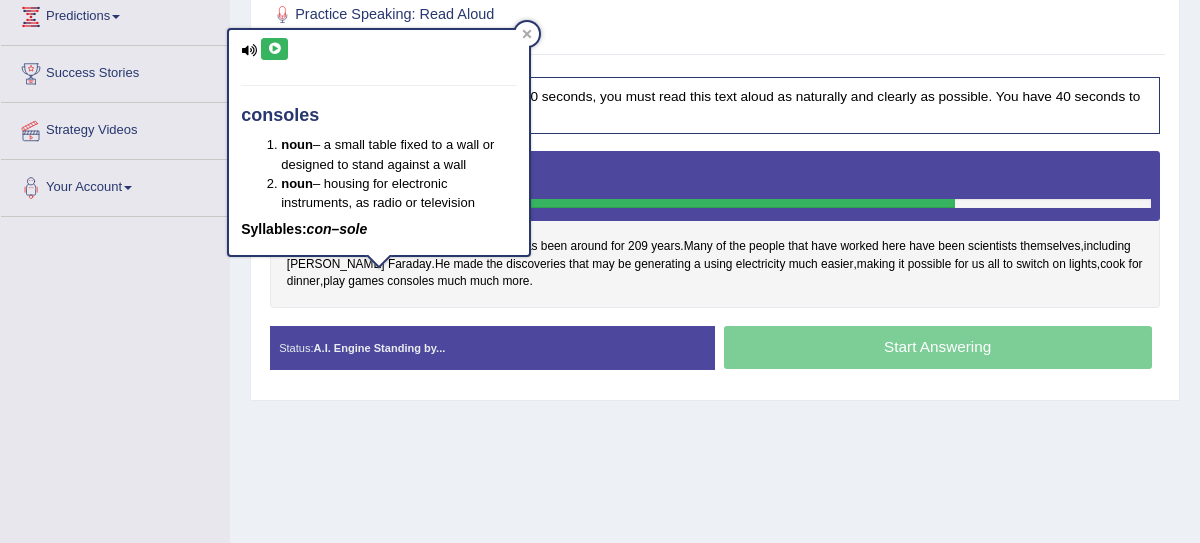 click at bounding box center (274, 49) 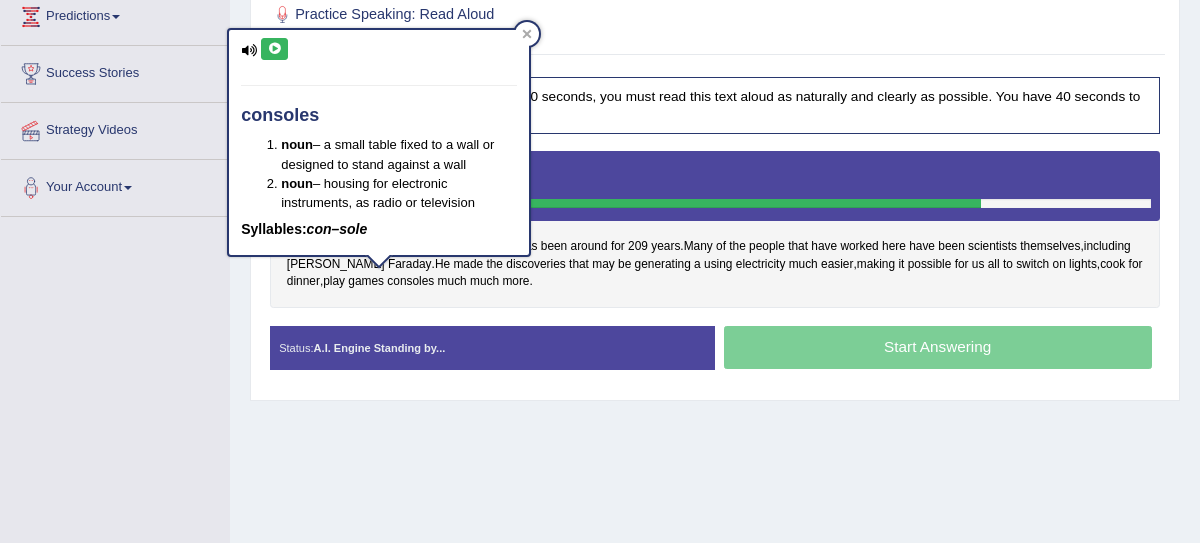 click at bounding box center (274, 49) 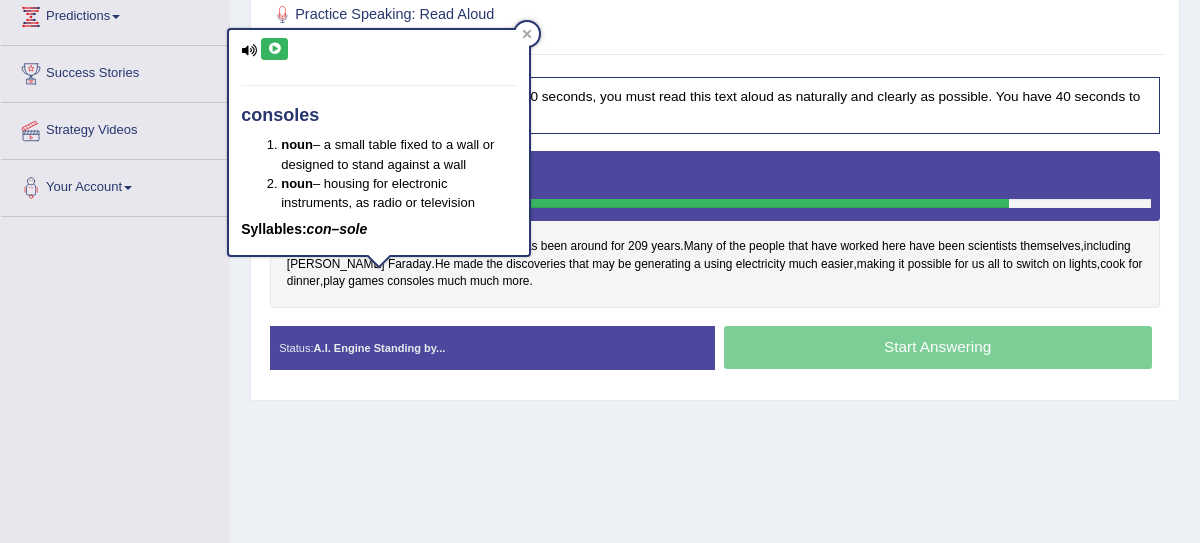 click at bounding box center [274, 49] 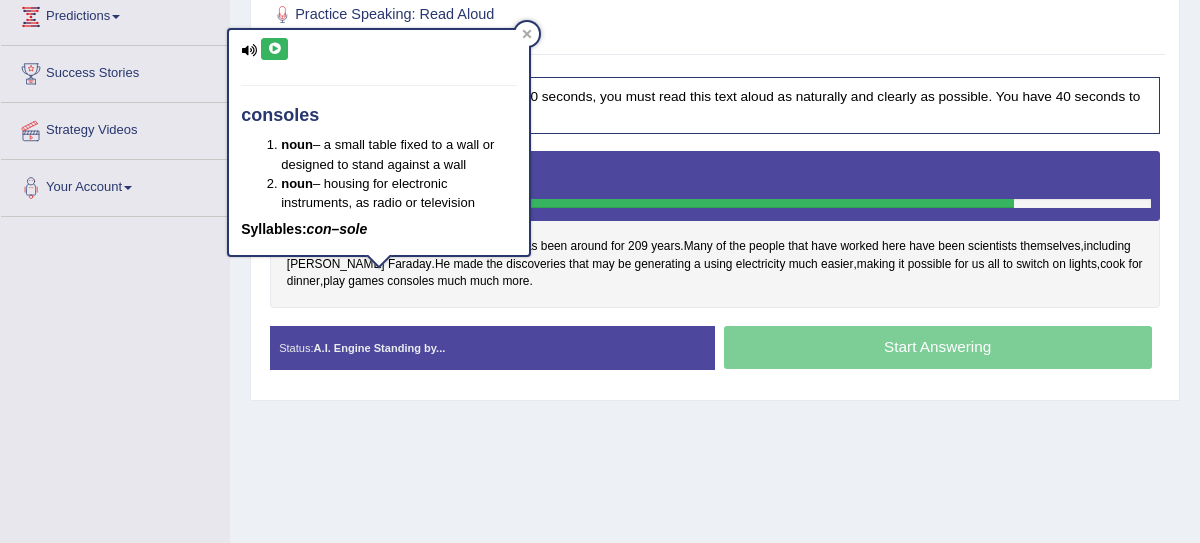 click at bounding box center [274, 49] 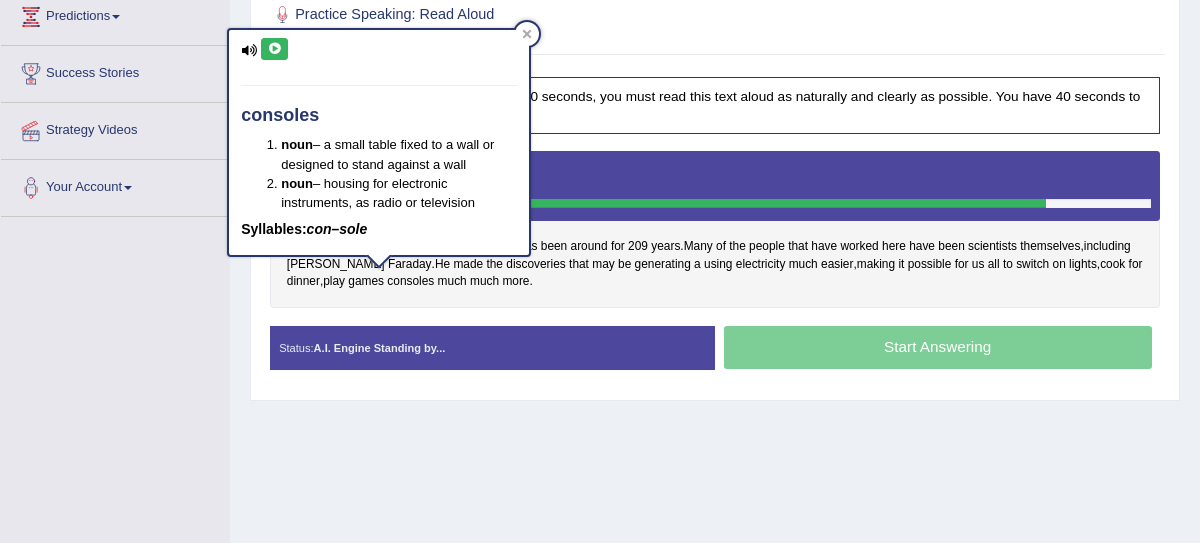 click at bounding box center [249, 50] 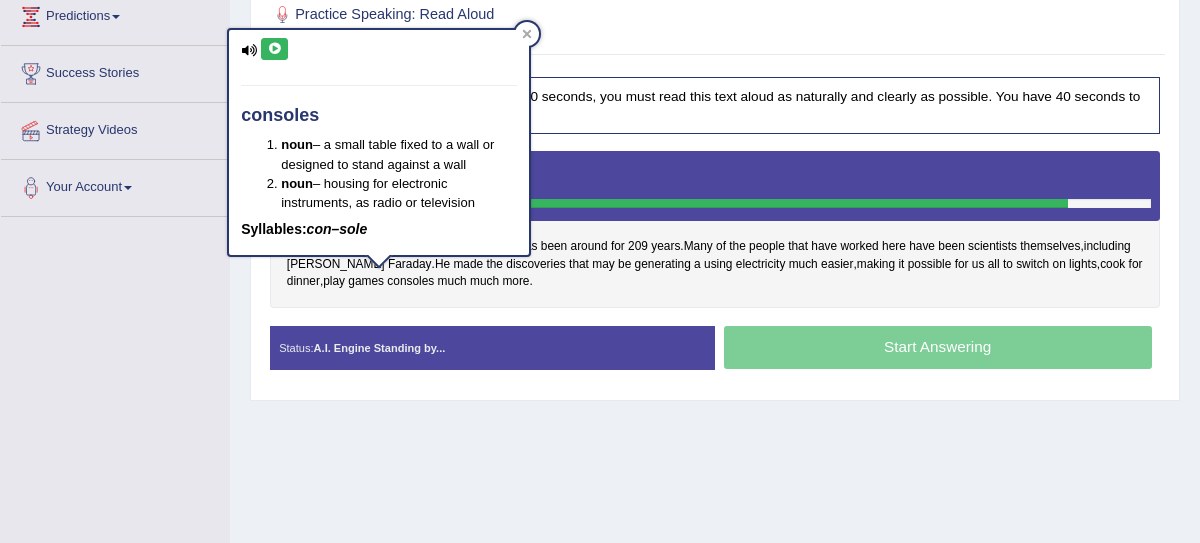 click at bounding box center [274, 49] 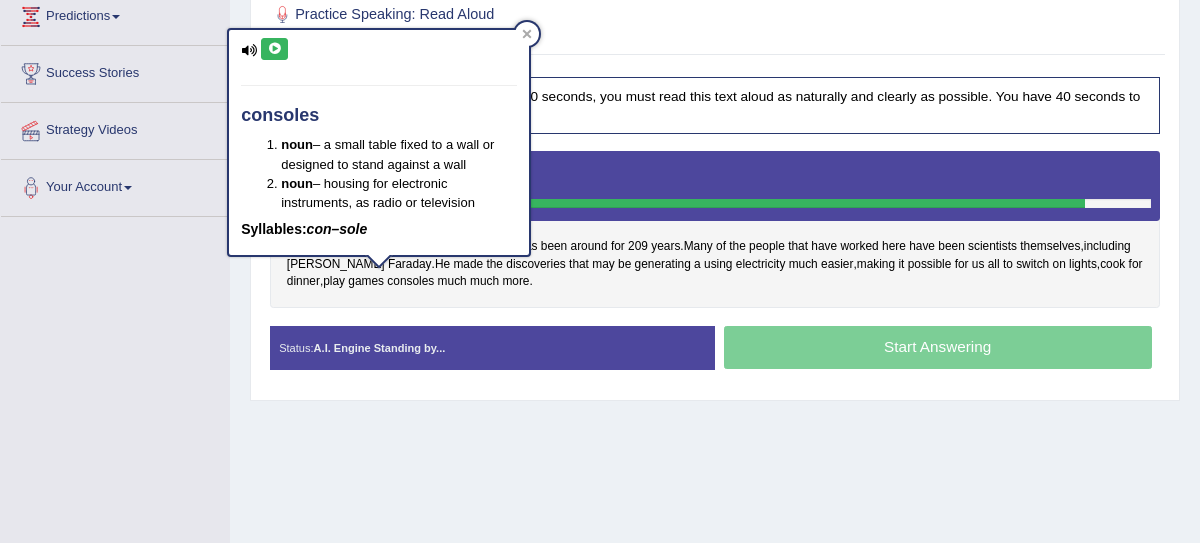 click at bounding box center (274, 49) 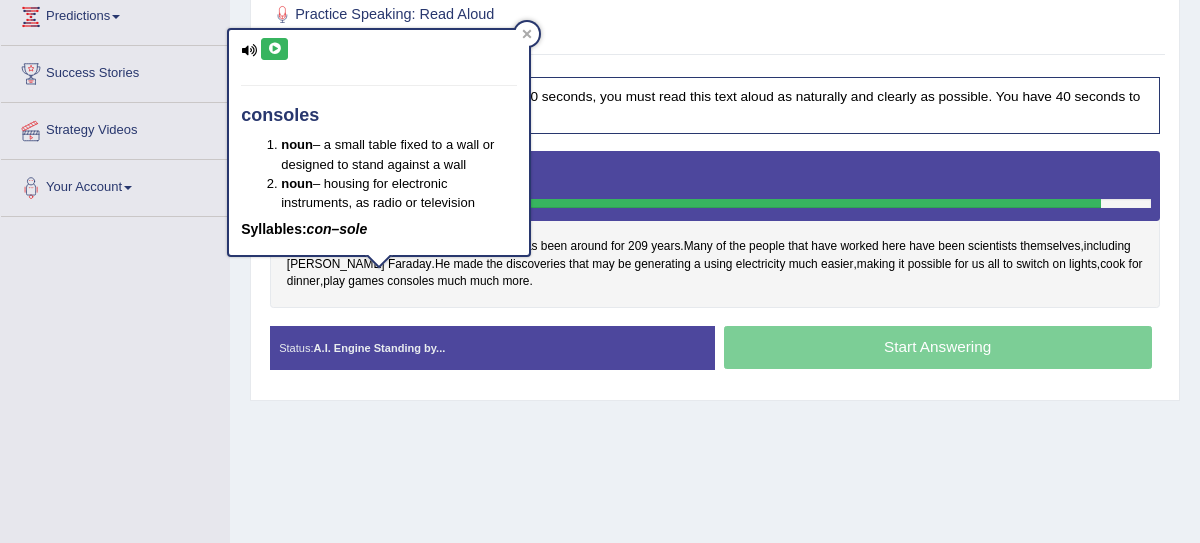 click at bounding box center [274, 49] 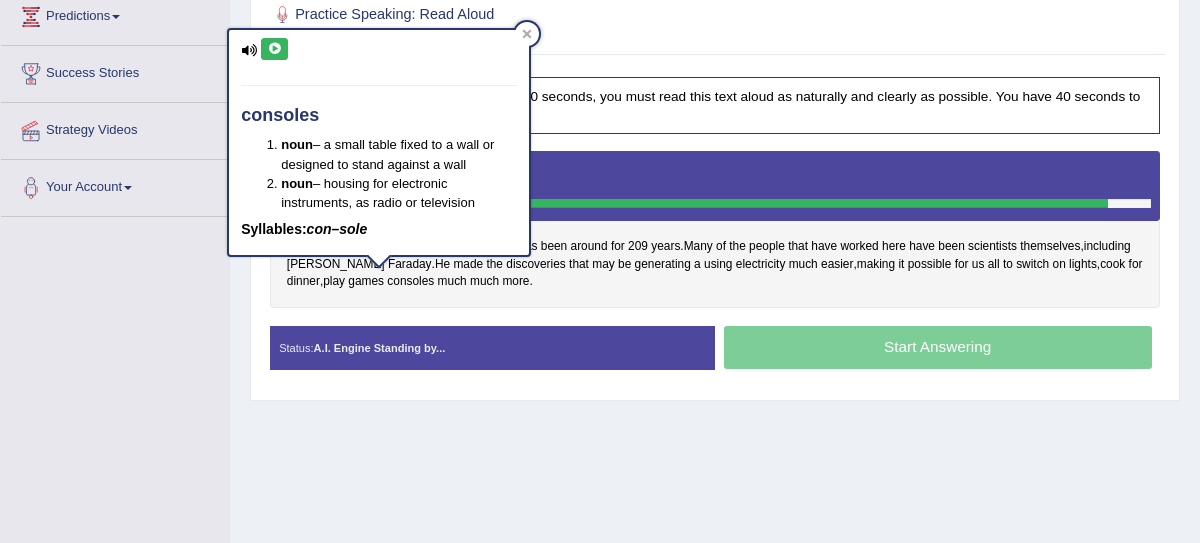 click at bounding box center [274, 49] 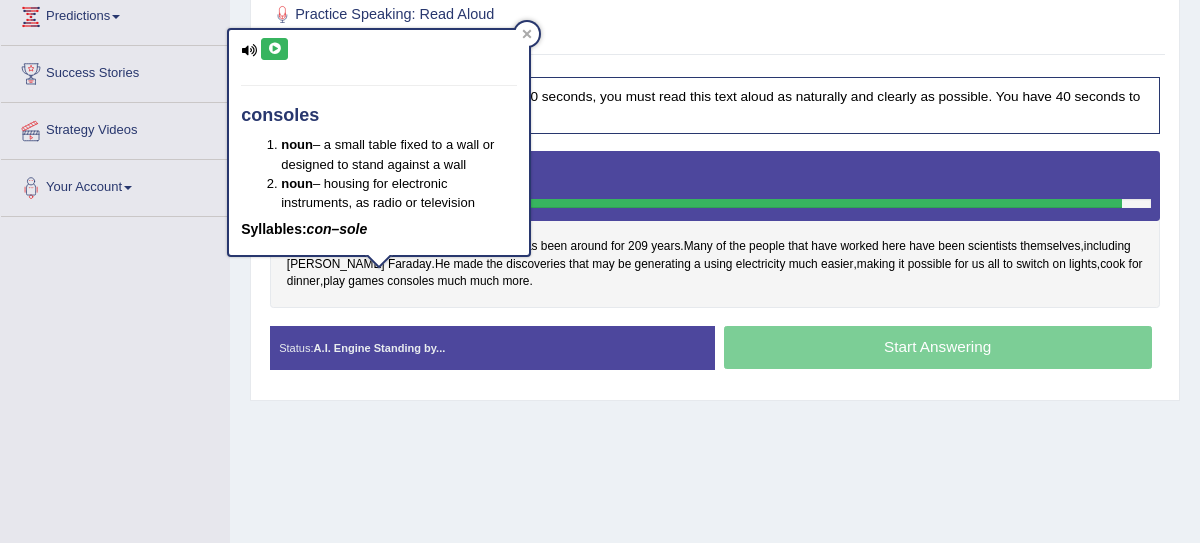 click on "Practice Speaking: Read Aloud
44
Electricity Discoveries" at bounding box center [546, 23] 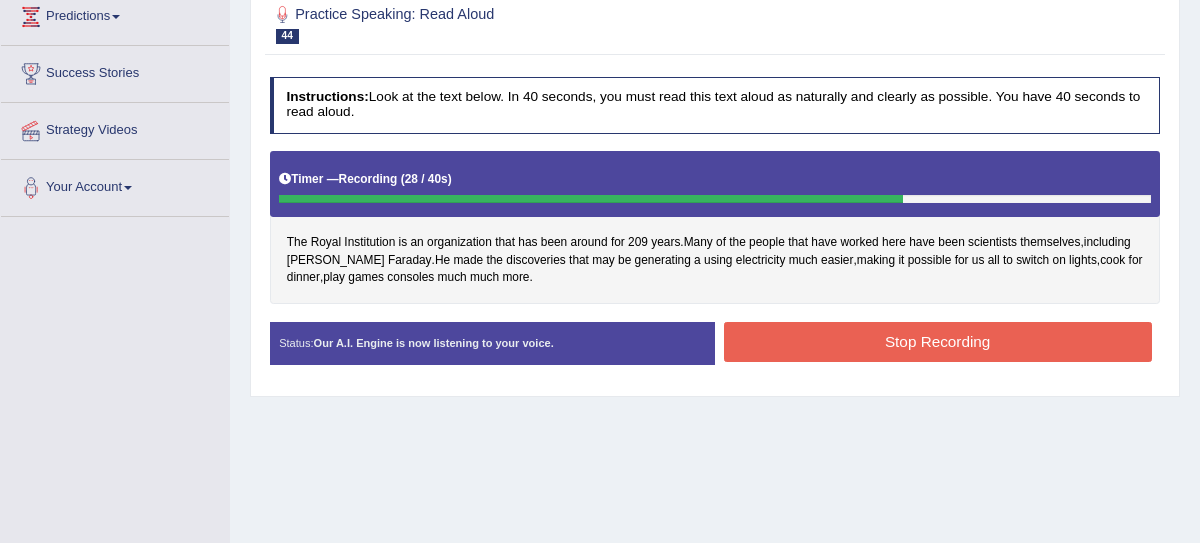 click on "Stop Recording" at bounding box center (938, 341) 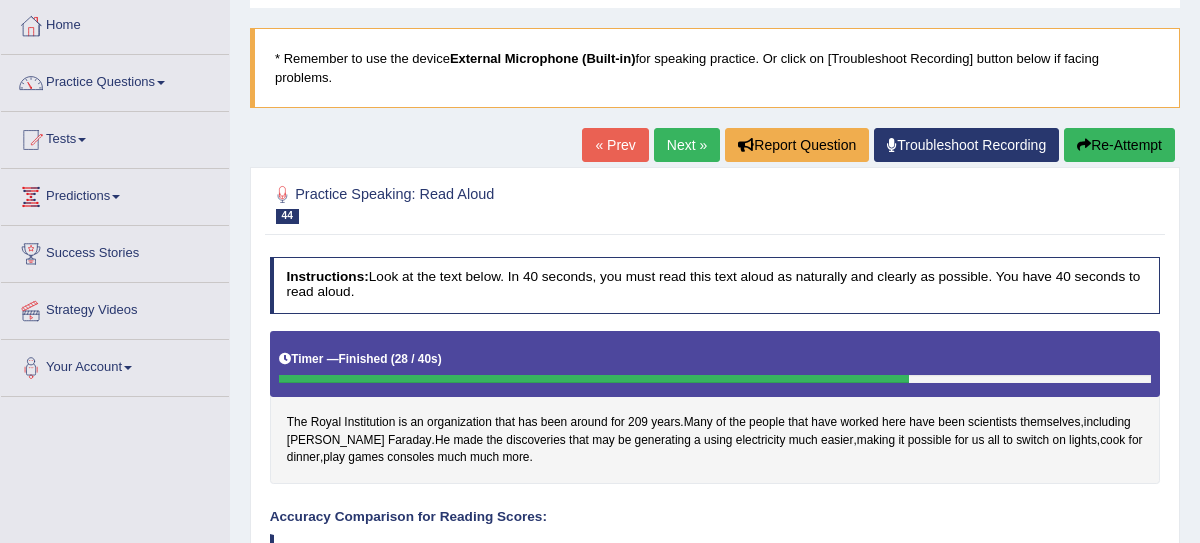 scroll, scrollTop: 55, scrollLeft: 0, axis: vertical 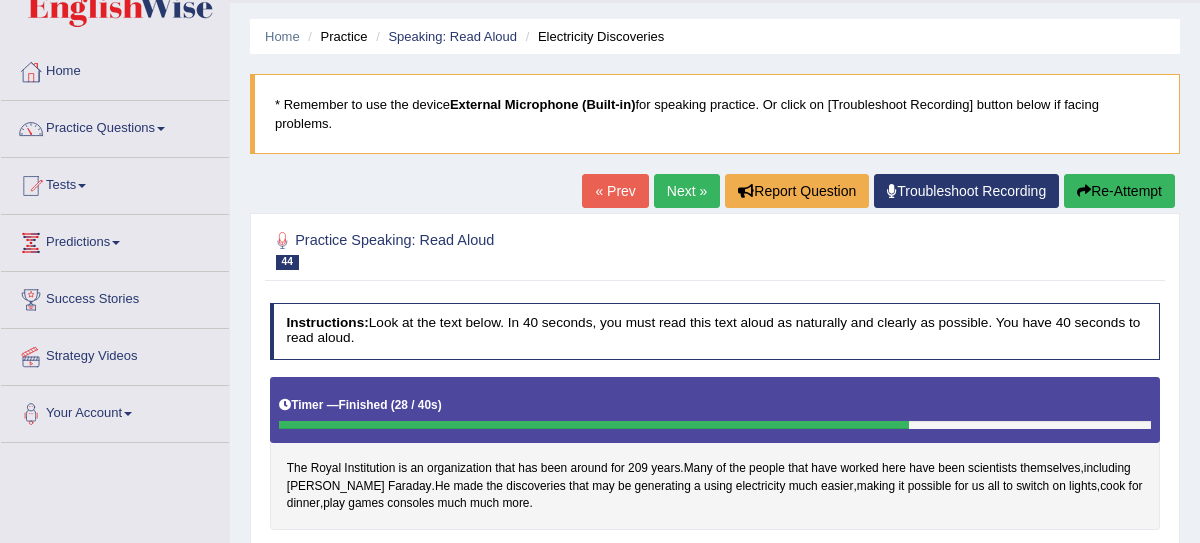 click on "Re-Attempt" at bounding box center [1119, 191] 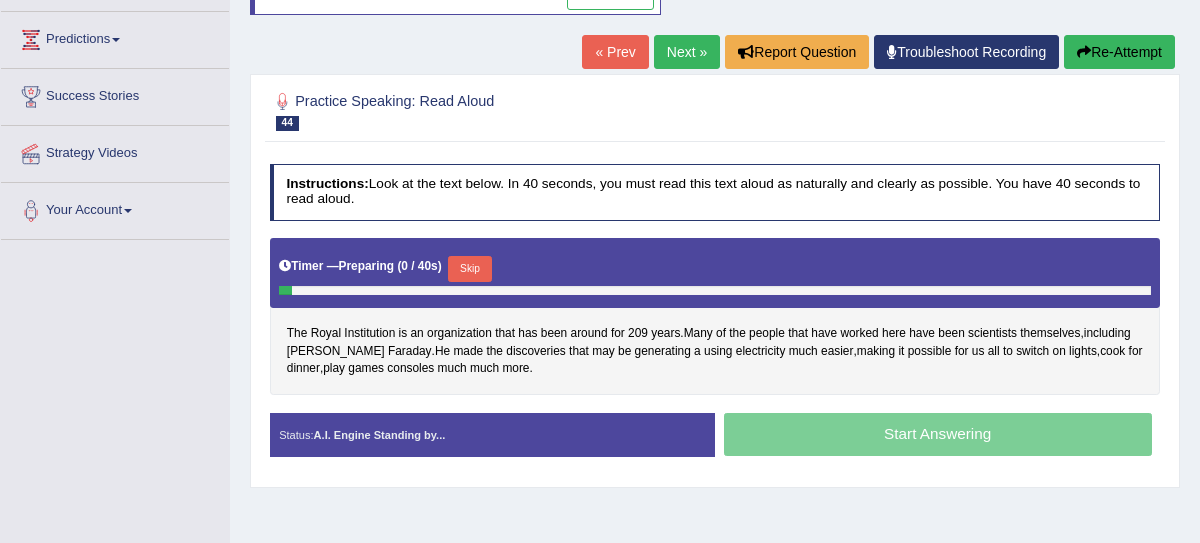 scroll, scrollTop: 258, scrollLeft: 0, axis: vertical 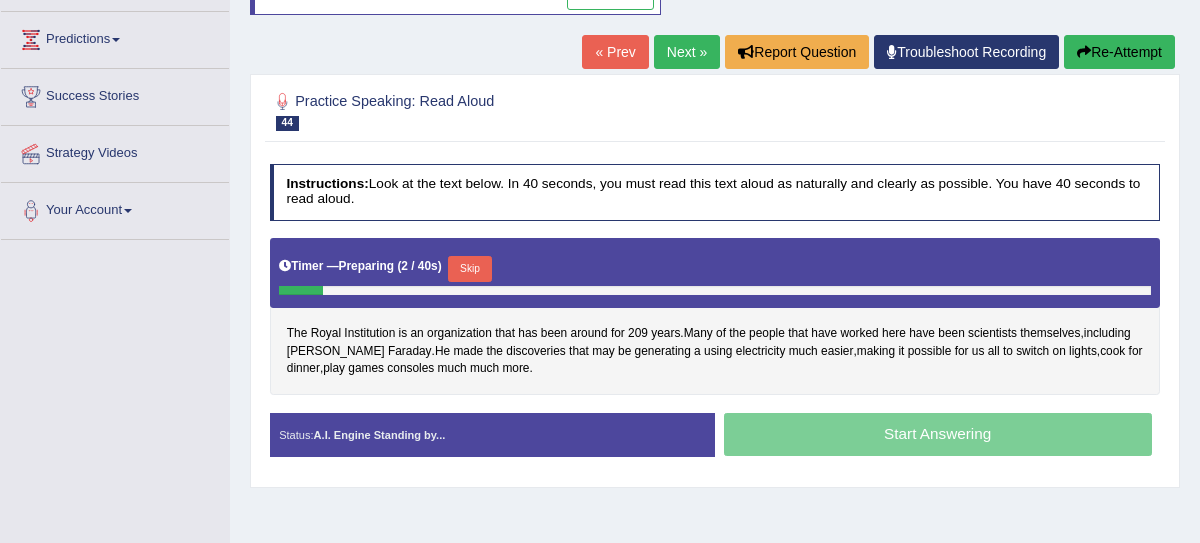 click on "Skip" at bounding box center (469, 269) 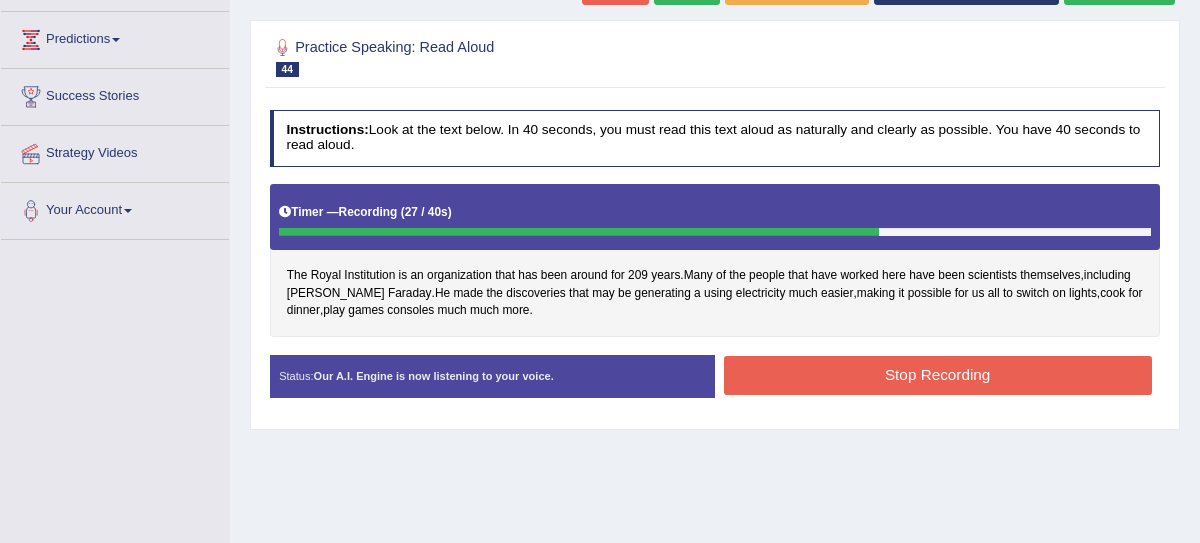 click on "Stop Recording" at bounding box center (938, 375) 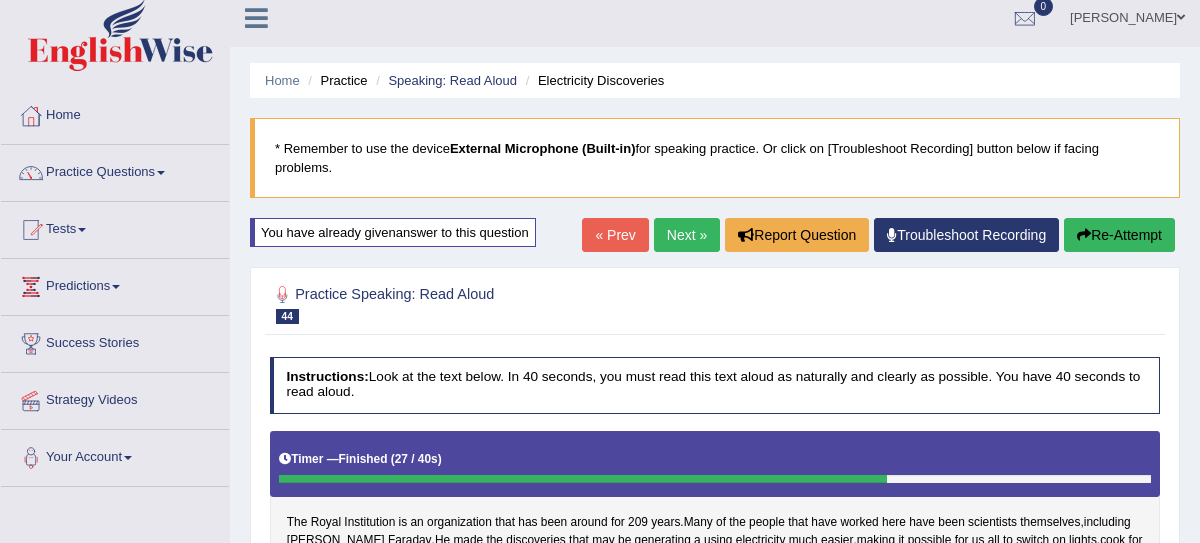 scroll, scrollTop: 0, scrollLeft: 0, axis: both 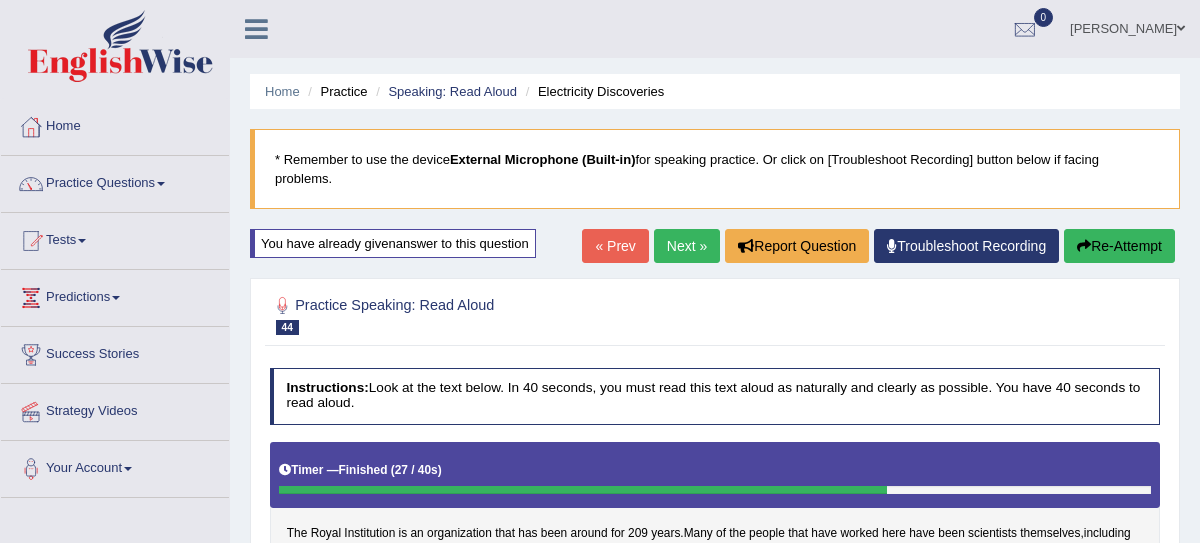 click on "Next »" at bounding box center [687, 246] 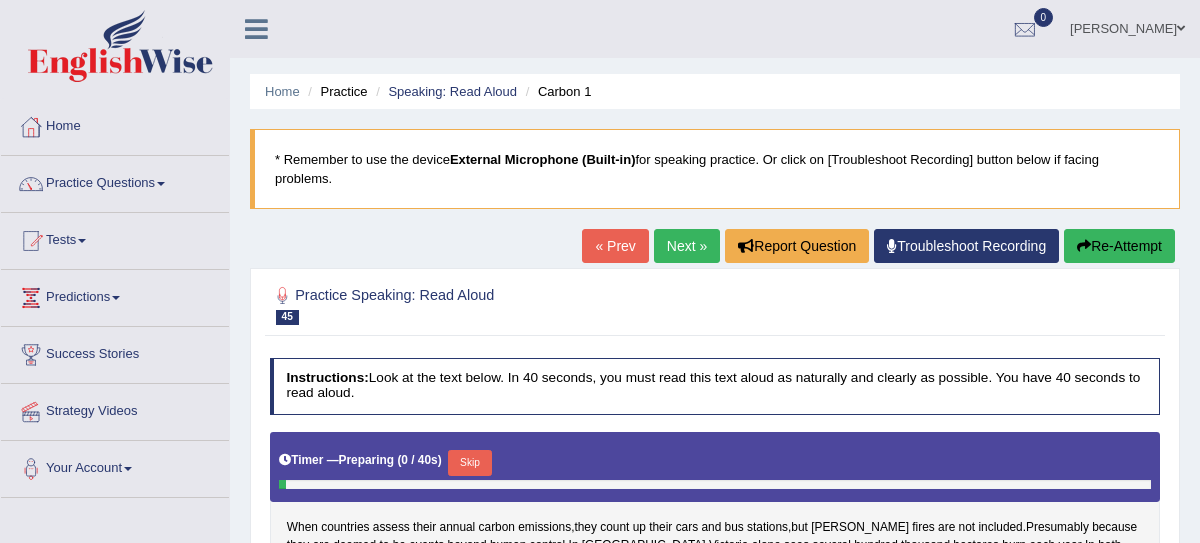 scroll, scrollTop: 0, scrollLeft: 0, axis: both 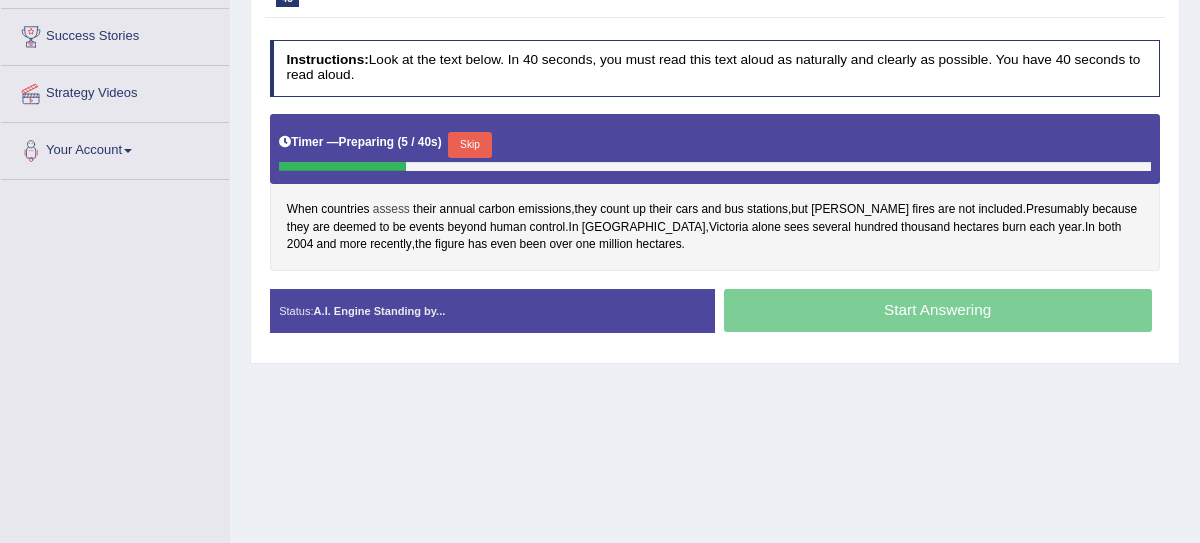click on "assess" at bounding box center (391, 210) 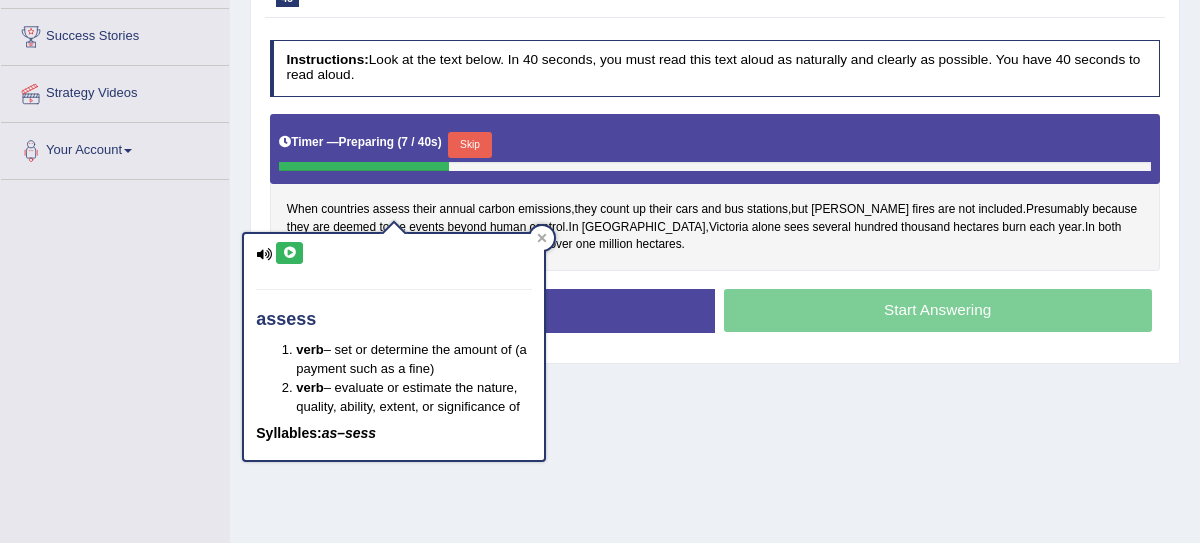 click at bounding box center (289, 253) 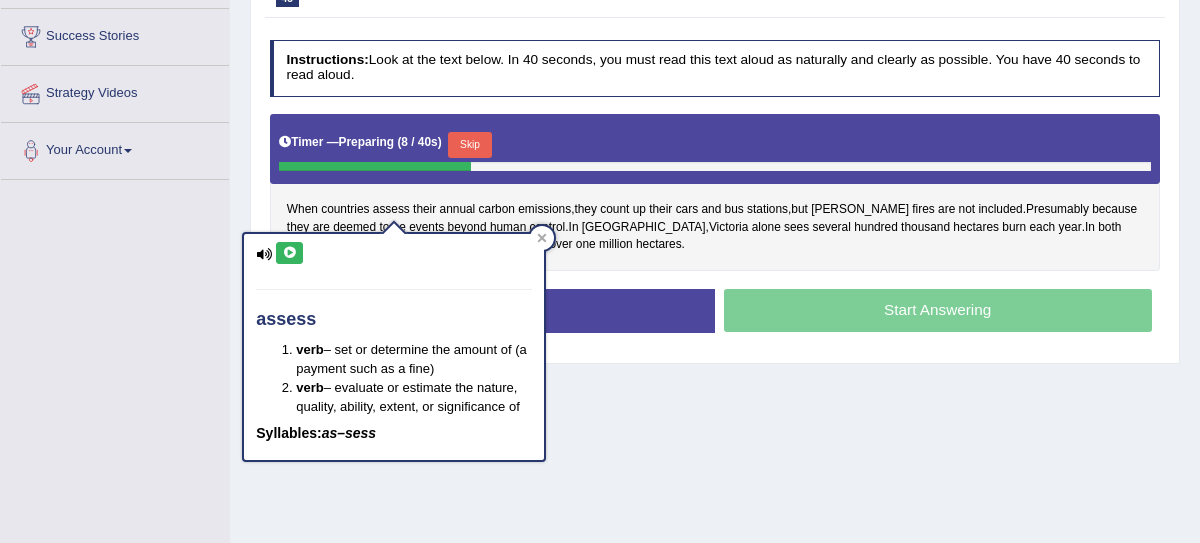 click at bounding box center [289, 253] 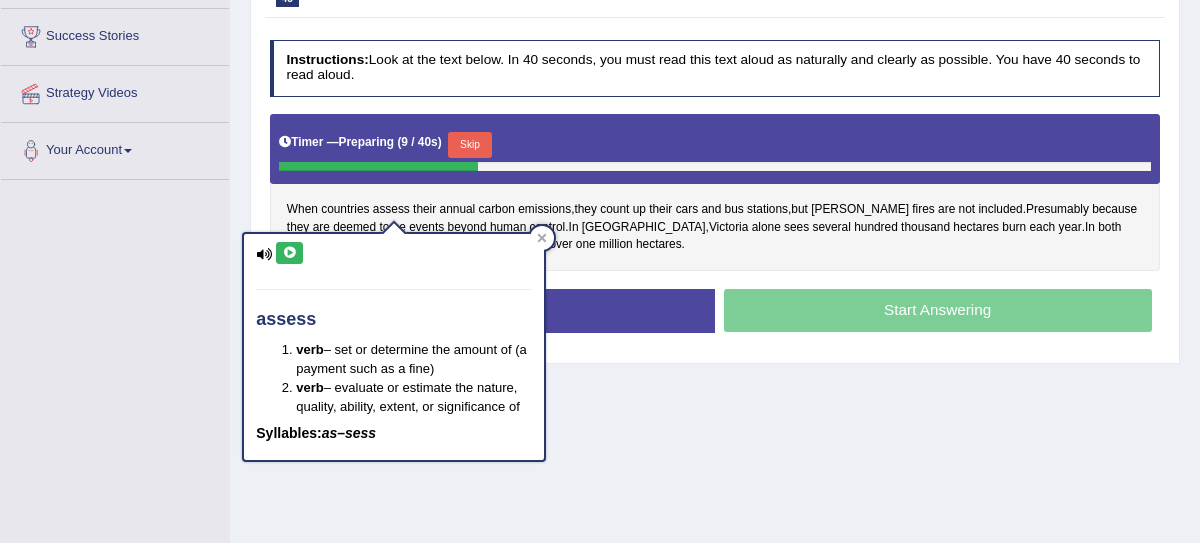 click at bounding box center (289, 253) 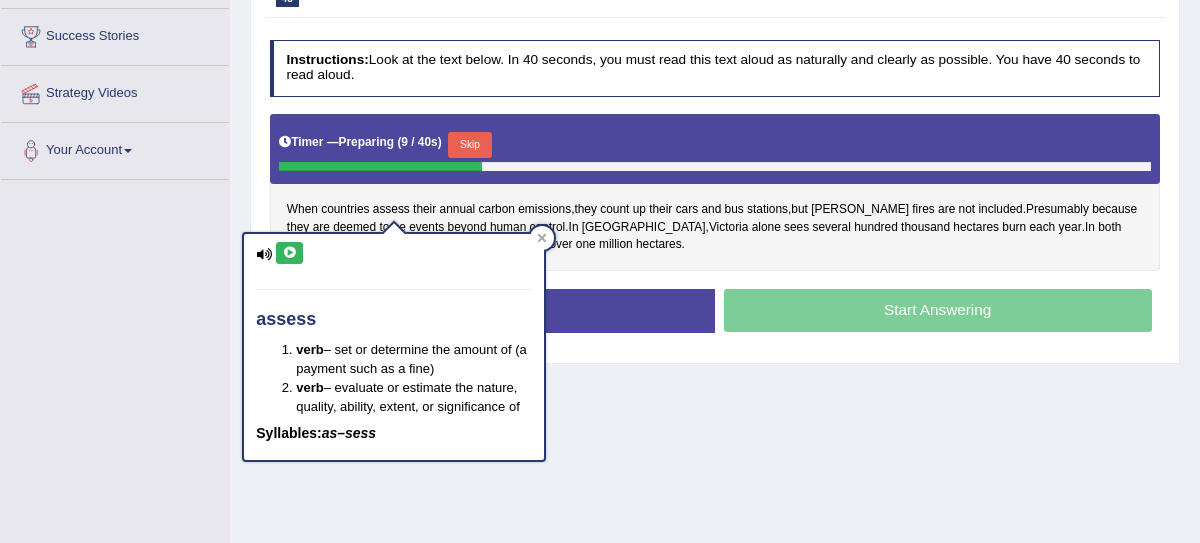 click at bounding box center [289, 253] 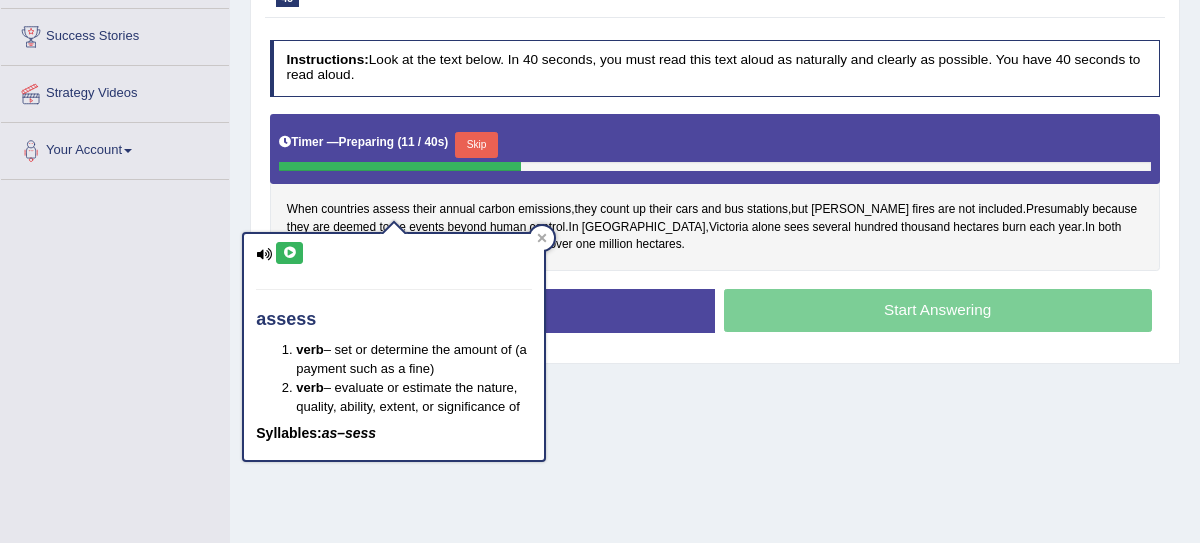 click at bounding box center (289, 253) 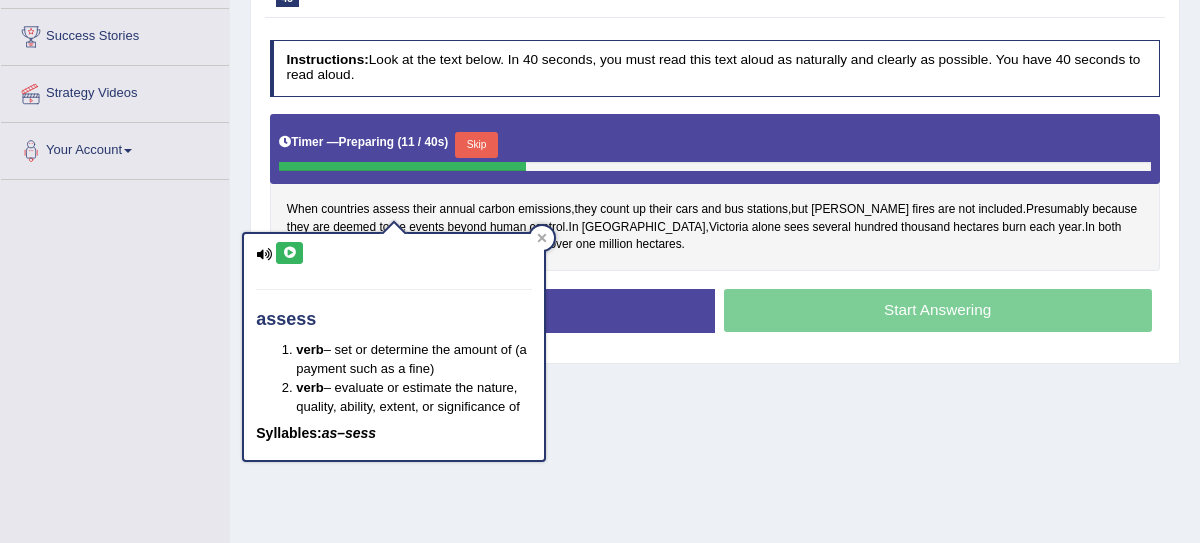 click at bounding box center (289, 253) 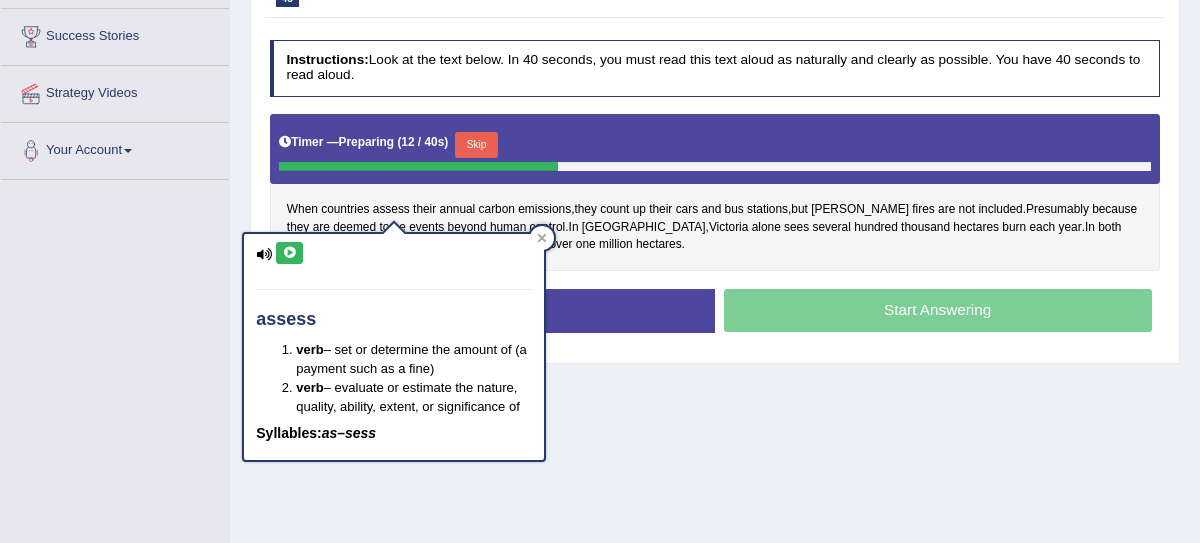 click at bounding box center (289, 253) 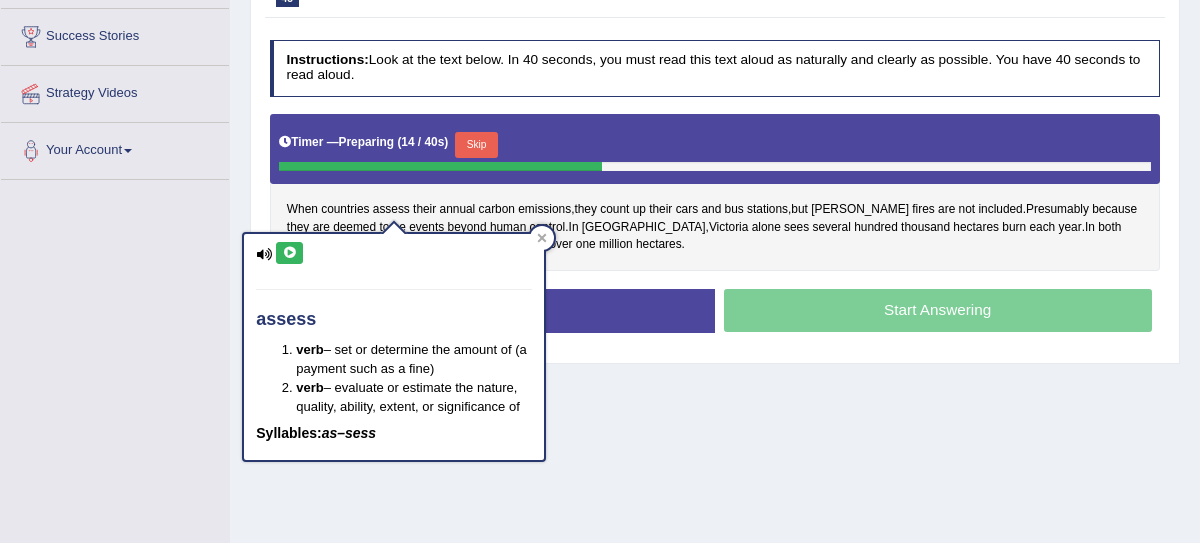 click on "Toggle navigation
Home
Practice Questions   Speaking Practice Read Aloud
Repeat Sentence
Describe Image
Re-tell Lecture
Answer Short Question
Writing Practice  Summarize Written Text
Write Essay
Reading Practice  Reading & Writing: Fill In The Blanks
Choose Multiple Answers
Re-order Paragraphs
Fill In The Blanks
Choose Single Answer
Listening Practice  Summarize Spoken Text
Highlight Incorrect Words
Highlight Correct Summary
Select Missing Word
Choose Single Answer
Choose Multiple Answers
Fill In The Blanks
Write From Dictation
Pronunciation
Tests  Take Practice Sectional Test
Take Mock Test
History
Predictions  Latest Predictions" at bounding box center [600, 202] 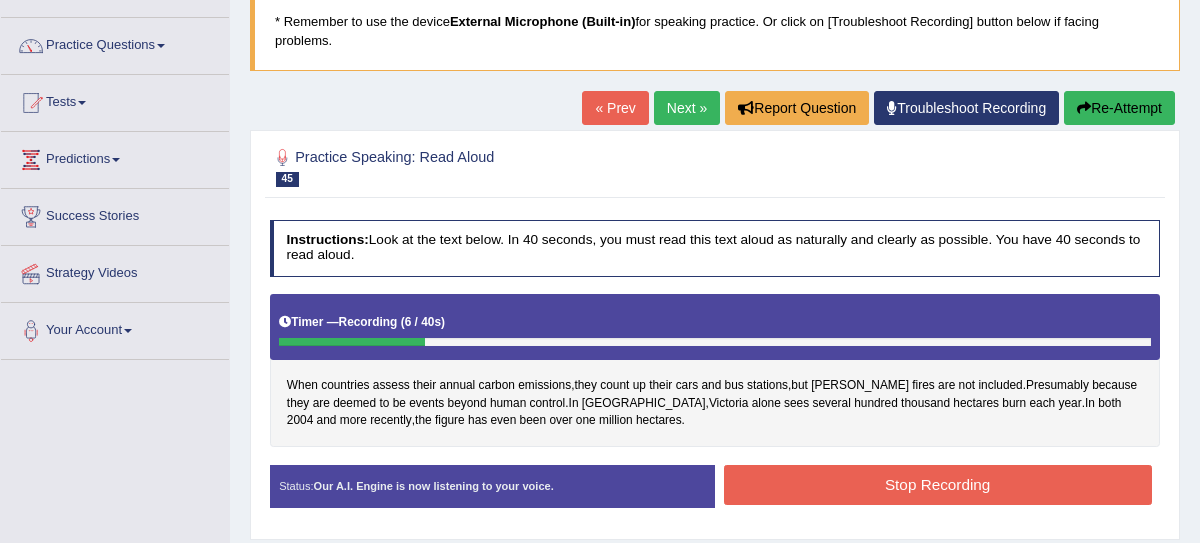 scroll, scrollTop: 128, scrollLeft: 0, axis: vertical 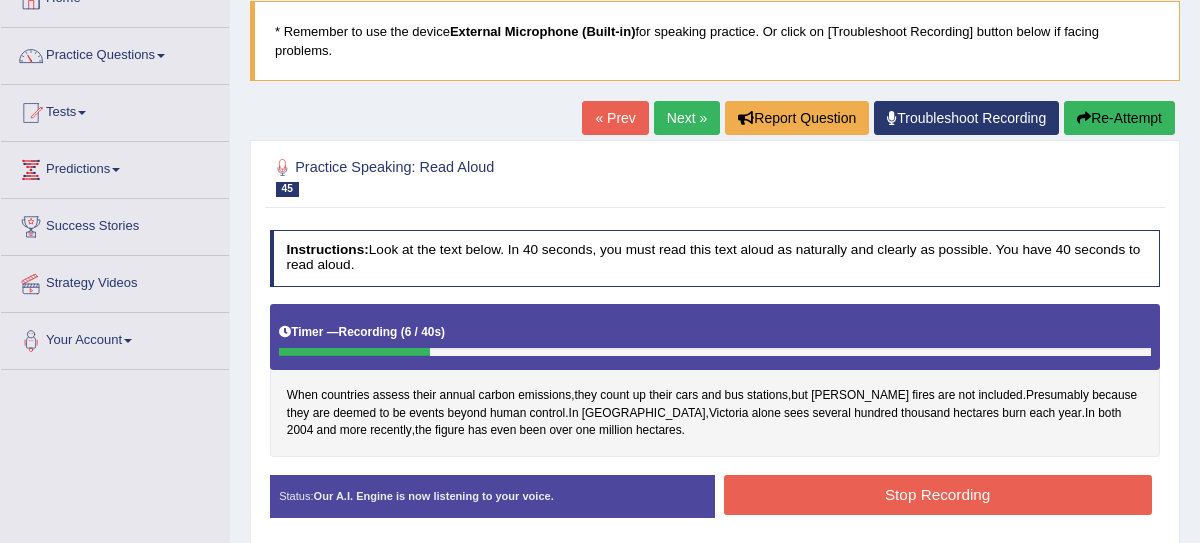 click on "Re-Attempt" at bounding box center (1119, 118) 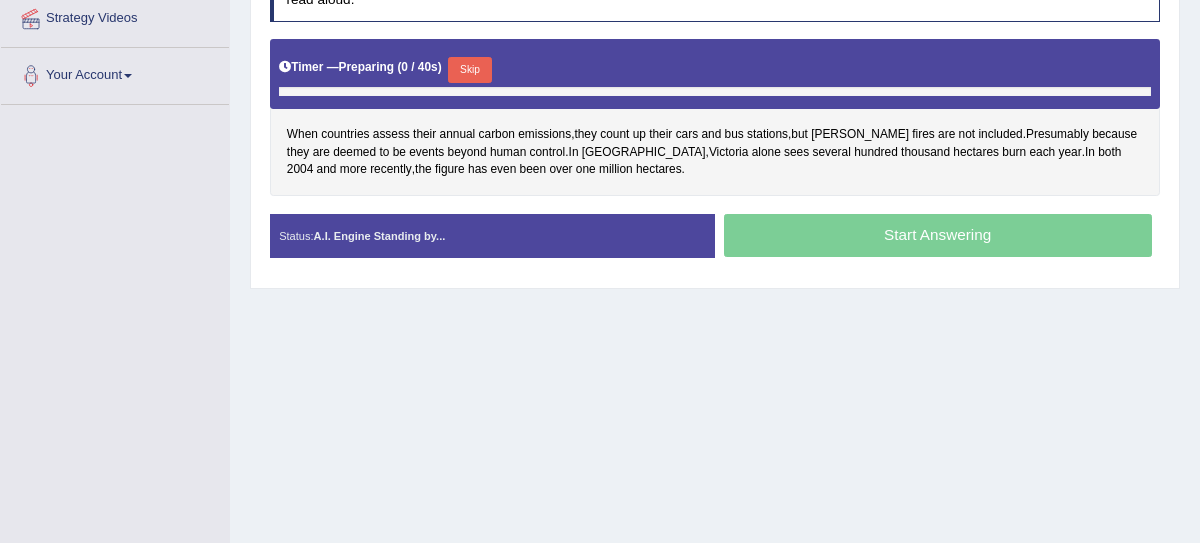 scroll, scrollTop: 393, scrollLeft: 0, axis: vertical 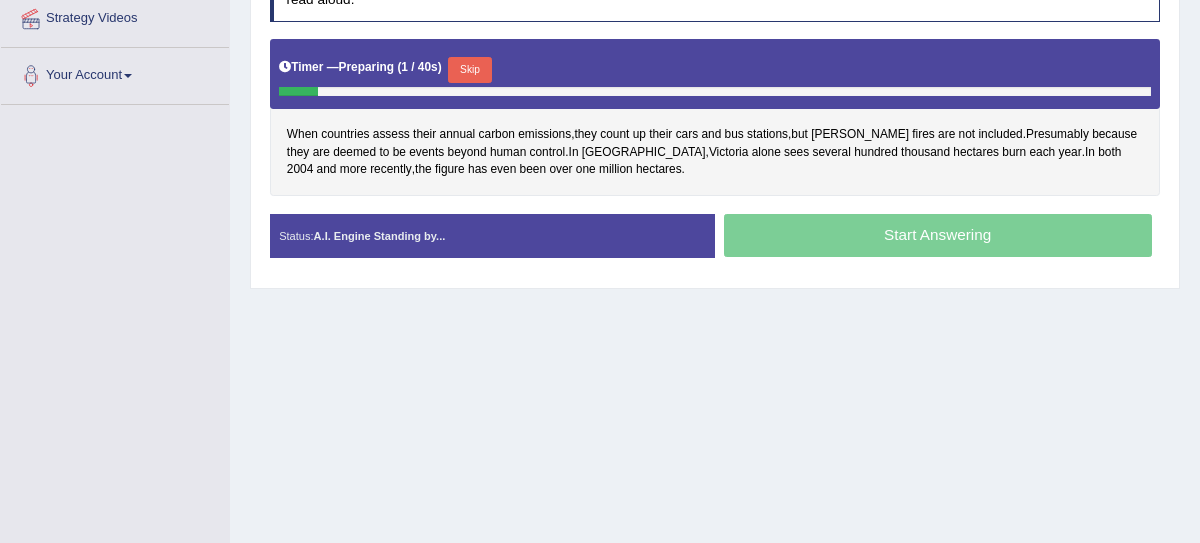 click on "Skip" at bounding box center [469, 70] 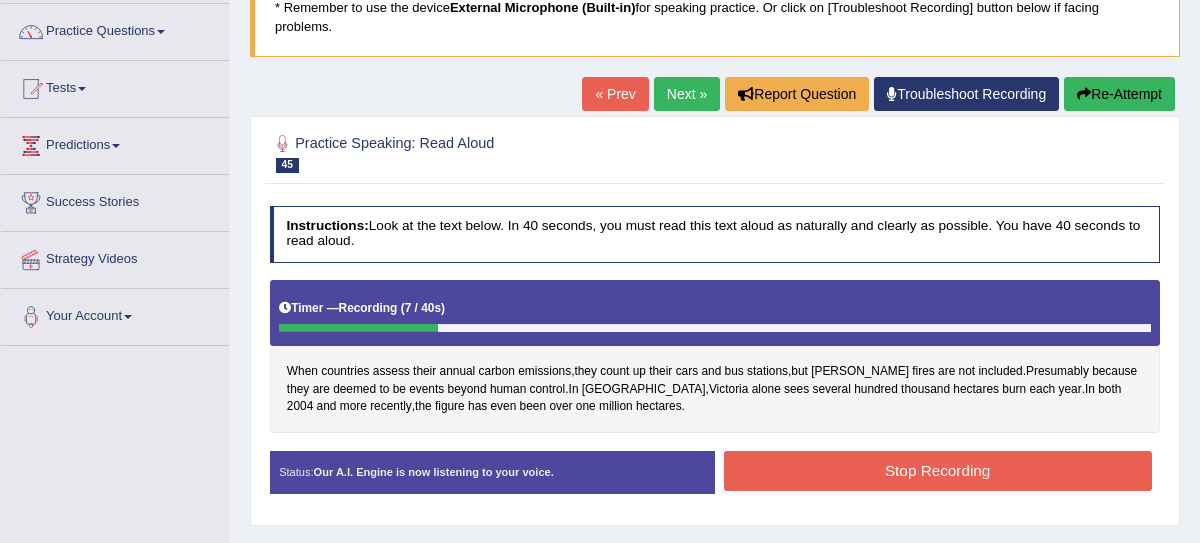 scroll, scrollTop: 150, scrollLeft: 0, axis: vertical 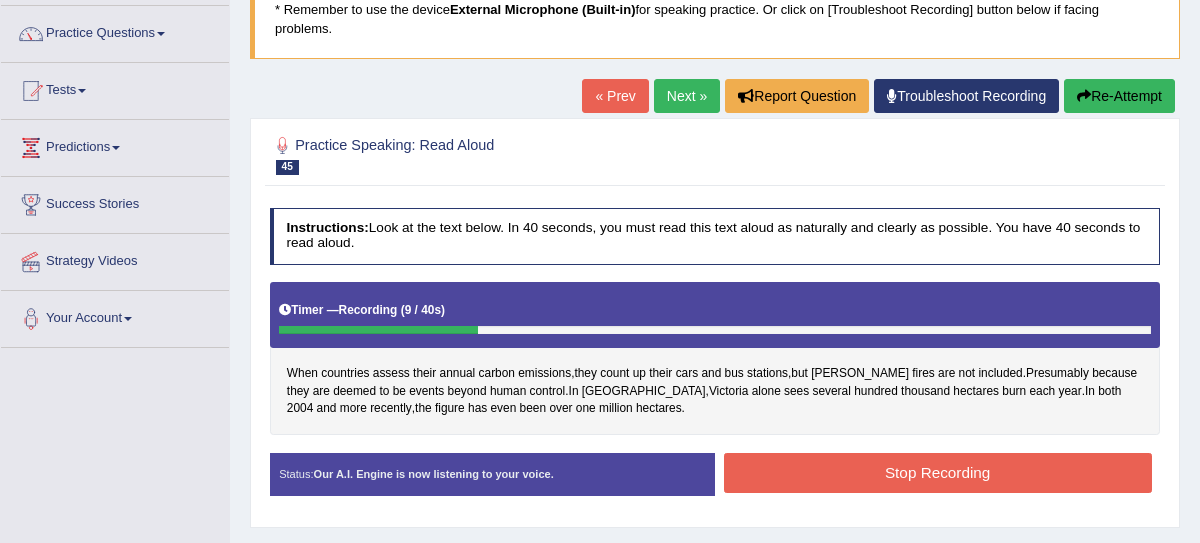 click on "Re-Attempt" at bounding box center (1119, 96) 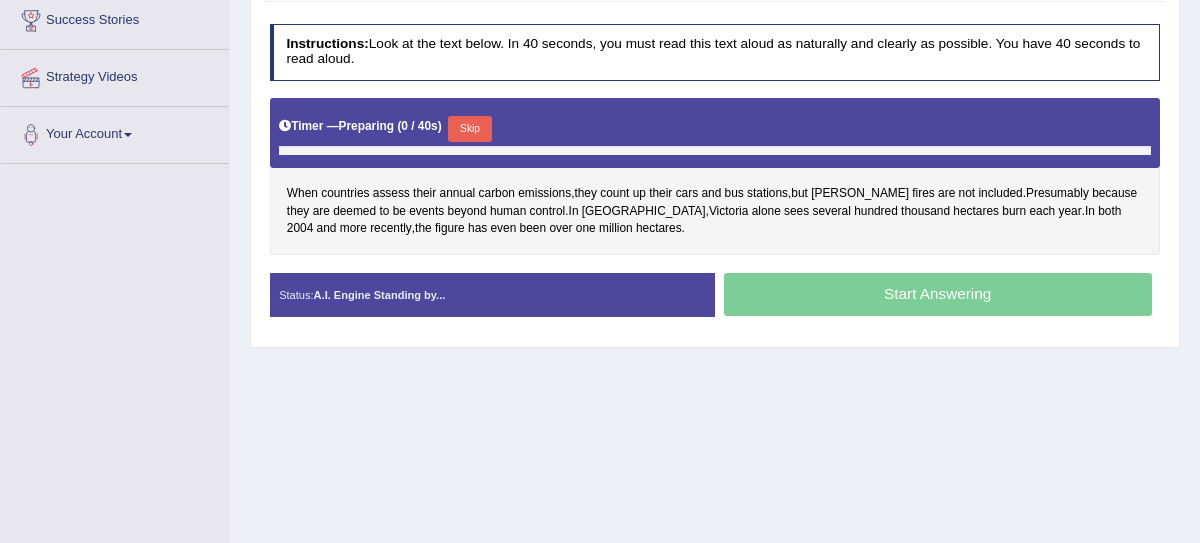 scroll, scrollTop: 334, scrollLeft: 0, axis: vertical 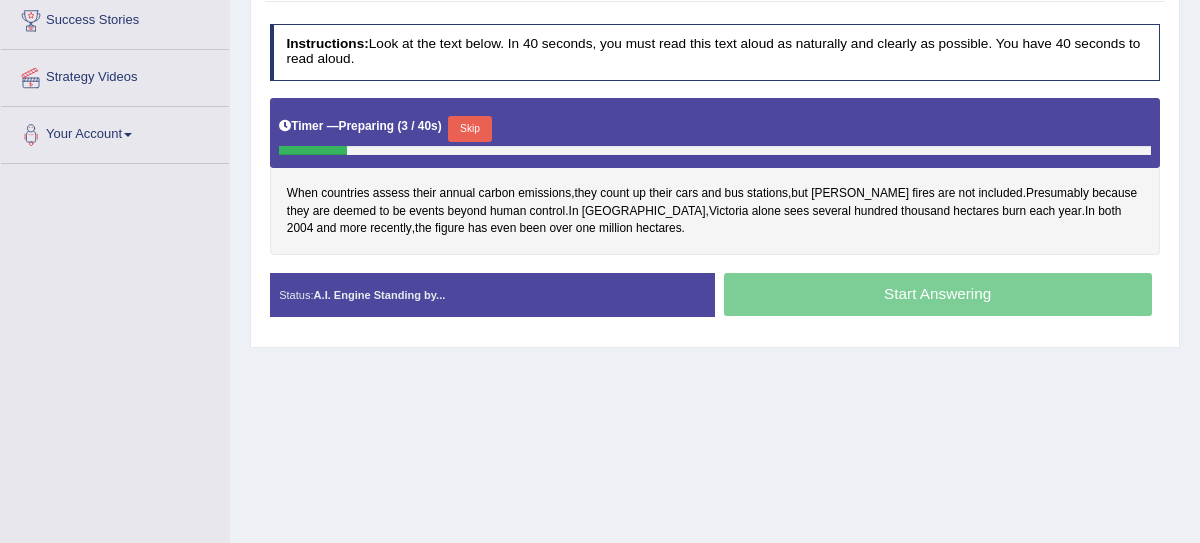 click on "Skip" at bounding box center (469, 129) 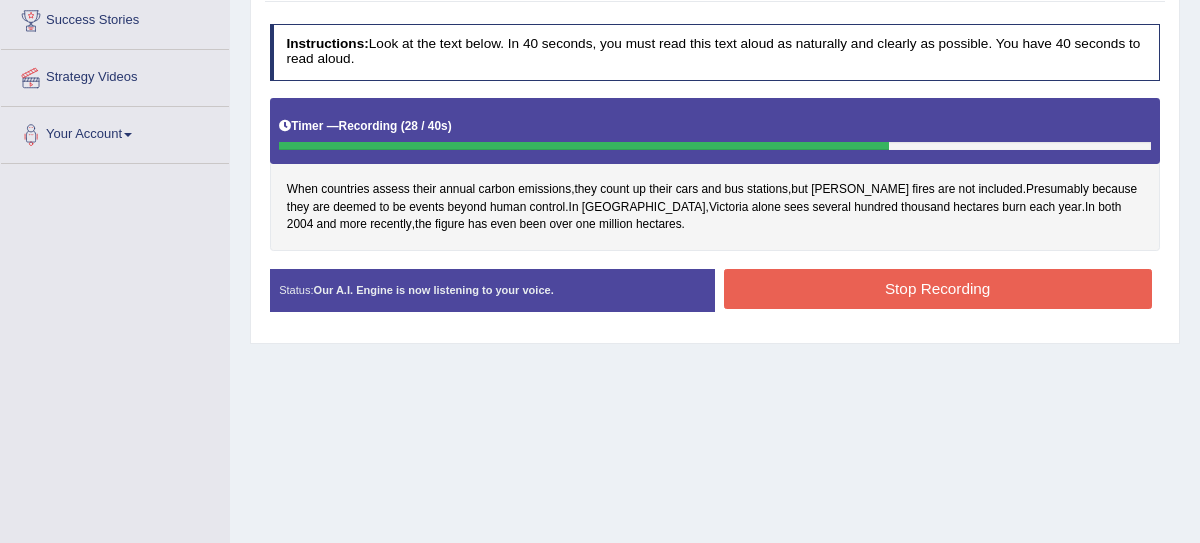 click on "Stop Recording" at bounding box center [938, 288] 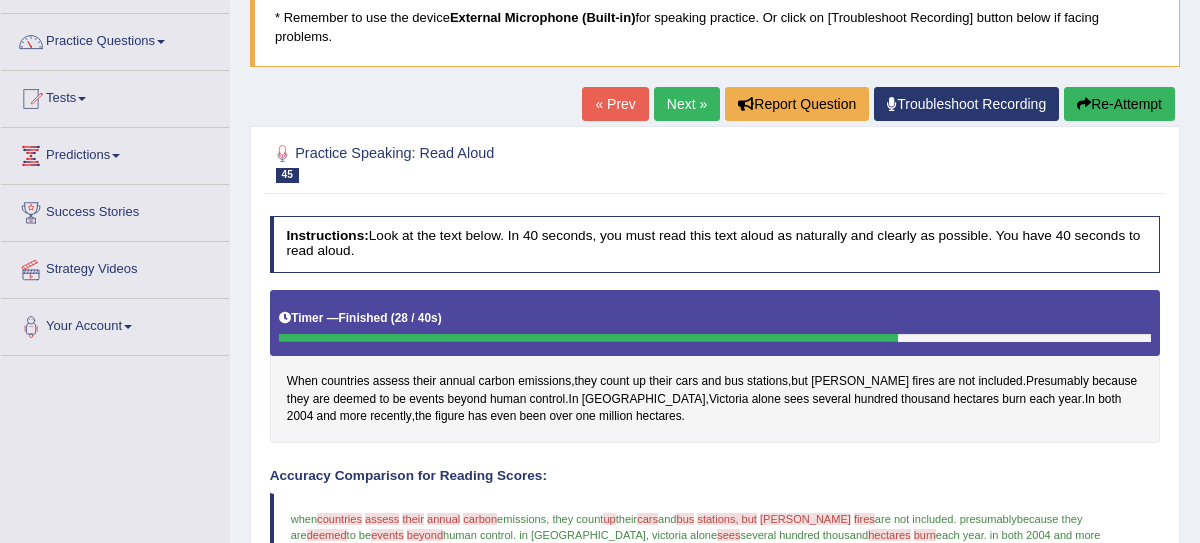 scroll, scrollTop: 0, scrollLeft: 0, axis: both 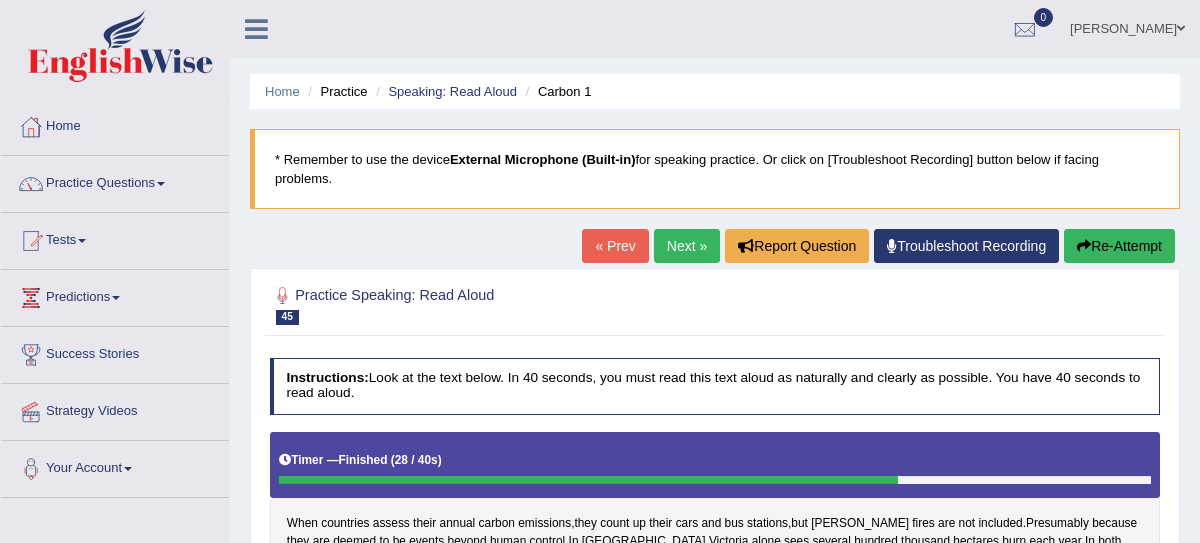 click on "Next »" at bounding box center [687, 246] 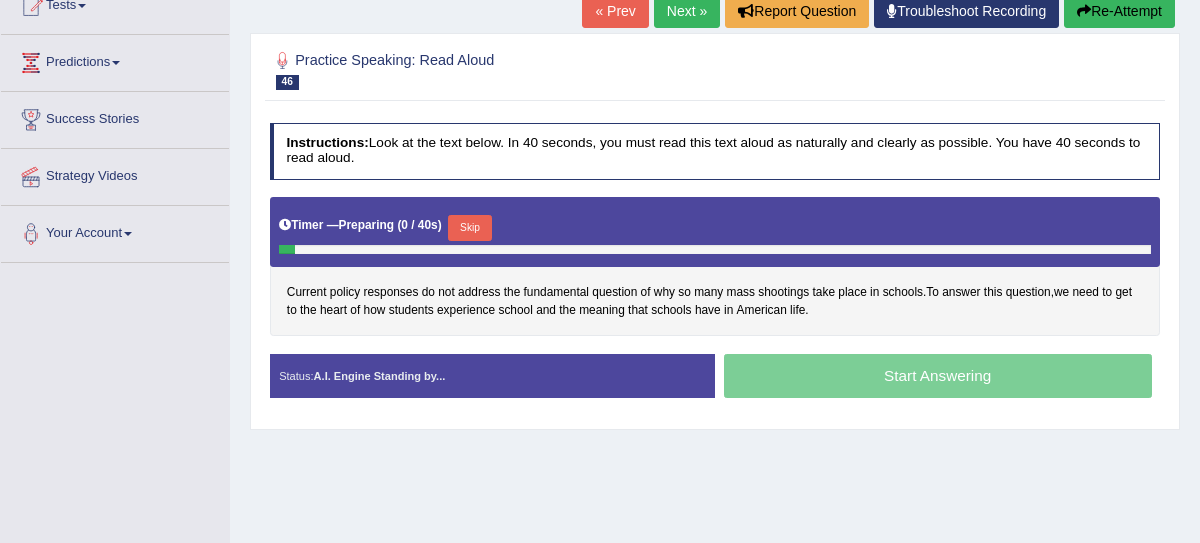scroll, scrollTop: 392, scrollLeft: 0, axis: vertical 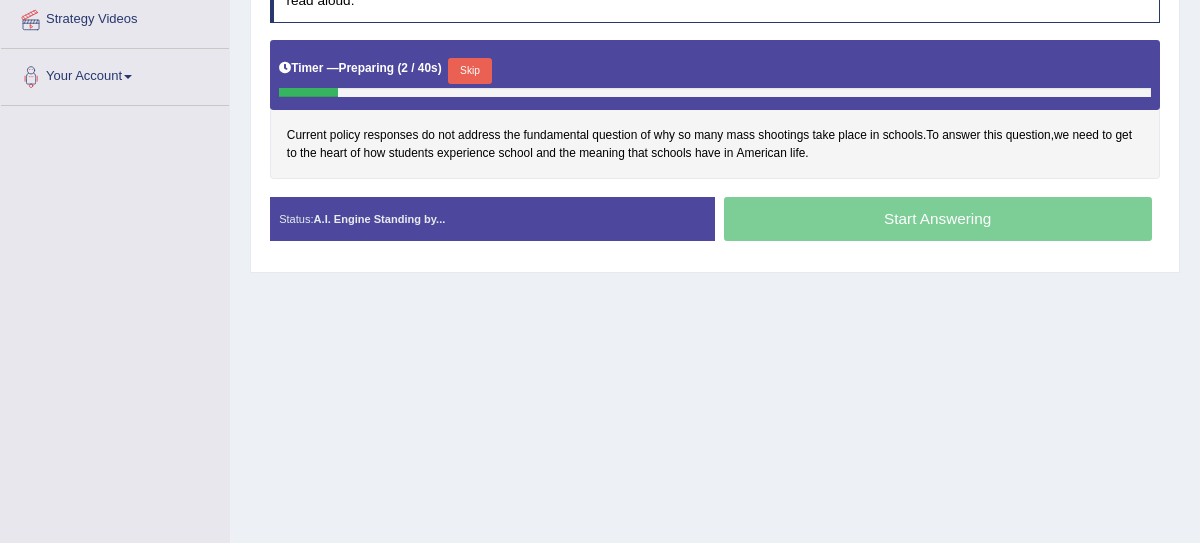 click on "Skip" at bounding box center (469, 71) 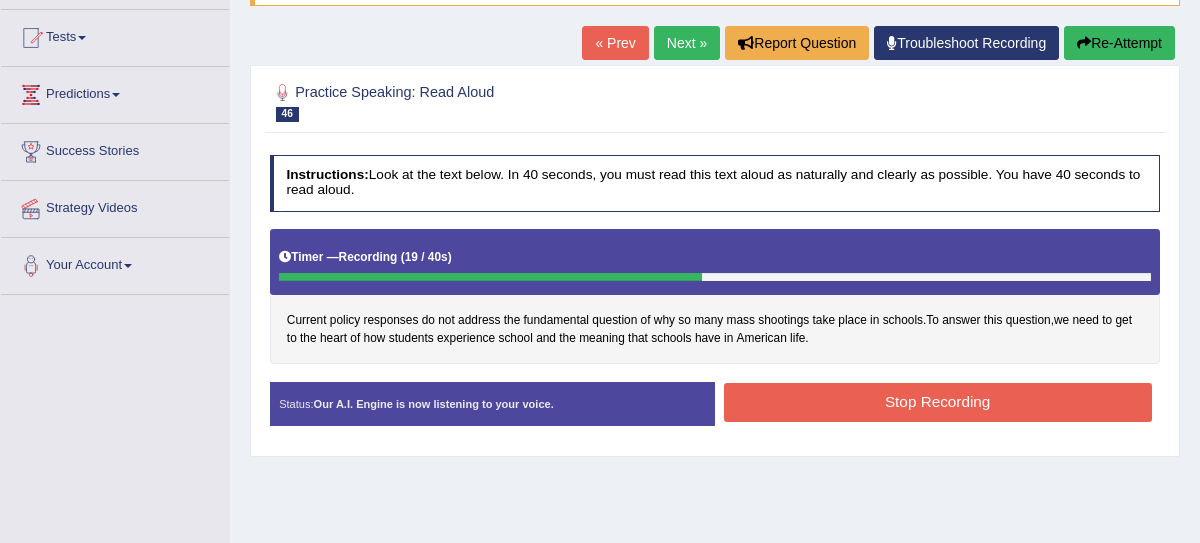 scroll, scrollTop: 187, scrollLeft: 0, axis: vertical 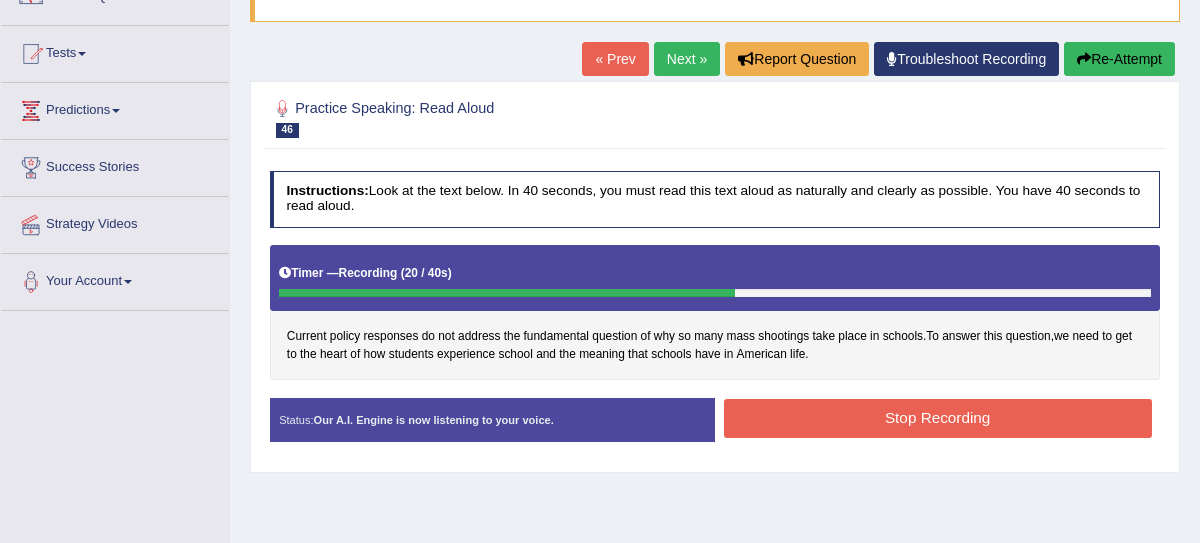 click on "Home
Practice
Speaking: Read Aloud
Mass shootings 2
* Remember to use the device  External Microphone (Built-in)  for speaking practice. Or click on [Troubleshoot Recording] button below if facing problems.
« Prev Next »  Report Question  Troubleshoot Recording  Re-Attempt
Practice Speaking: Read Aloud
46
Mass shootings 2
Instructions:  Look at the text below. In 40 seconds, you must read this text aloud as naturally and clearly as possible. You have 40 seconds to read aloud.
Timer —  Recording   ( 20 / 40s ) Current   policy   responses   do   not   address   the   fundamental   question   of   why   so   many   mass   shootings   take   place   in   schools .  To   answer   this   question ,  we   need   to   get   to   the   heart   of   how   students   experience   school   and   the   meaning   that" at bounding box center (715, 313) 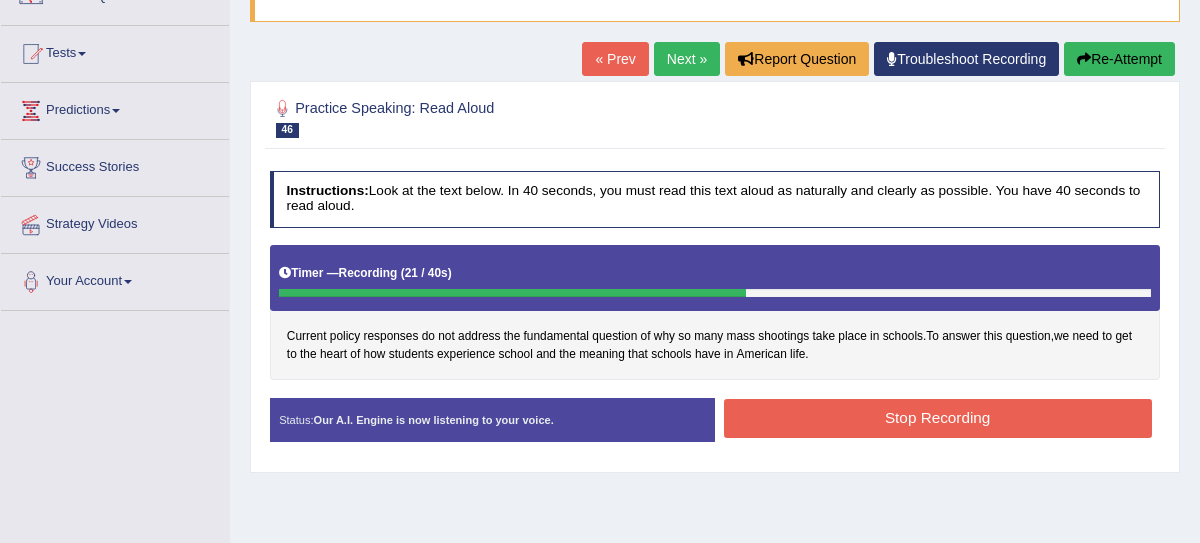 click on "Re-Attempt" at bounding box center (1119, 59) 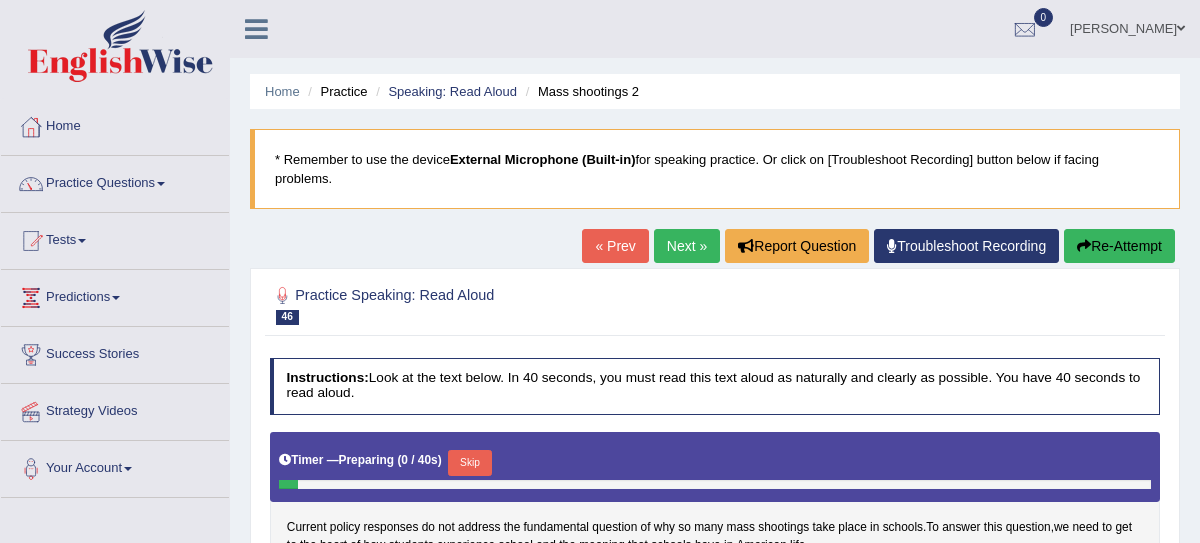 scroll, scrollTop: 406, scrollLeft: 0, axis: vertical 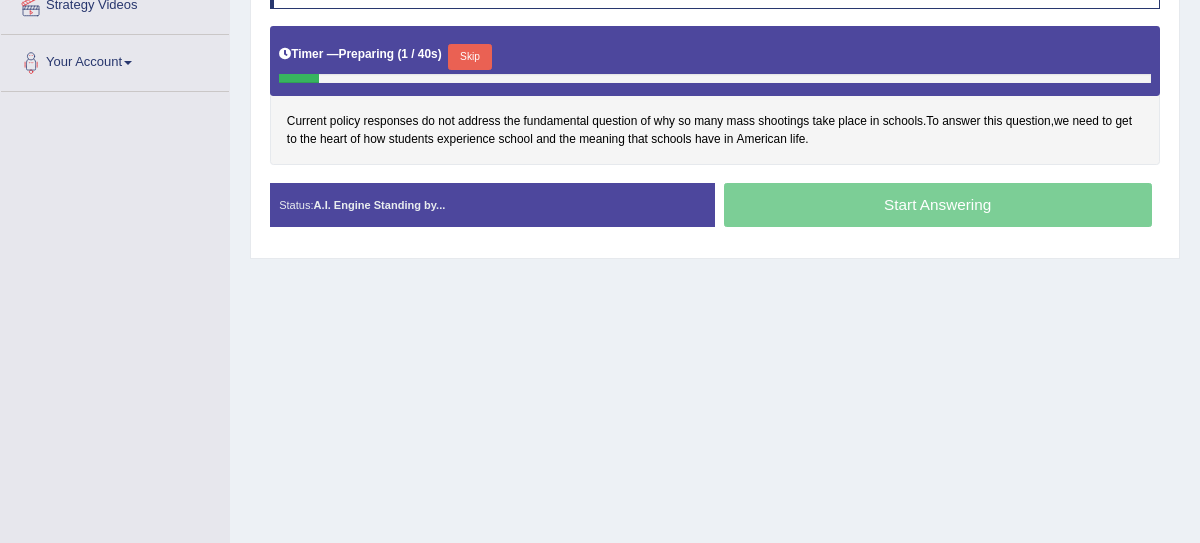 click on "Timer —  Preparing   ( 1 / 40s ) Skip" at bounding box center [715, 57] 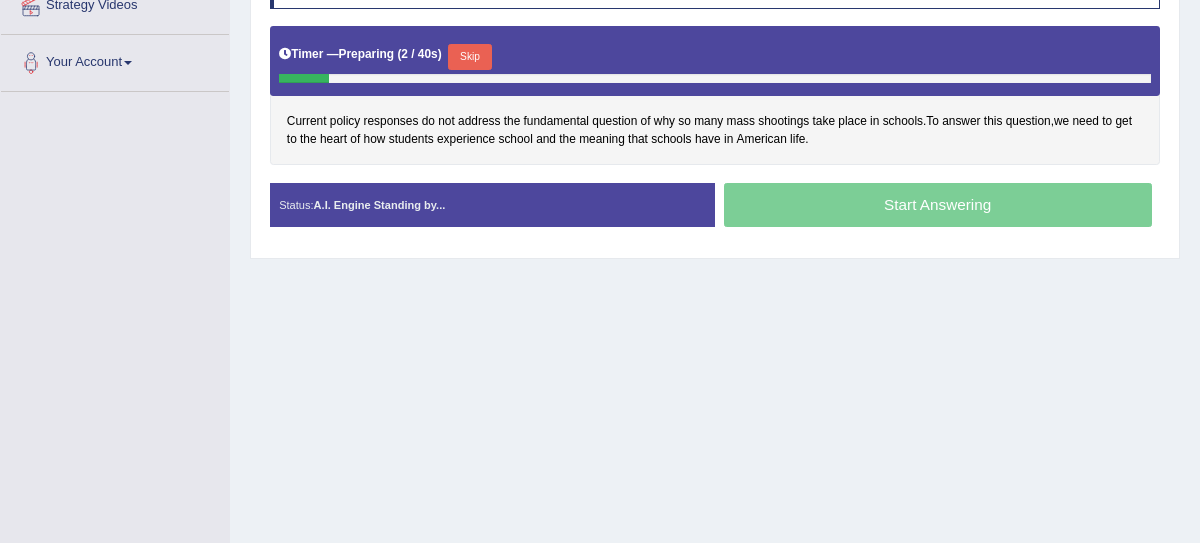 click on "Skip" at bounding box center [469, 57] 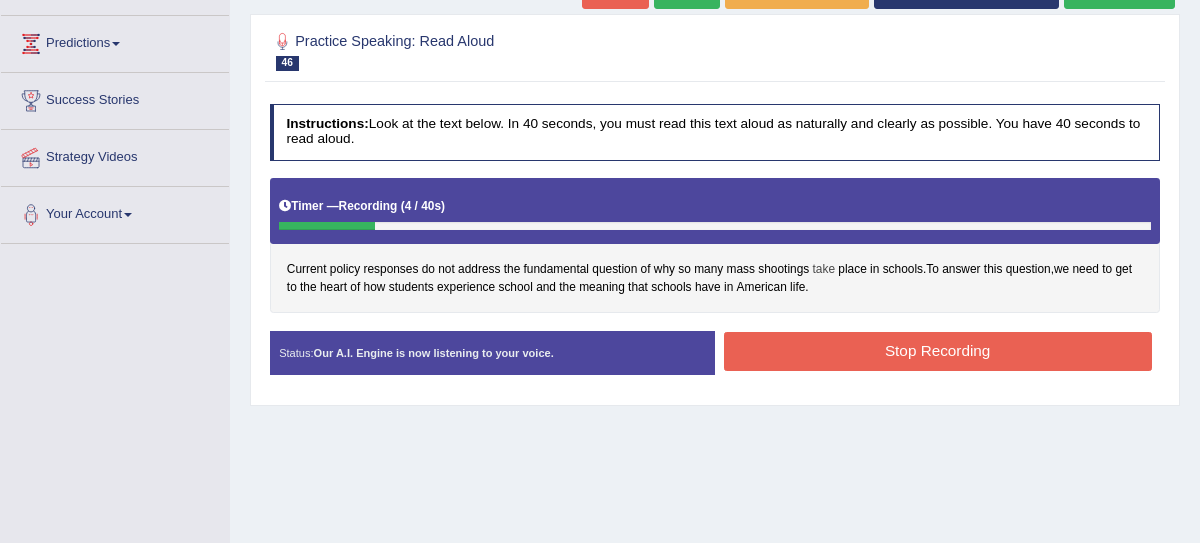 scroll, scrollTop: 231, scrollLeft: 0, axis: vertical 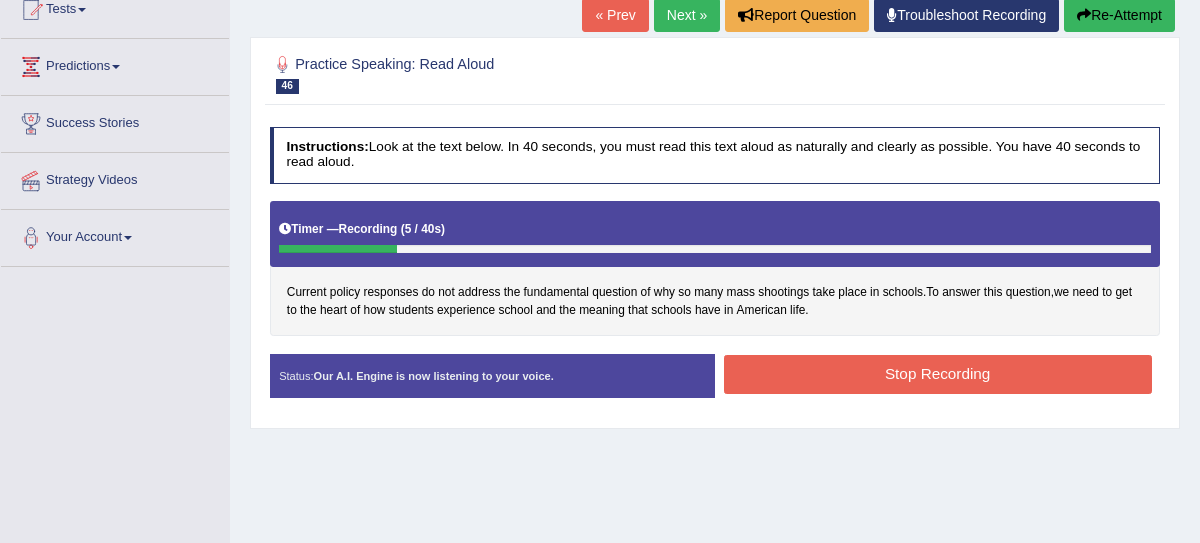 click on "Re-Attempt" at bounding box center (1119, 15) 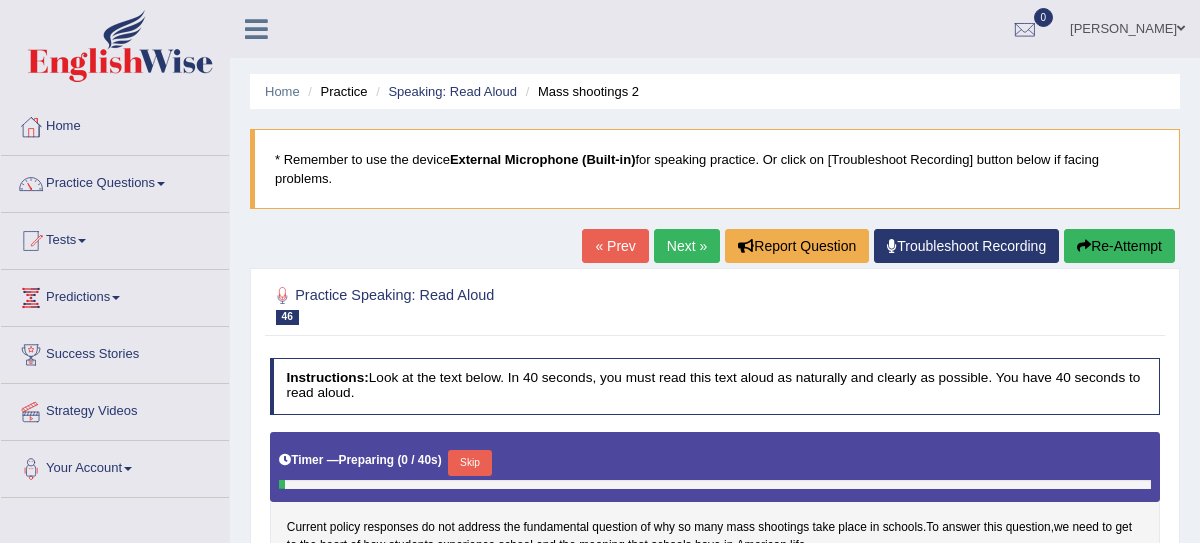 scroll, scrollTop: 253, scrollLeft: 0, axis: vertical 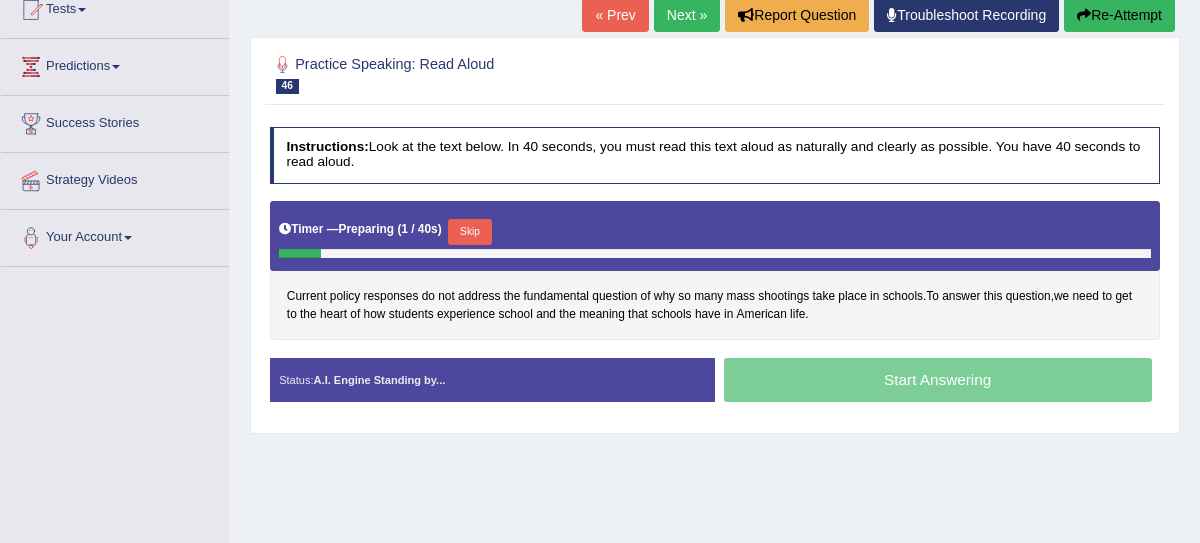 click on "Skip" at bounding box center [469, 232] 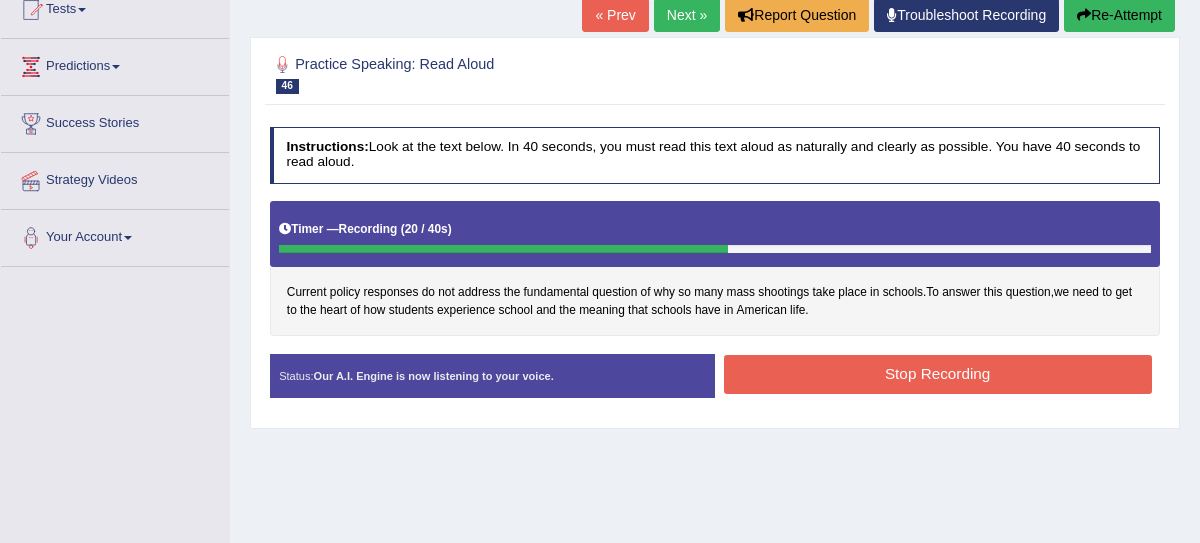 click on "Stop Recording" at bounding box center (938, 374) 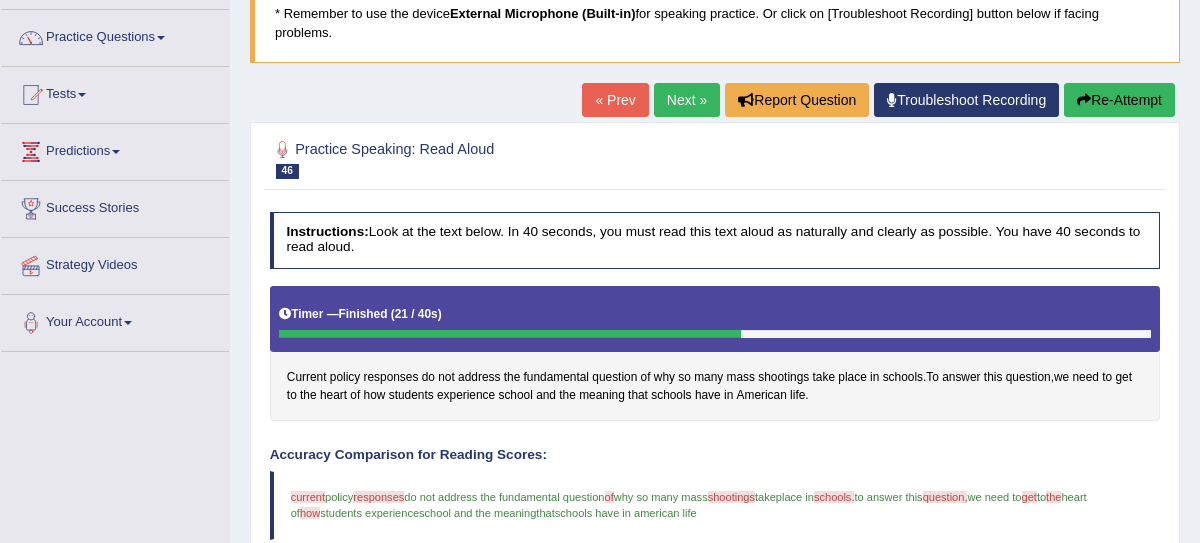scroll, scrollTop: 77, scrollLeft: 0, axis: vertical 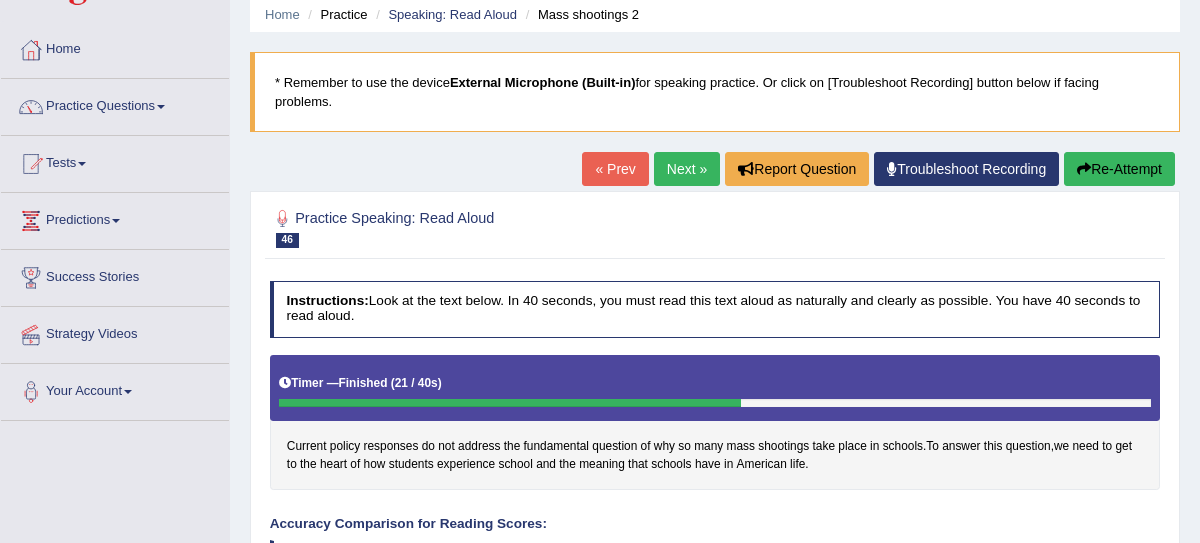 click on "Next »" at bounding box center [687, 169] 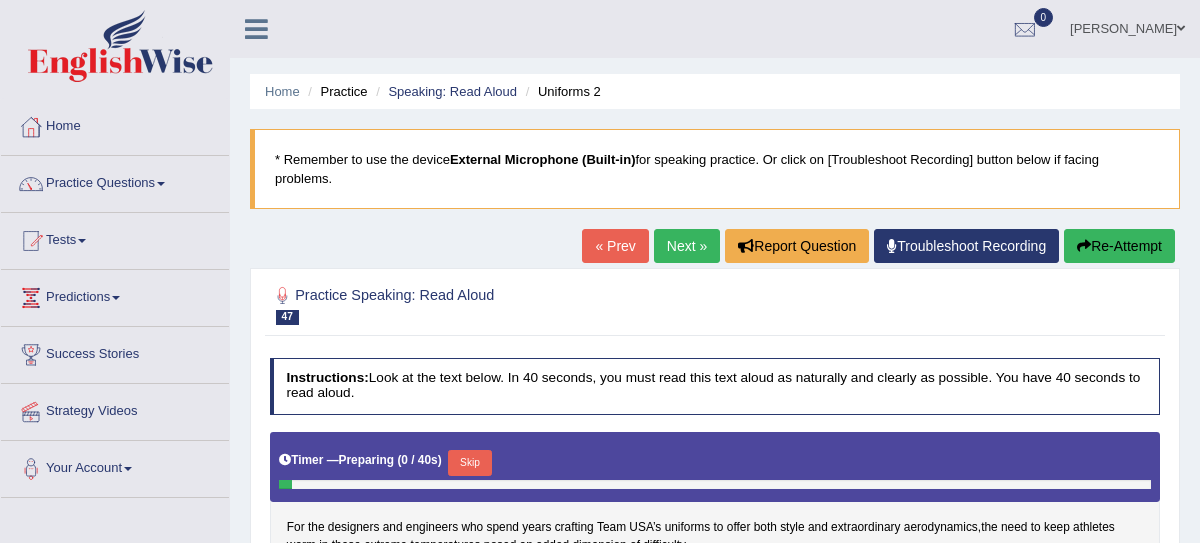 scroll, scrollTop: 215, scrollLeft: 0, axis: vertical 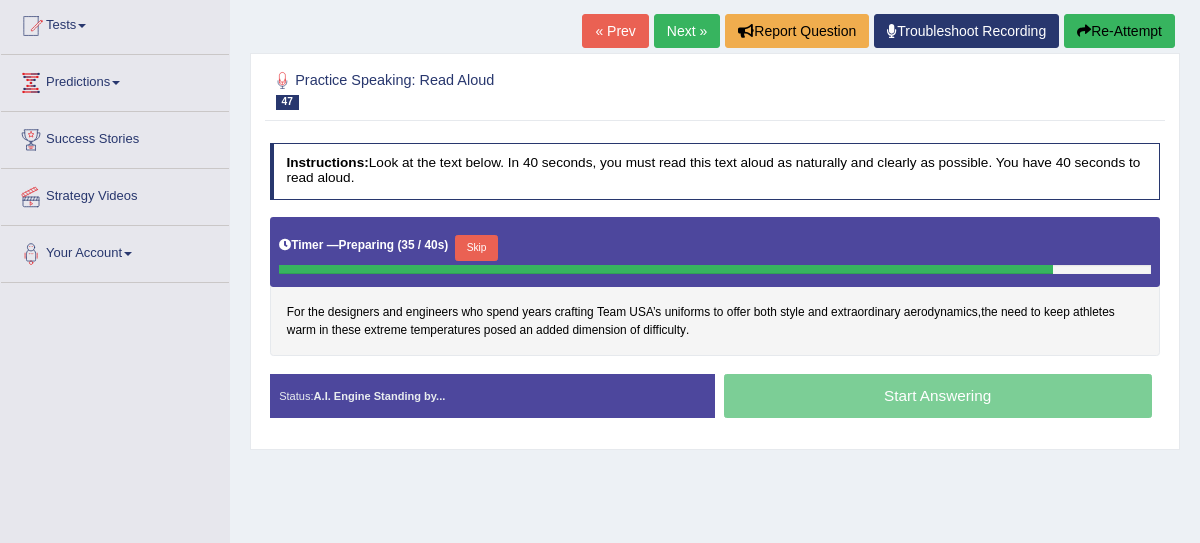 click on "Skip" at bounding box center [476, 248] 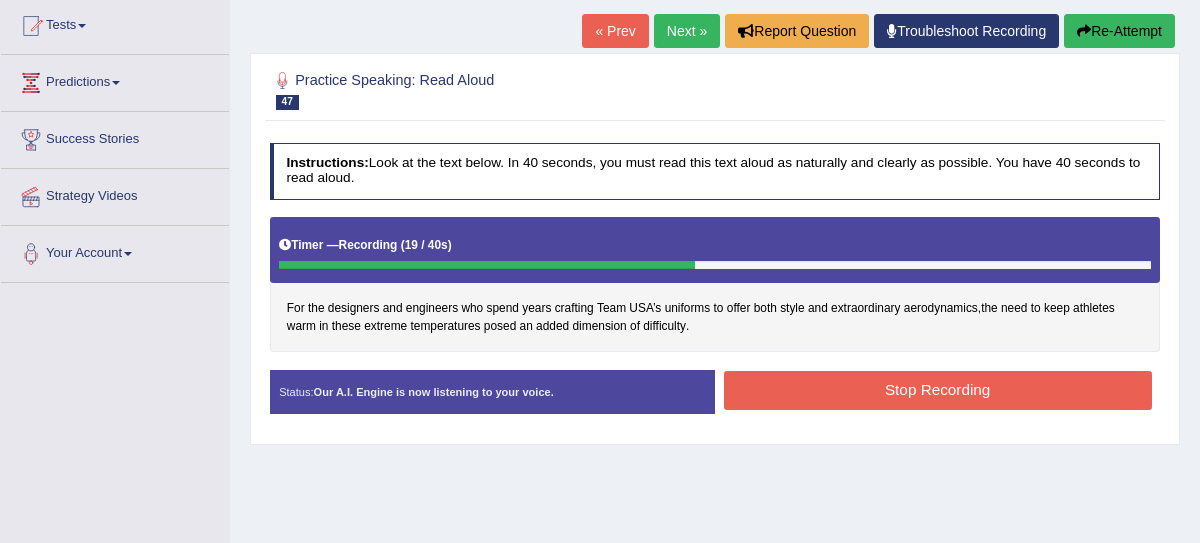 click on "Stop Recording" at bounding box center (938, 390) 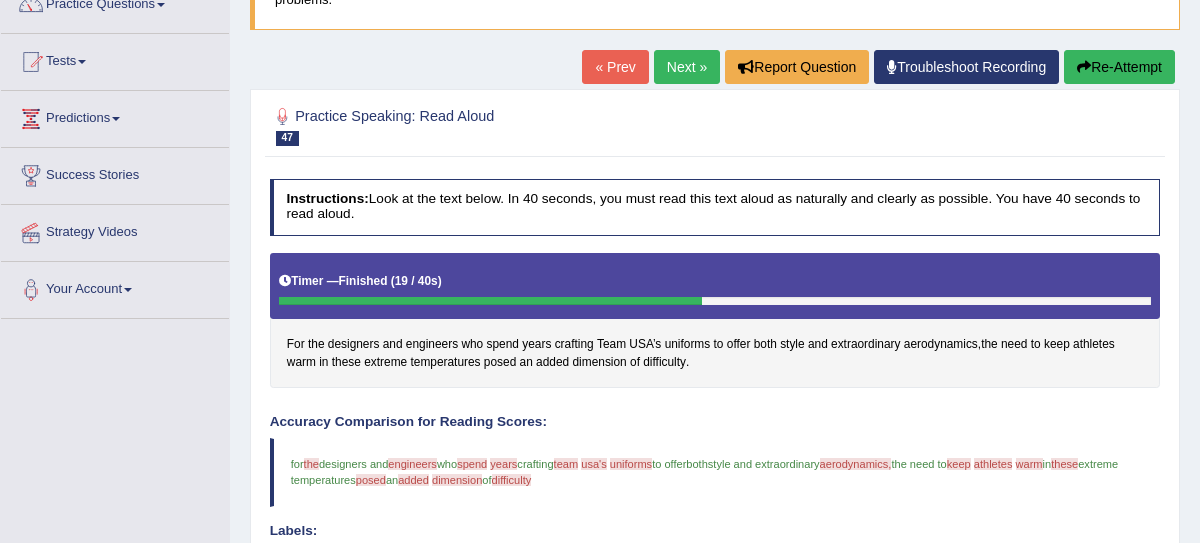 scroll, scrollTop: 151, scrollLeft: 0, axis: vertical 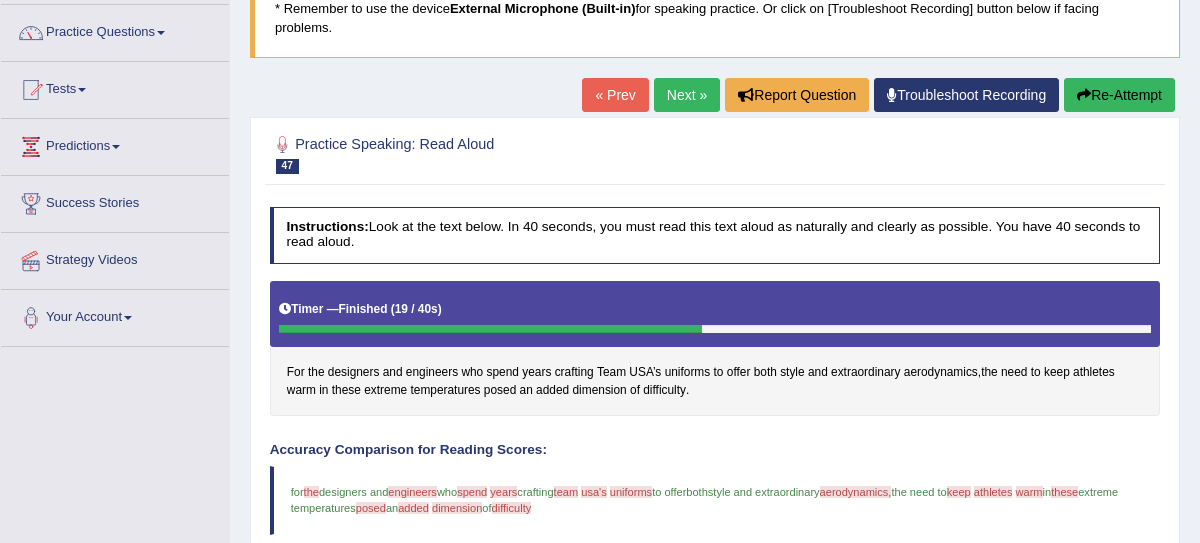click on "Next »" at bounding box center (687, 95) 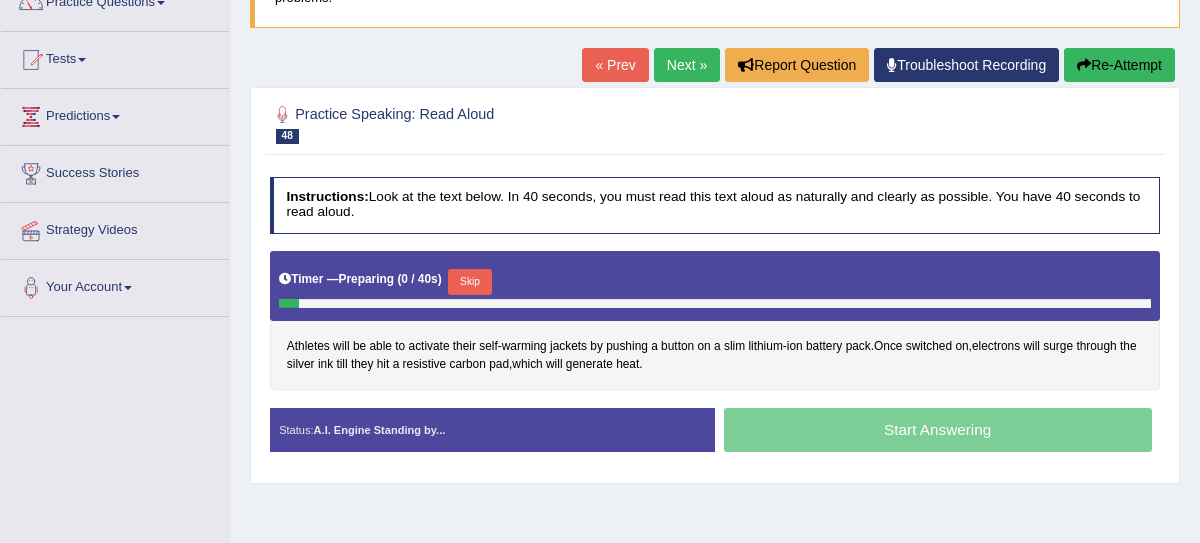 scroll, scrollTop: 181, scrollLeft: 0, axis: vertical 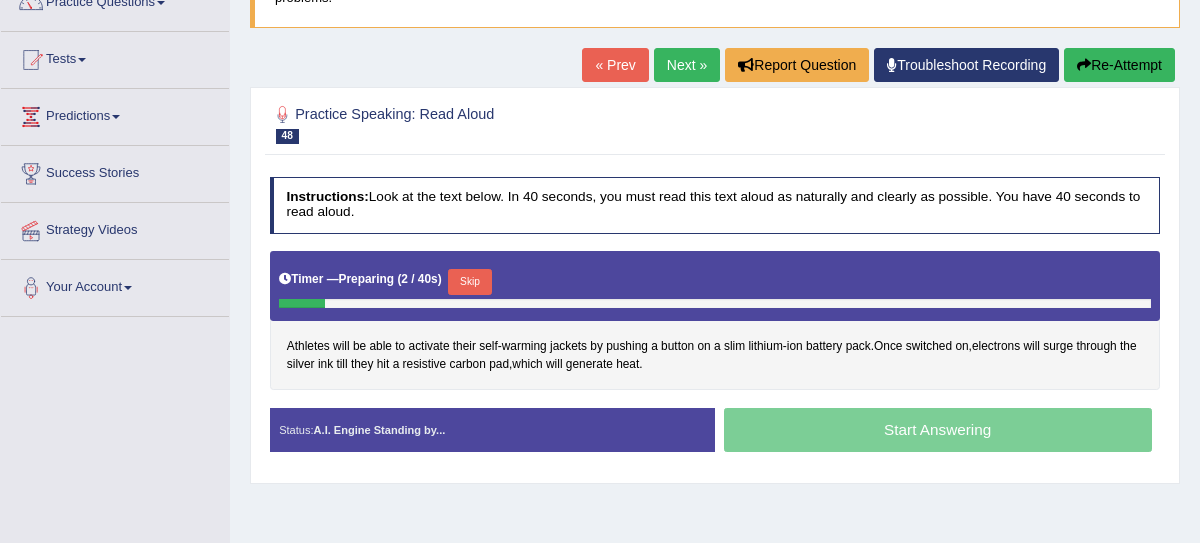 click on "Skip" at bounding box center (469, 282) 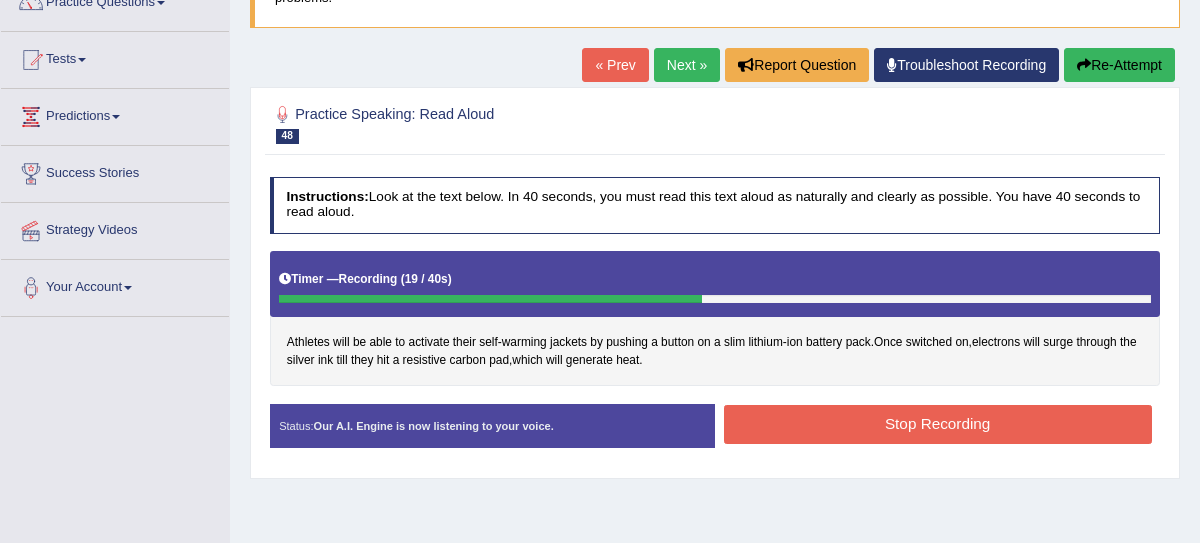 click on "Stop Recording" at bounding box center [938, 424] 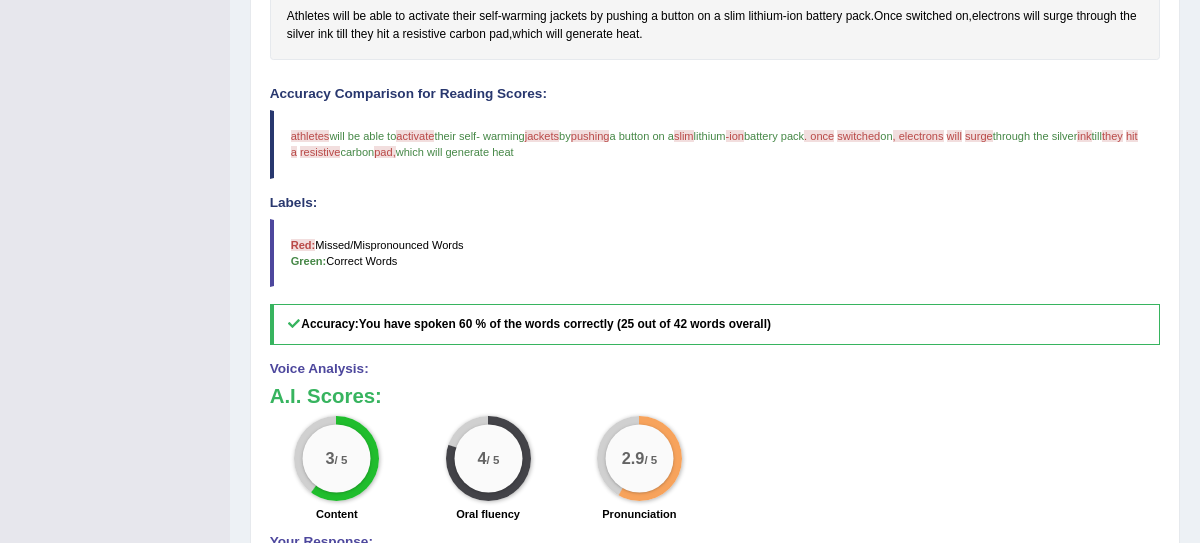 scroll, scrollTop: 0, scrollLeft: 0, axis: both 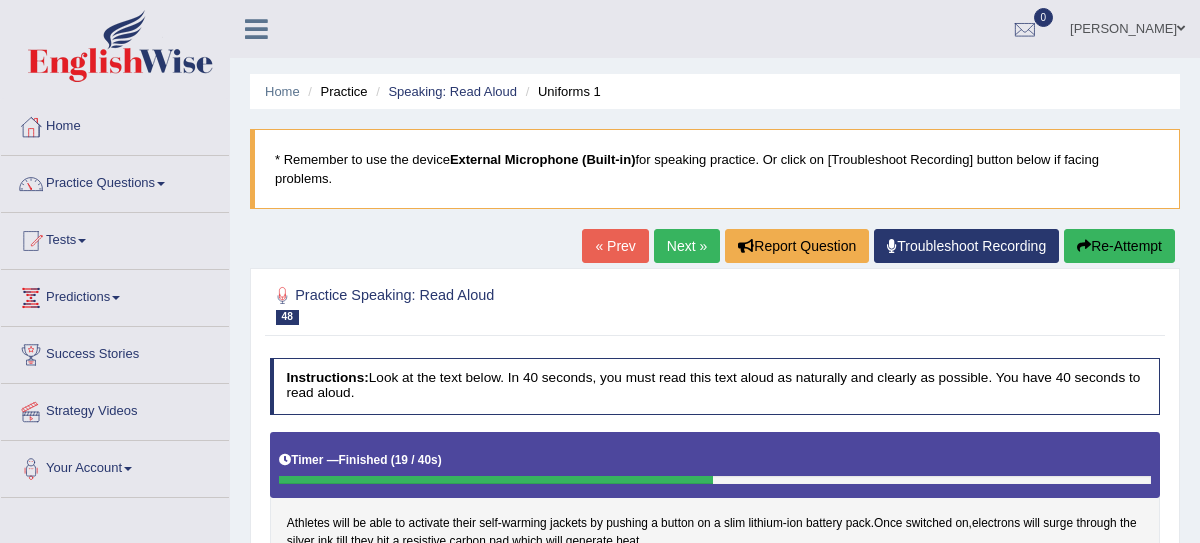 click on "Next »" at bounding box center (687, 246) 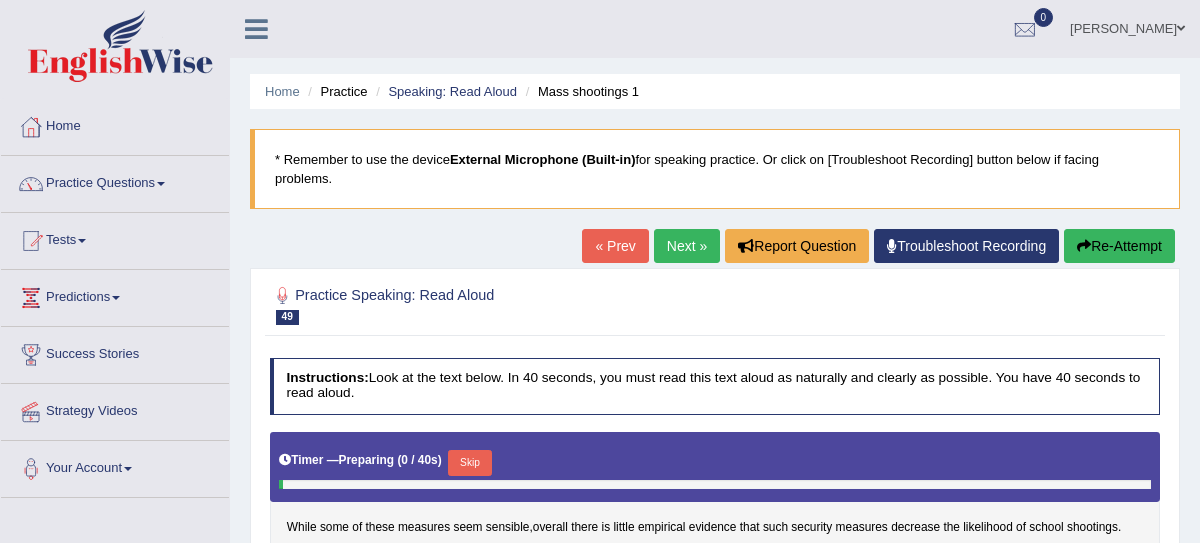 scroll, scrollTop: 0, scrollLeft: 0, axis: both 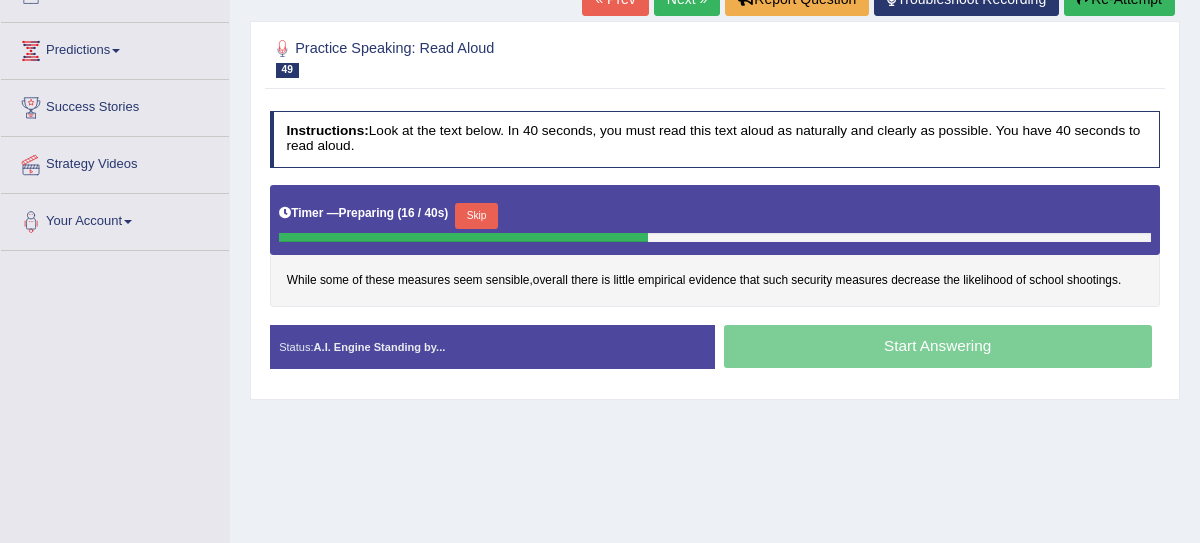 click on "Skip" at bounding box center [476, 216] 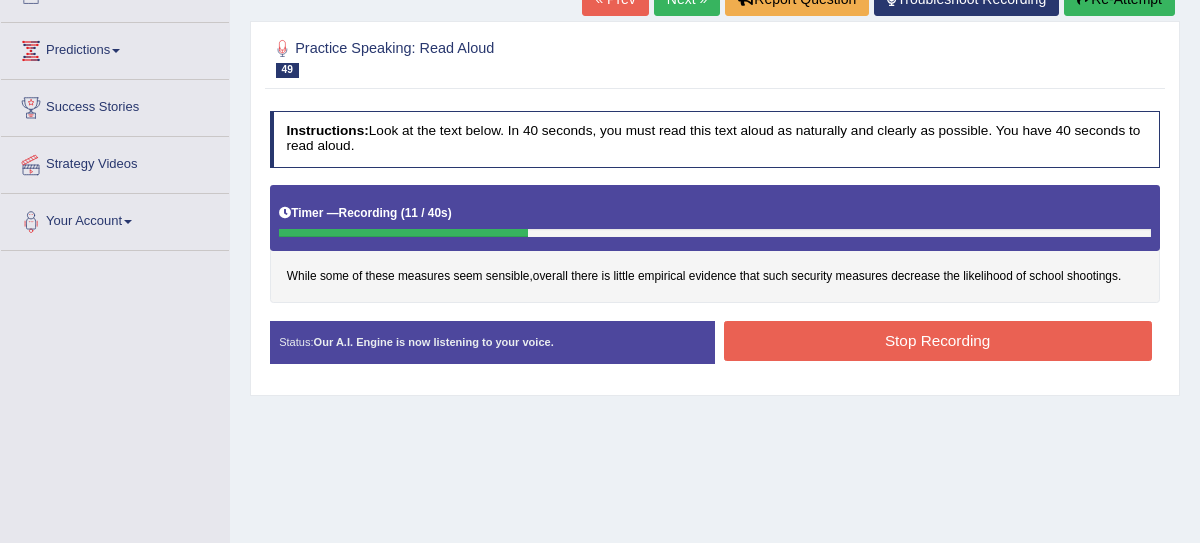 click on "Stop Recording" at bounding box center (938, 340) 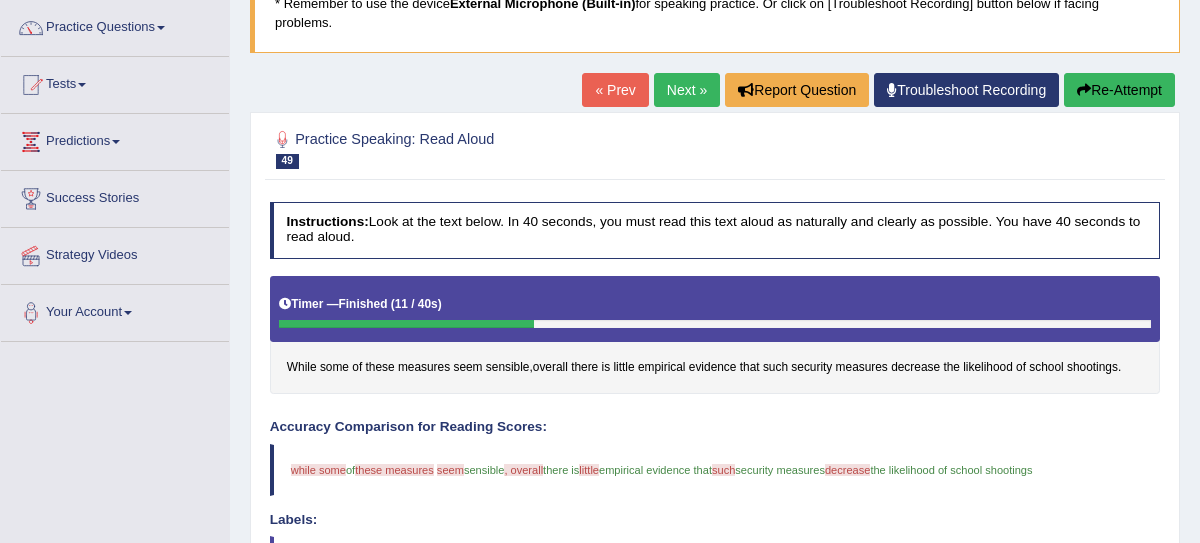 scroll, scrollTop: 155, scrollLeft: 0, axis: vertical 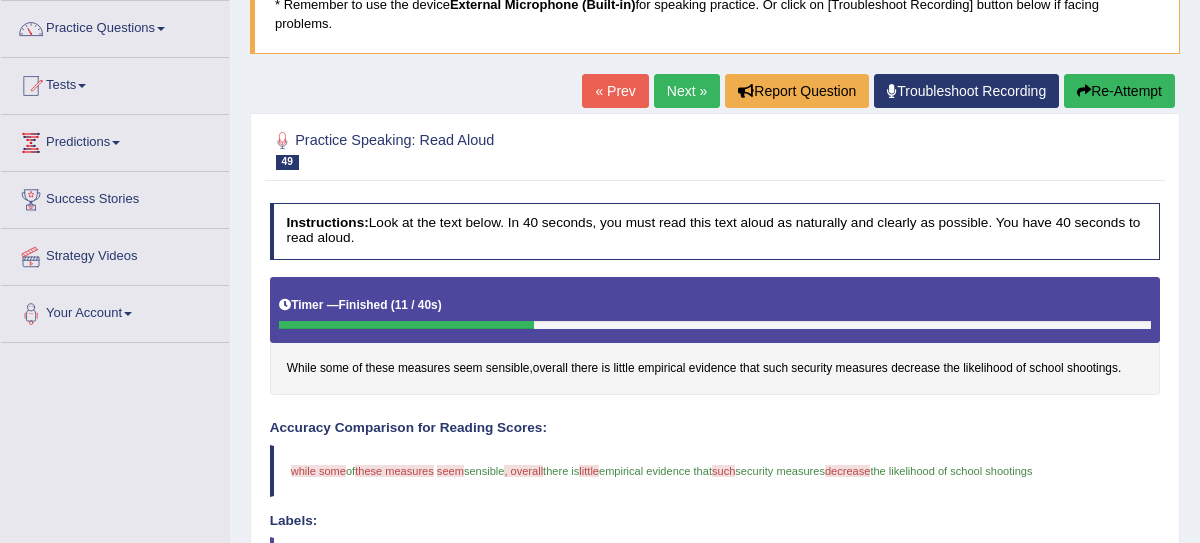 click on "Re-Attempt" at bounding box center (1119, 91) 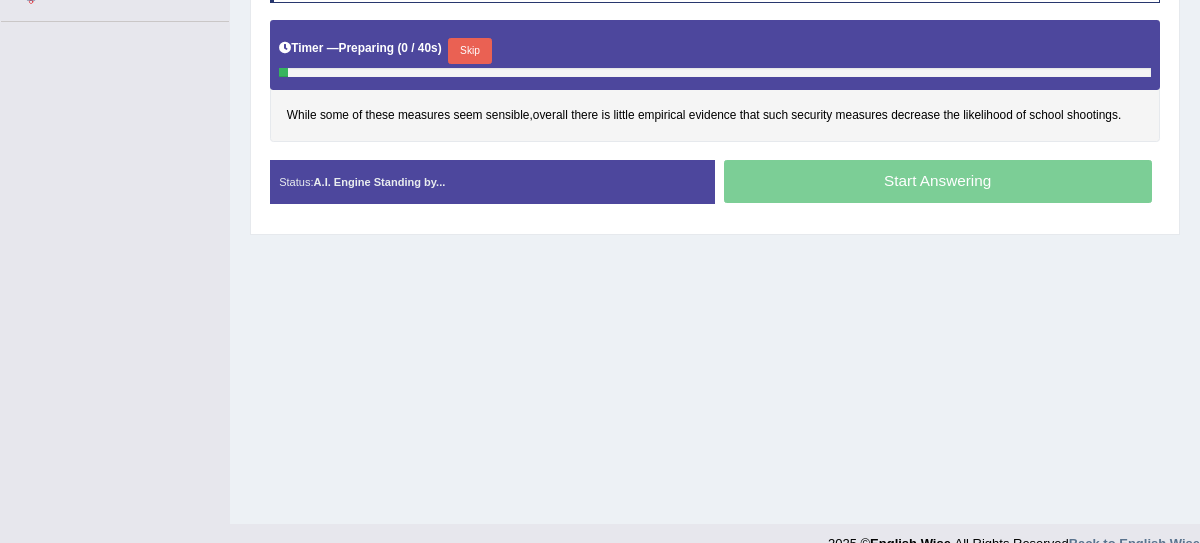 scroll, scrollTop: 476, scrollLeft: 0, axis: vertical 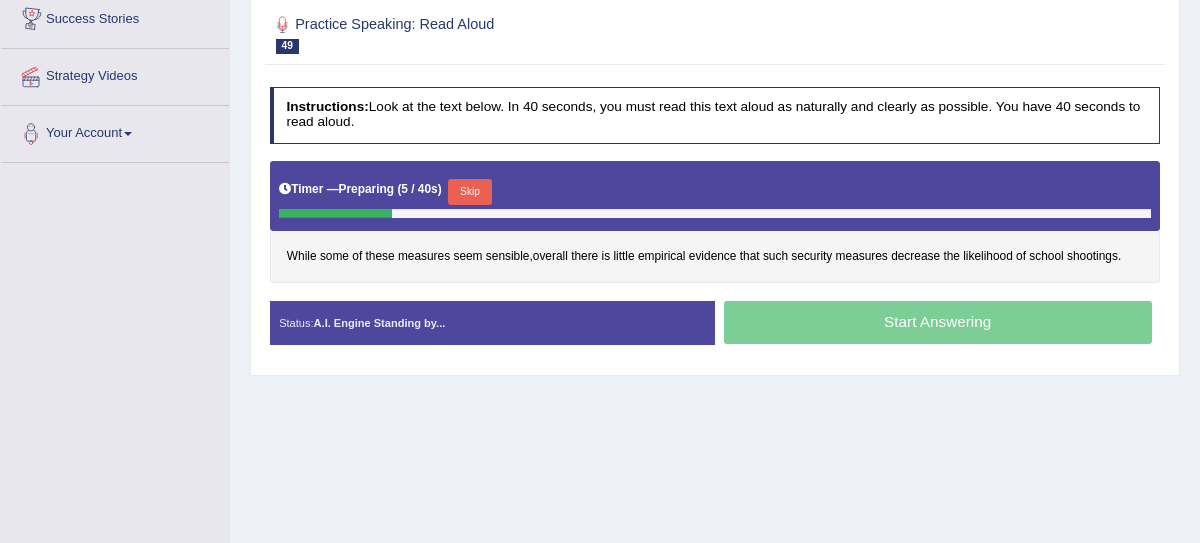 click at bounding box center (283, 25) 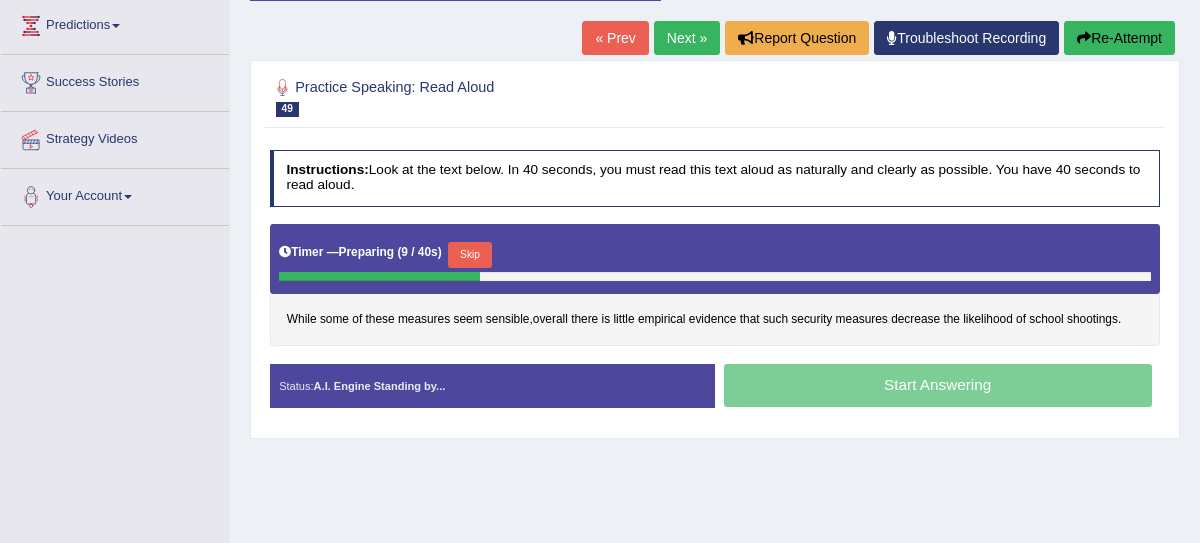 scroll, scrollTop: 266, scrollLeft: 0, axis: vertical 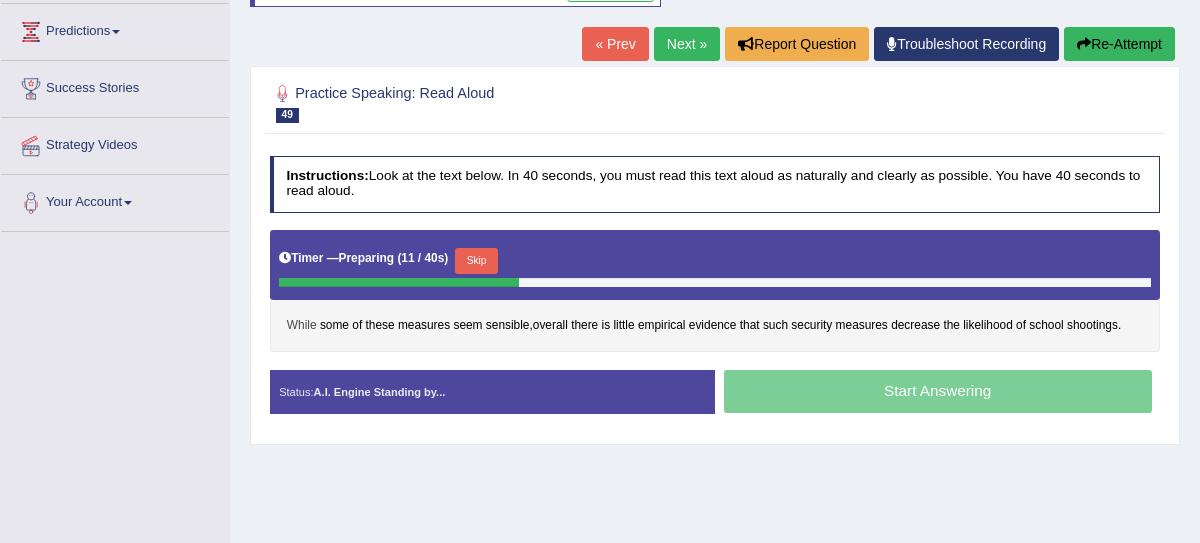 click on "While" at bounding box center [302, 326] 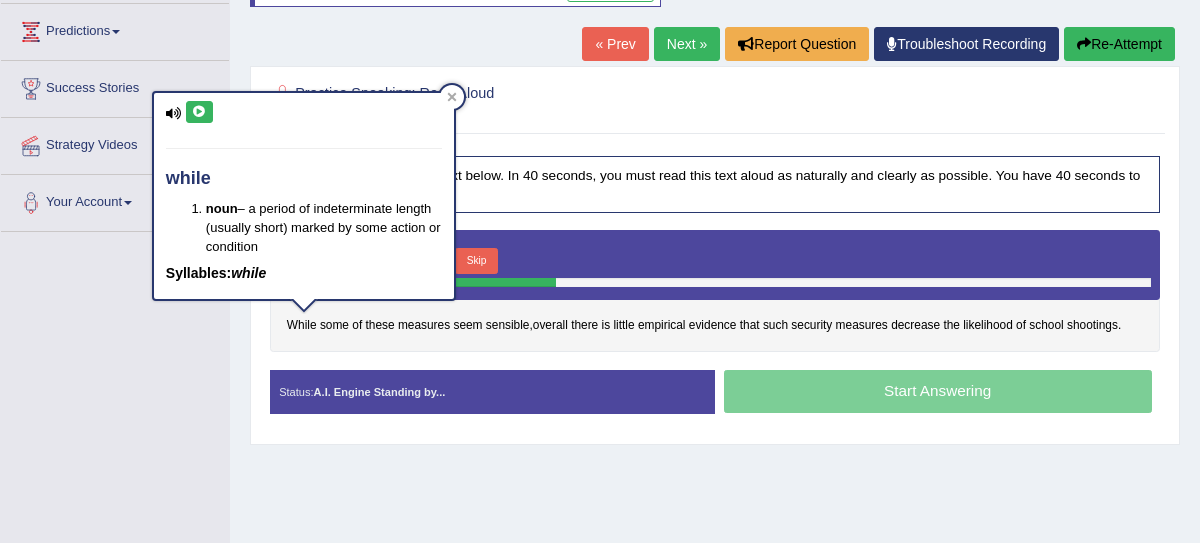 click at bounding box center (199, 112) 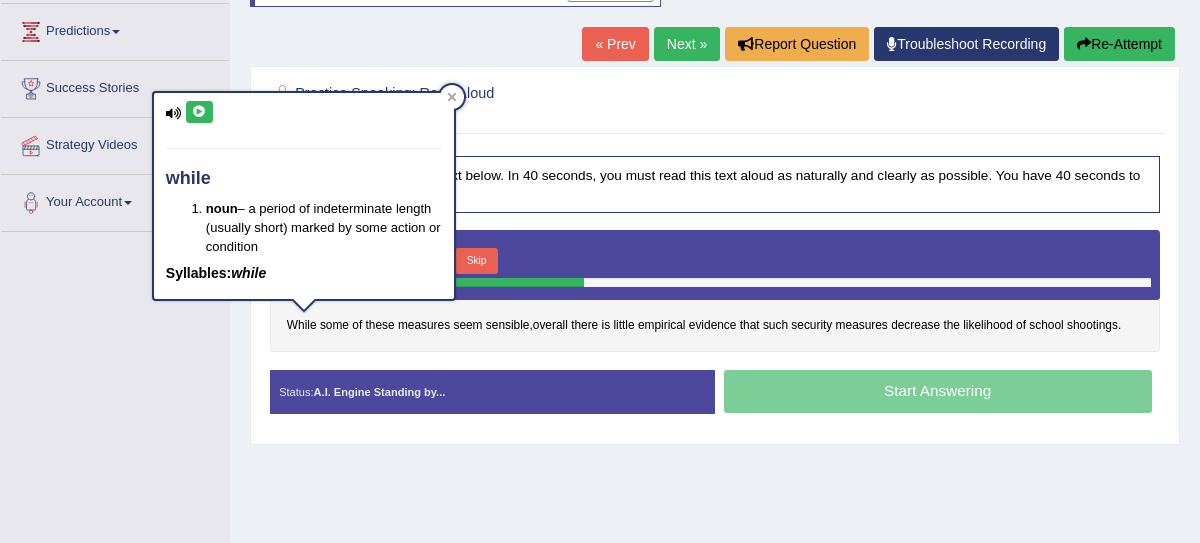 click at bounding box center [199, 112] 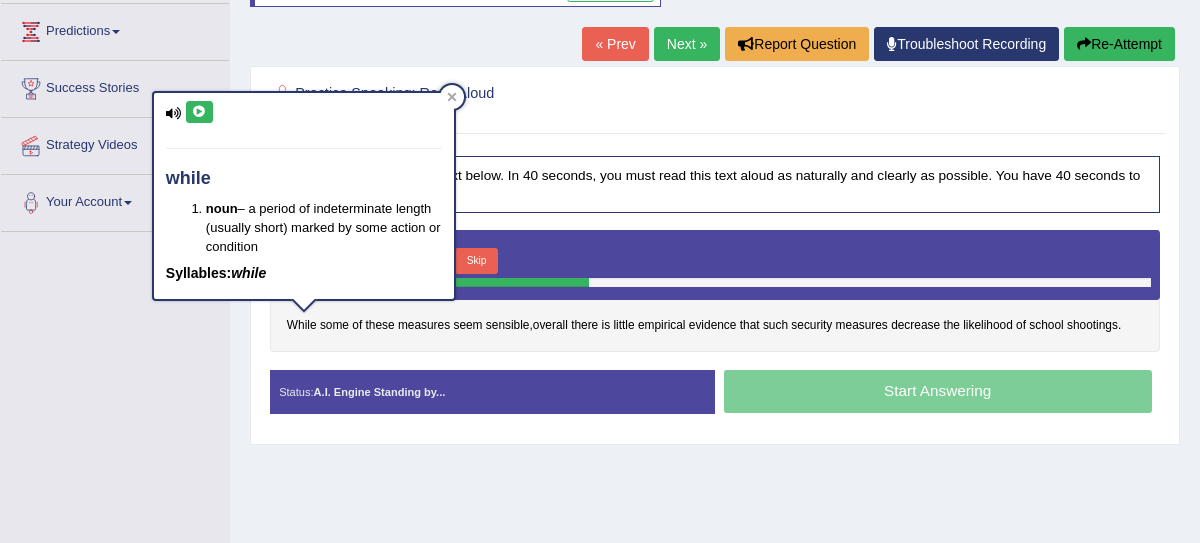 click at bounding box center (199, 112) 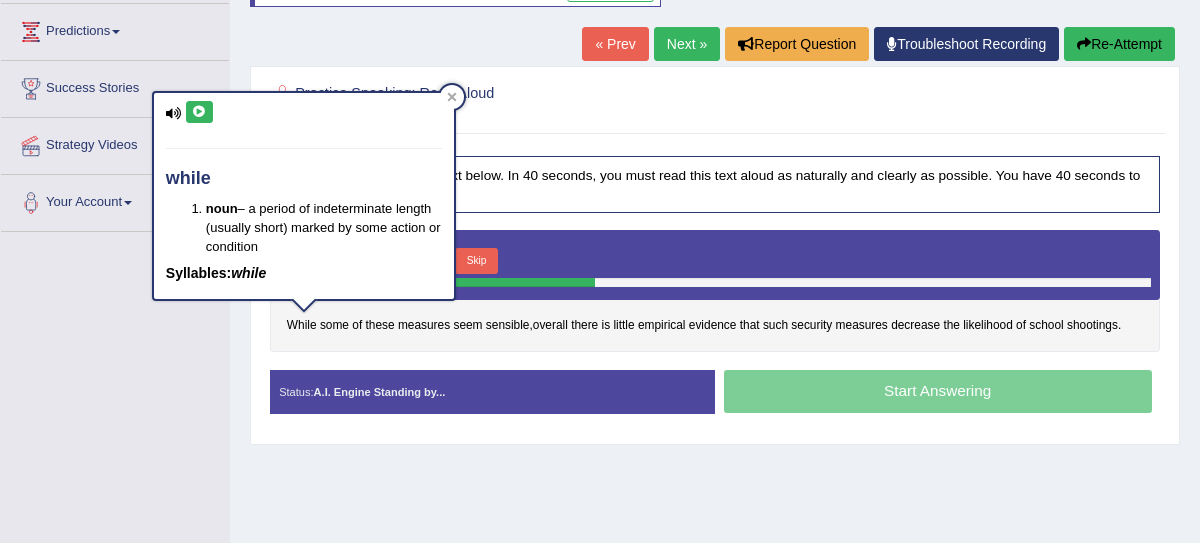 click at bounding box center [199, 112] 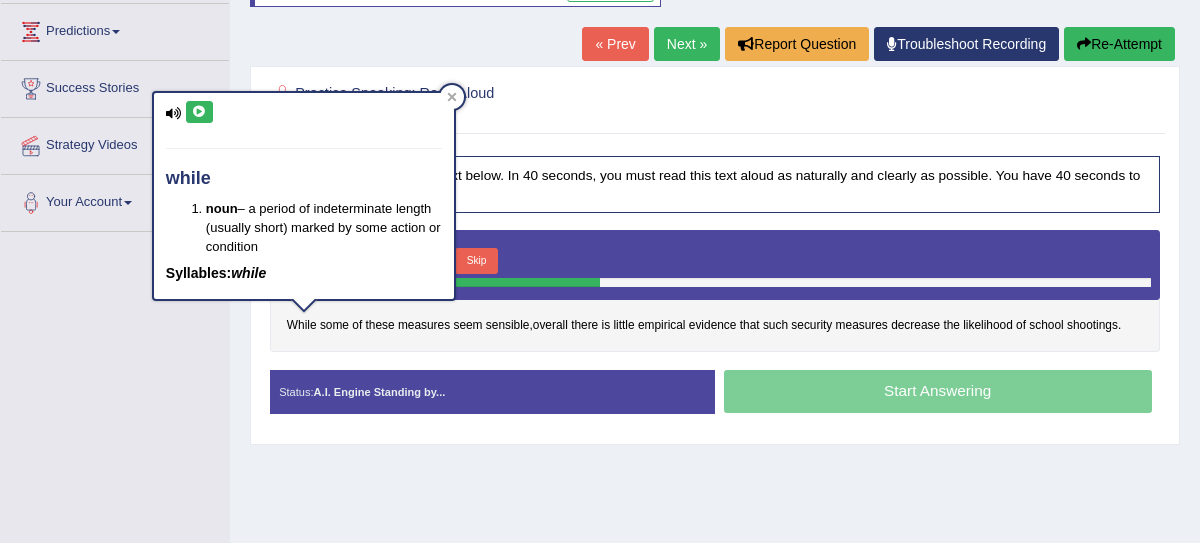 click at bounding box center [199, 112] 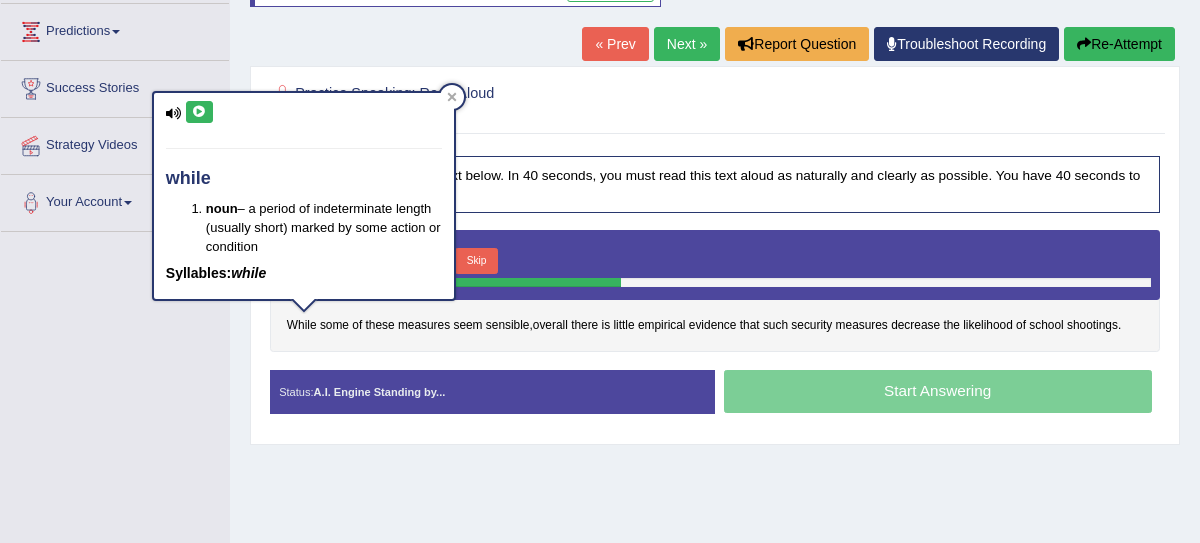 click at bounding box center [199, 112] 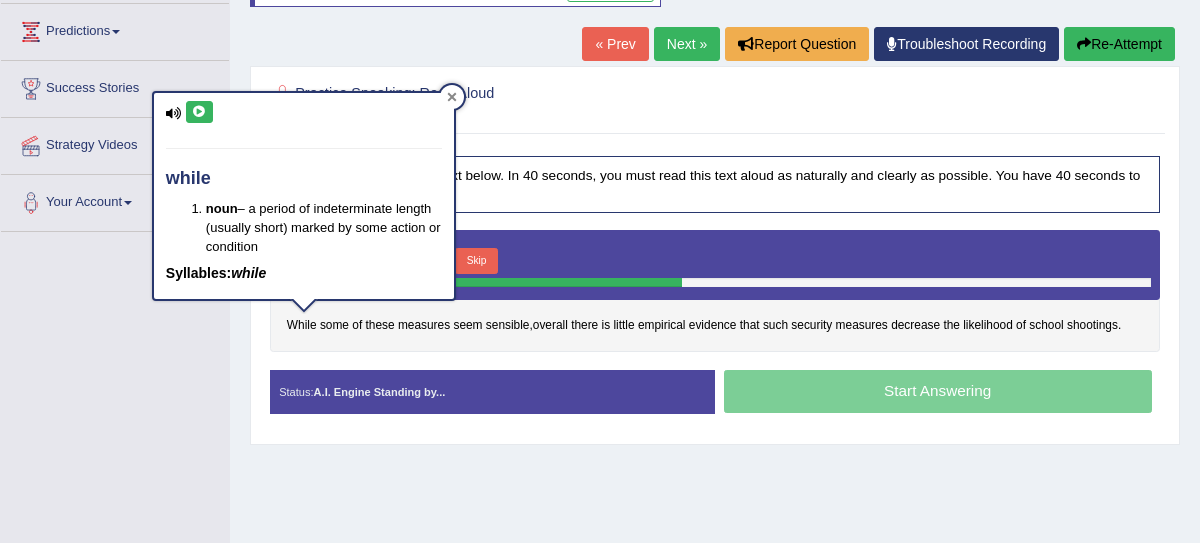 click 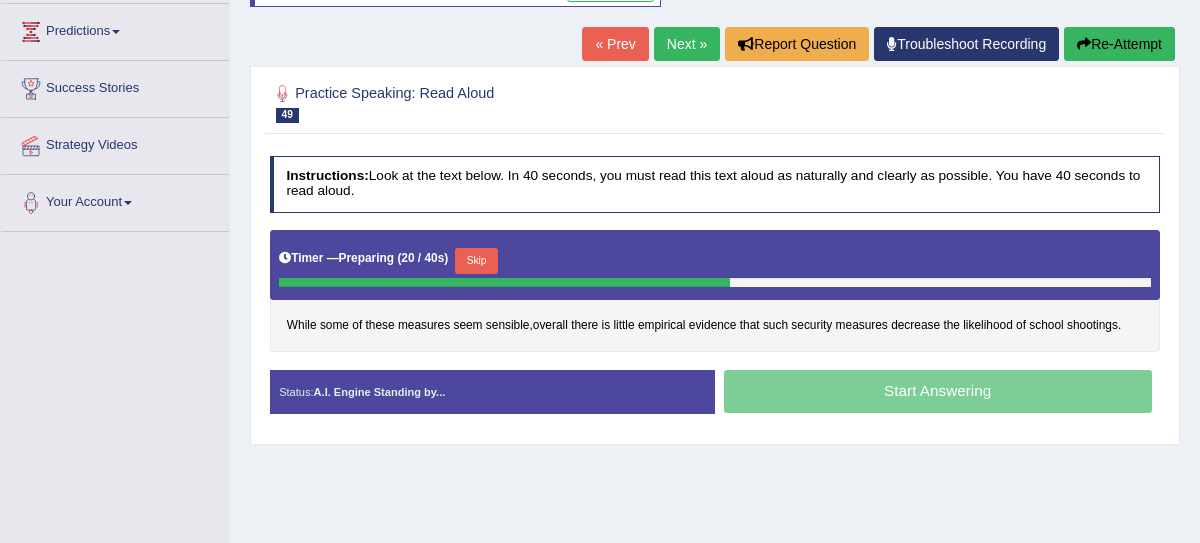 click on "Skip" at bounding box center [476, 261] 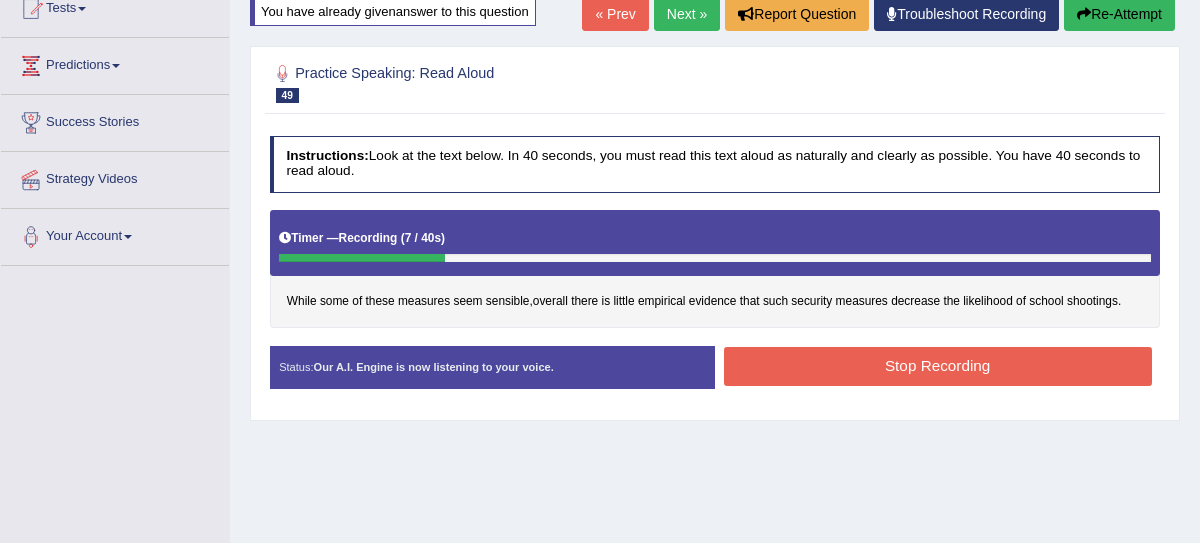 scroll, scrollTop: 199, scrollLeft: 0, axis: vertical 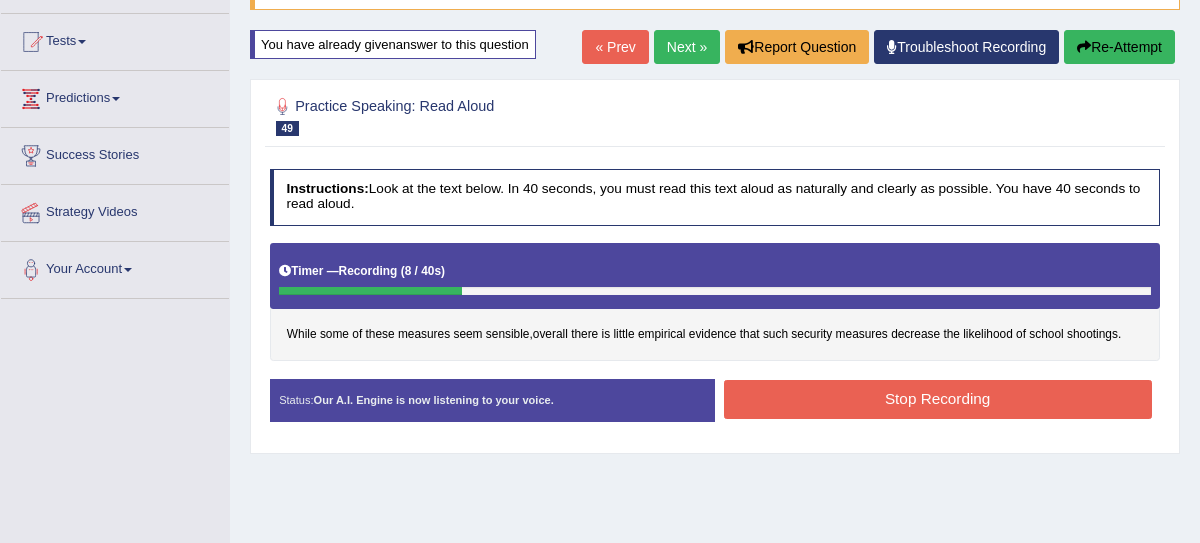 click on "Re-Attempt" at bounding box center [1119, 47] 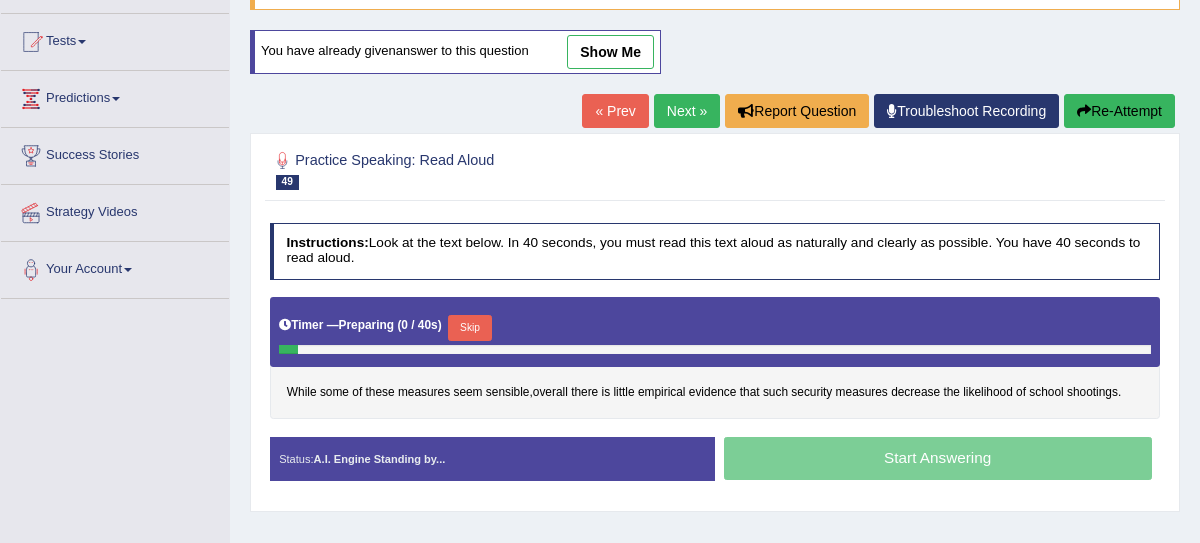 scroll, scrollTop: 199, scrollLeft: 0, axis: vertical 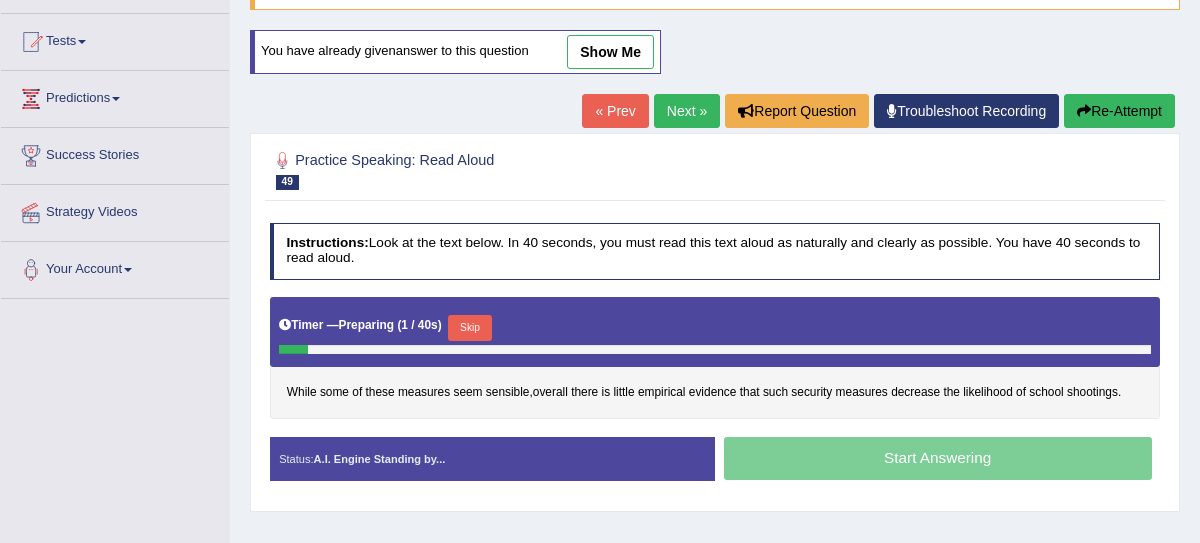 click on "Skip" at bounding box center (469, 328) 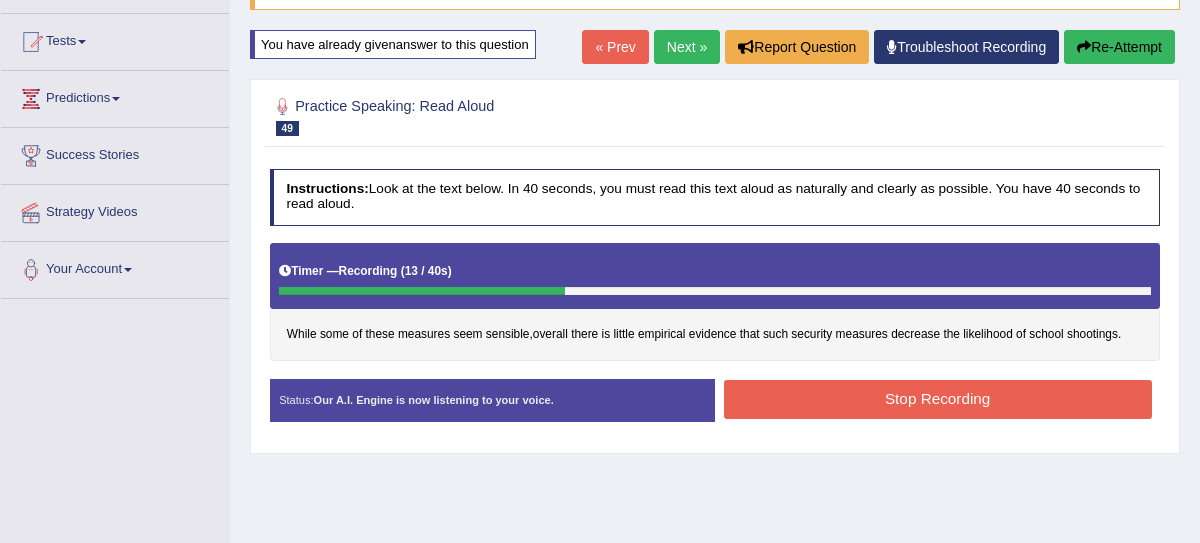 click on "Stop Recording" at bounding box center [938, 399] 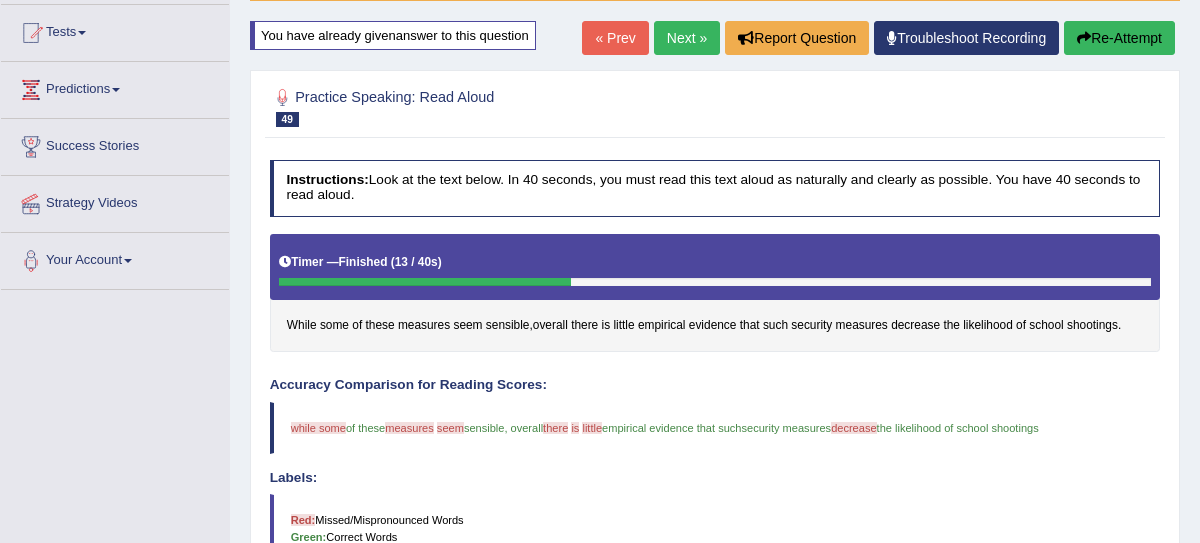 scroll, scrollTop: 191, scrollLeft: 0, axis: vertical 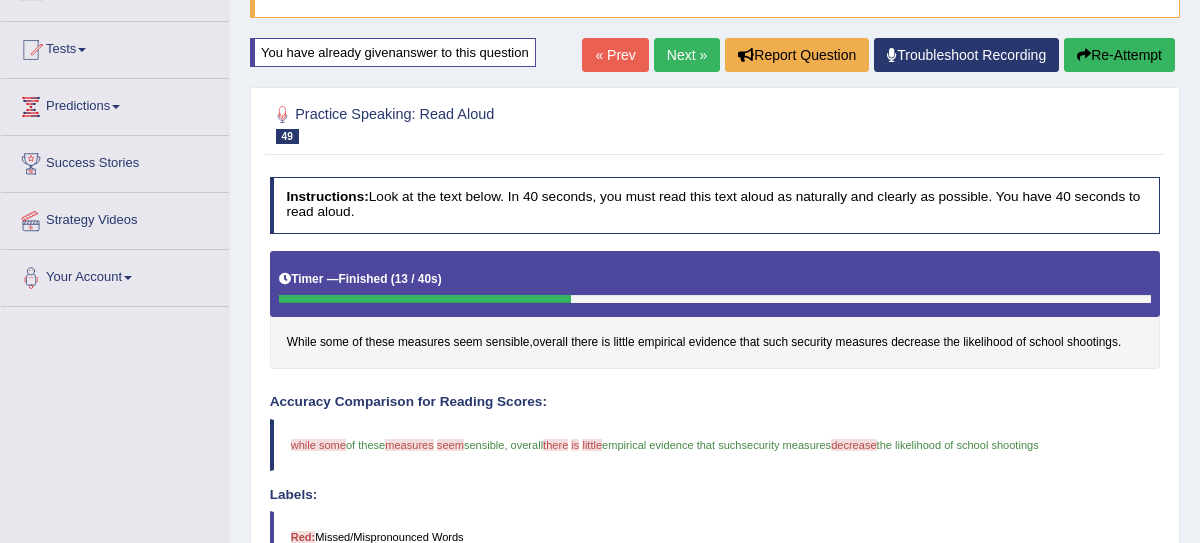 click on "Re-Attempt" at bounding box center [1119, 55] 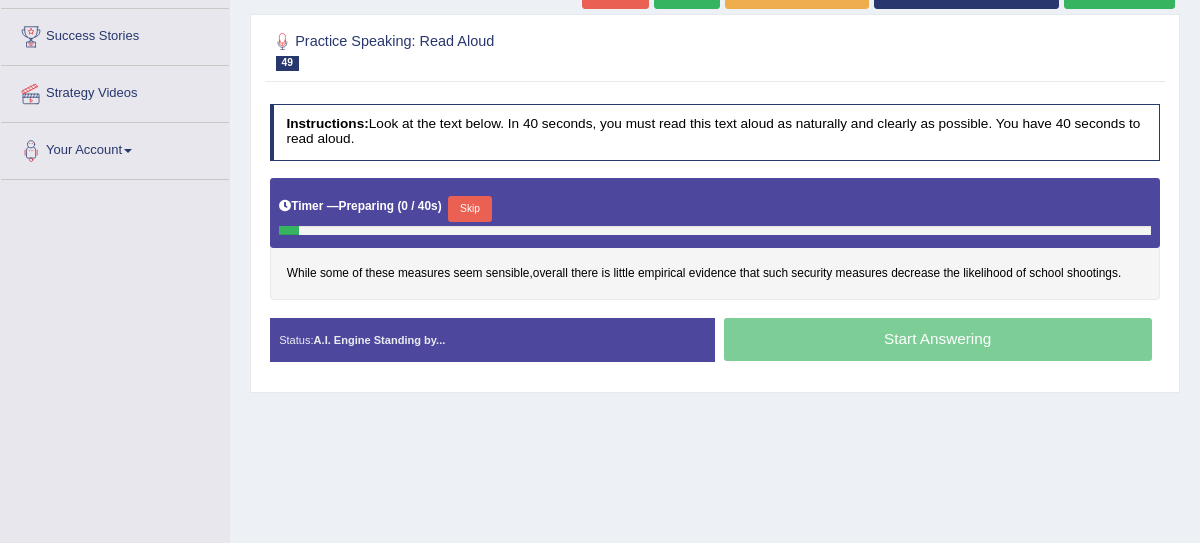 scroll, scrollTop: 0, scrollLeft: 0, axis: both 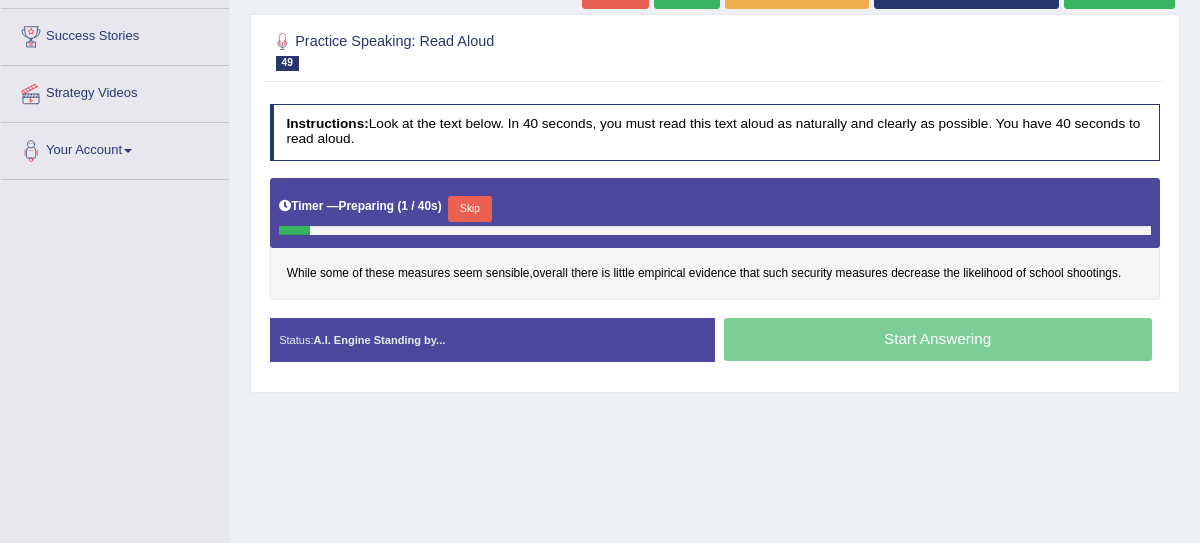 click on "Skip" at bounding box center (469, 209) 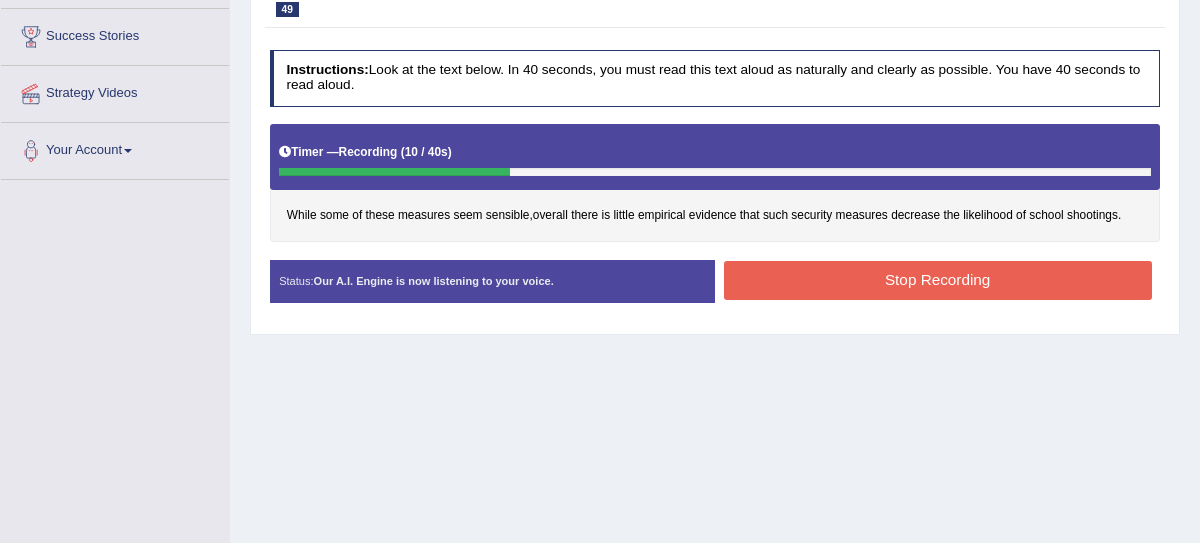 click on "Stop Recording" at bounding box center [938, 280] 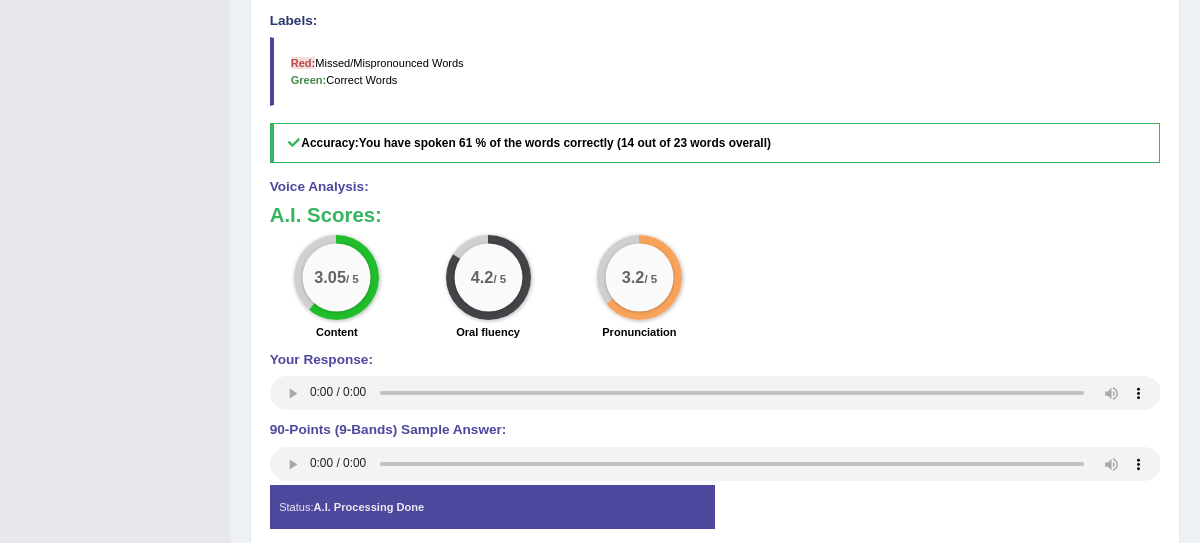 scroll, scrollTop: 666, scrollLeft: 0, axis: vertical 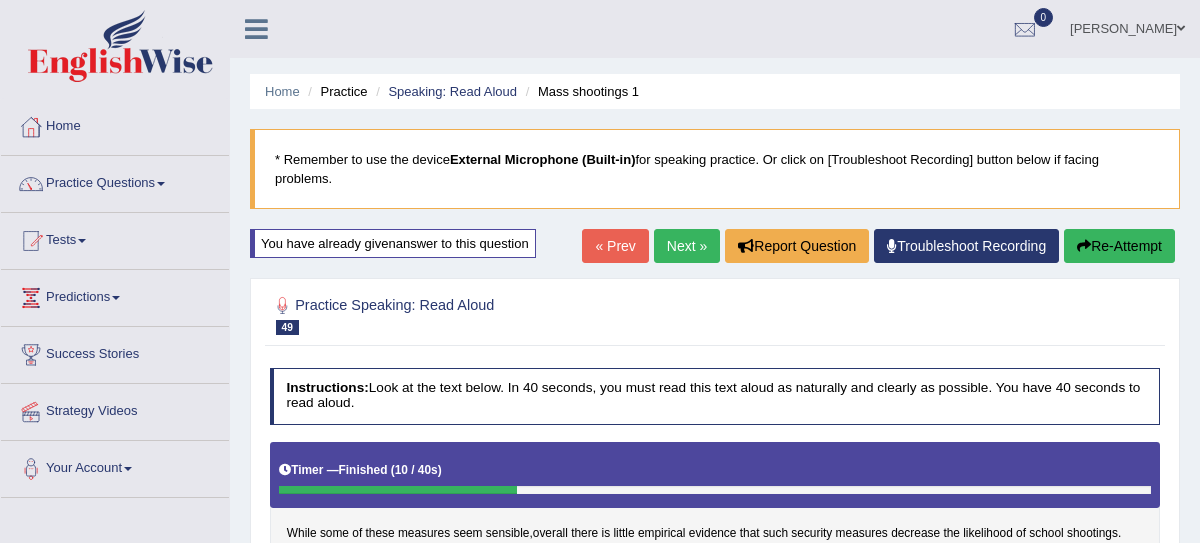click on "Next »" at bounding box center (687, 246) 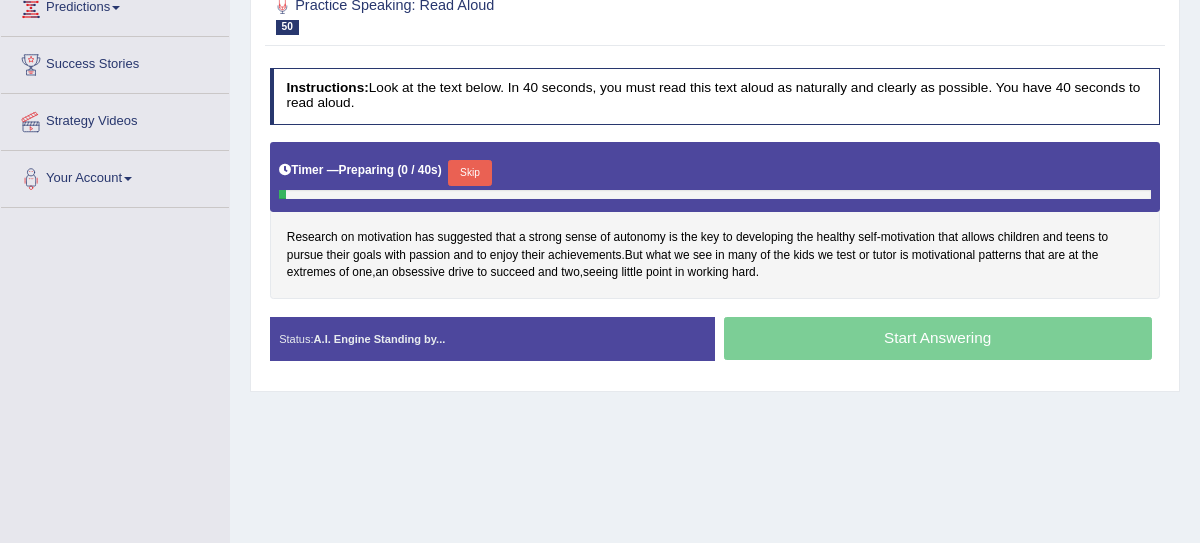 scroll, scrollTop: 290, scrollLeft: 0, axis: vertical 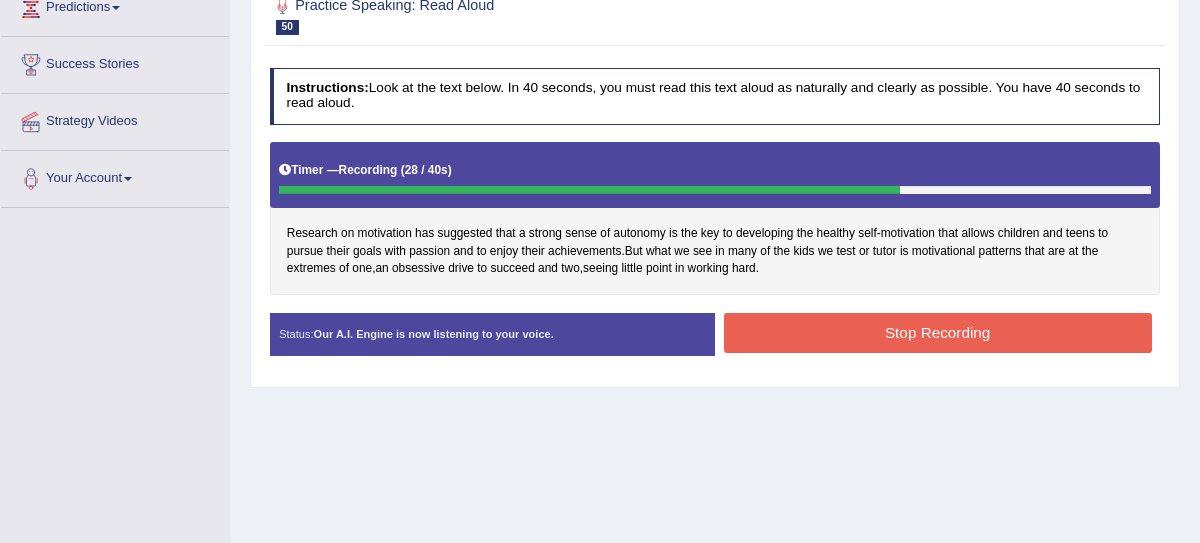 click on "Stop Recording" at bounding box center [938, 332] 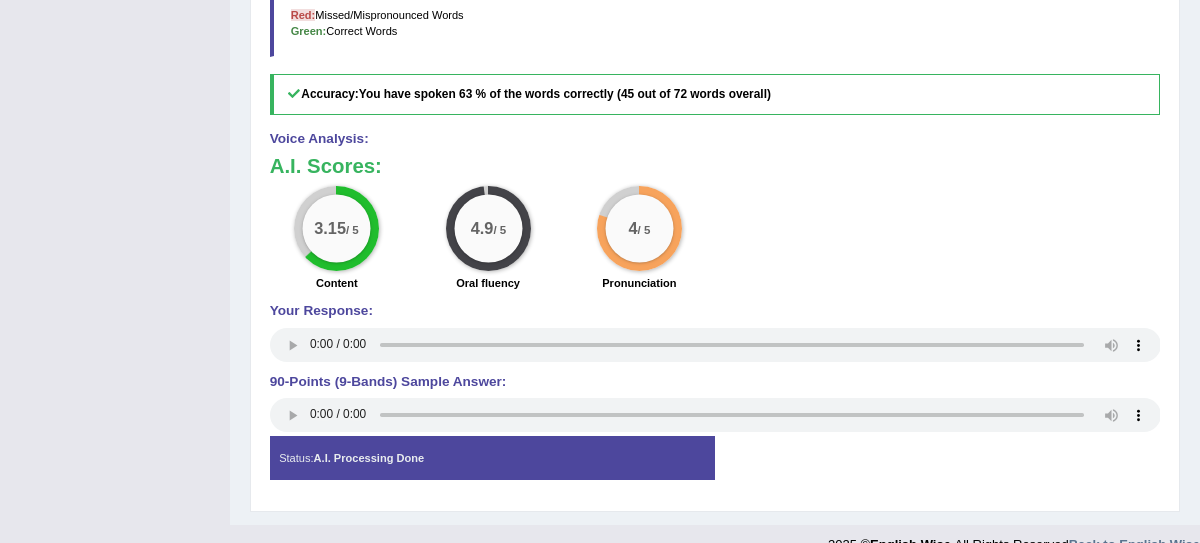 scroll, scrollTop: 796, scrollLeft: 0, axis: vertical 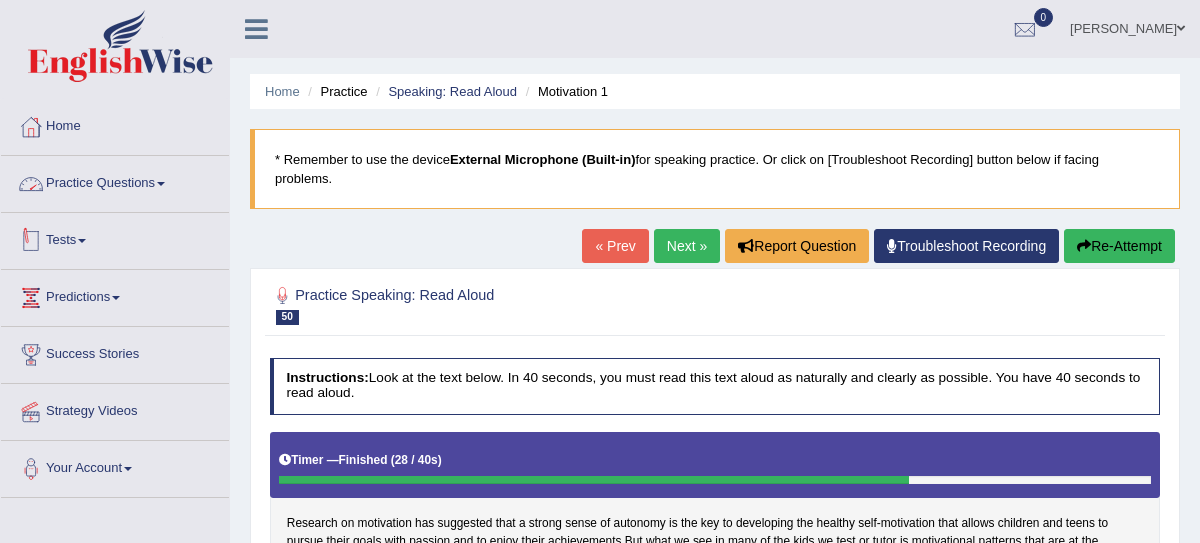 click on "Practice Questions" at bounding box center [115, 181] 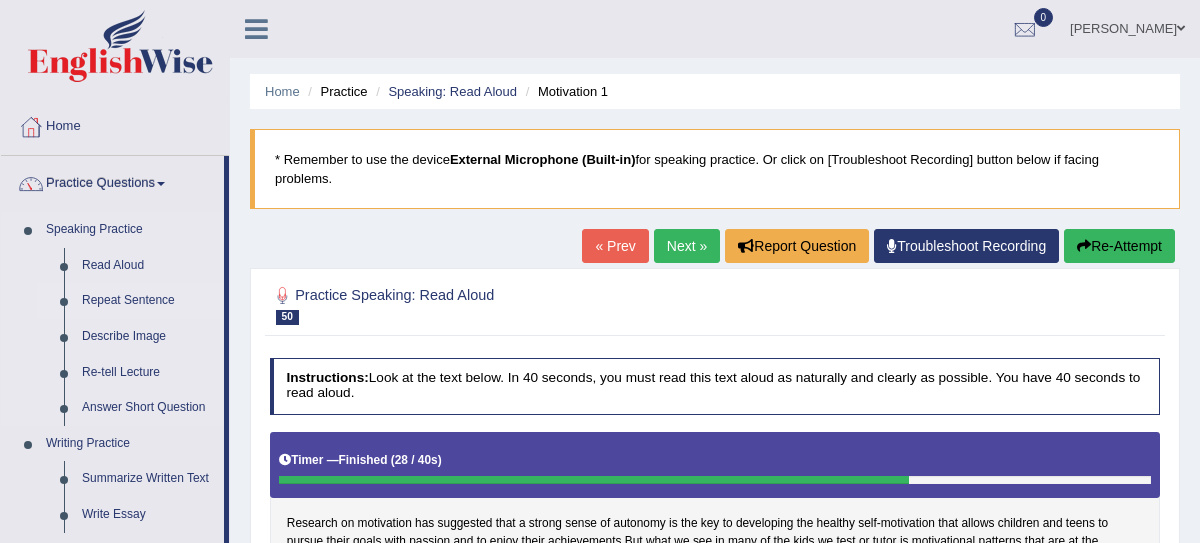 click on "Repeat Sentence" at bounding box center (148, 301) 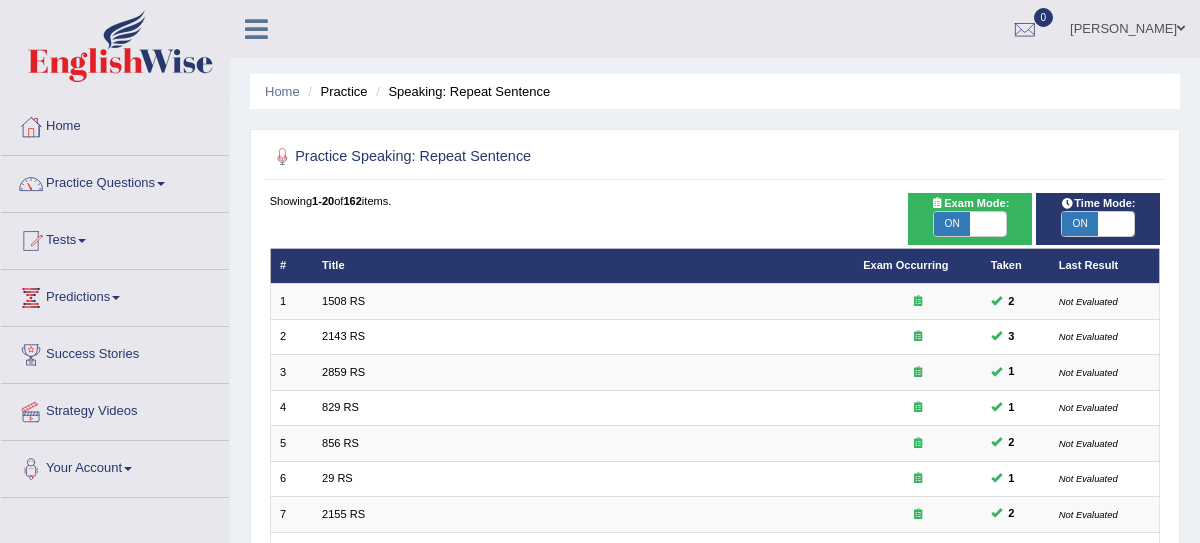 scroll, scrollTop: 0, scrollLeft: 0, axis: both 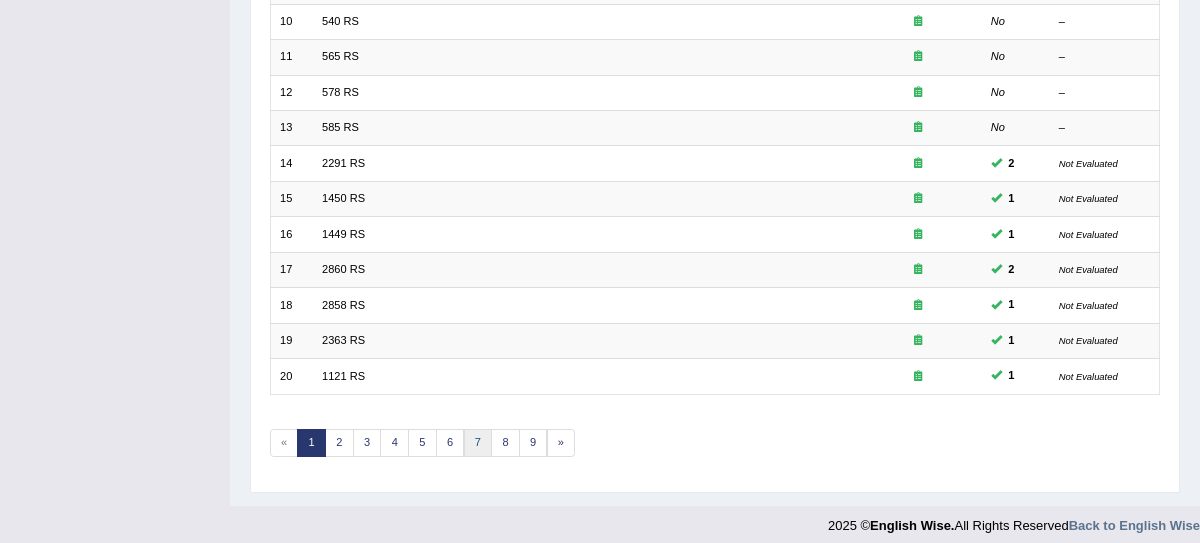 click on "7" at bounding box center [478, 443] 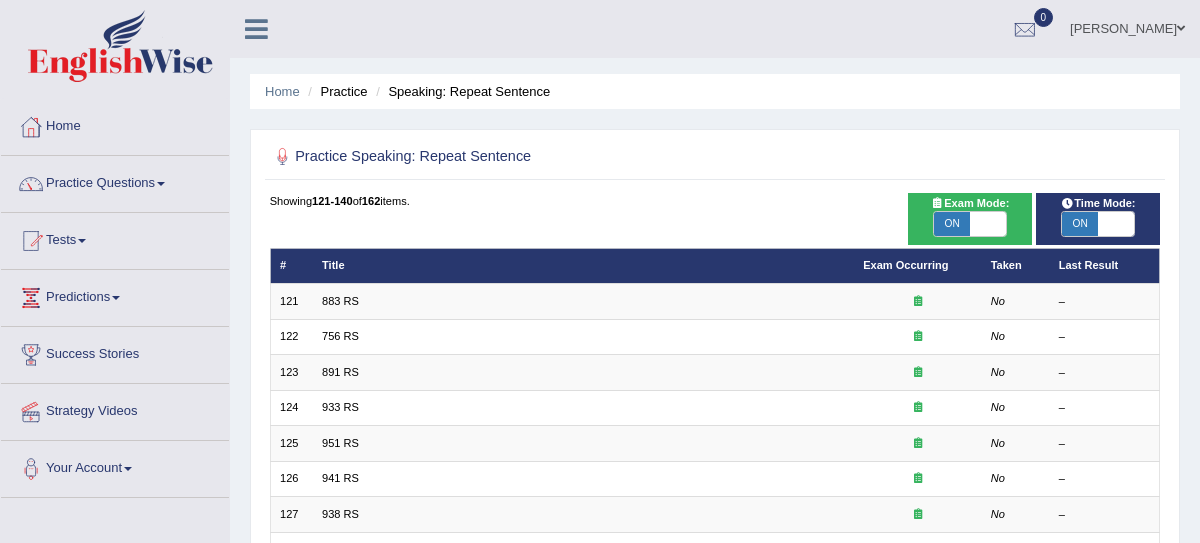 scroll, scrollTop: 0, scrollLeft: 0, axis: both 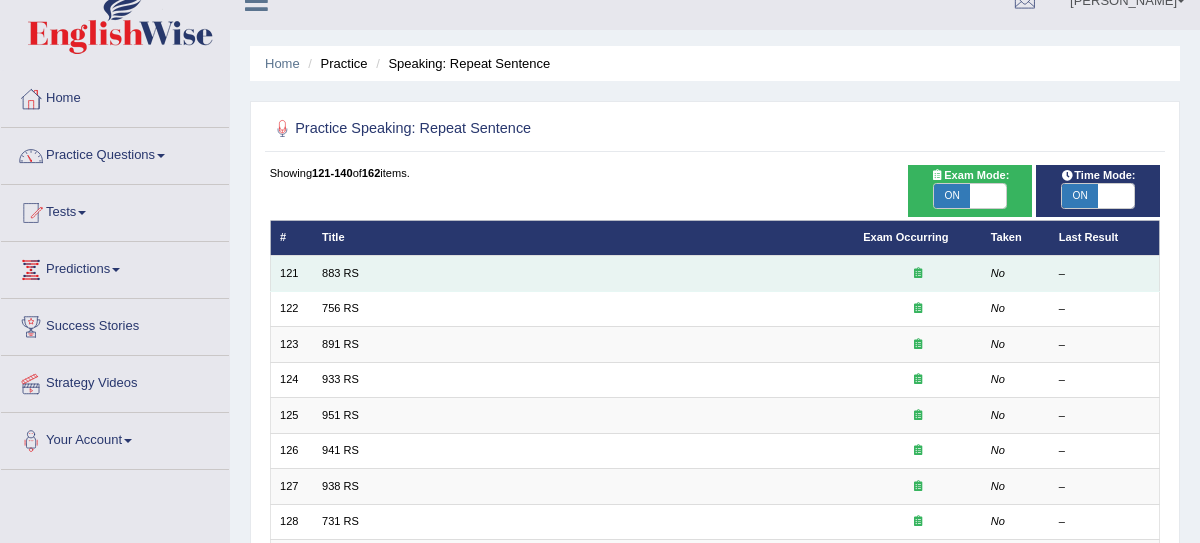 click on "883 RS" at bounding box center [583, 273] 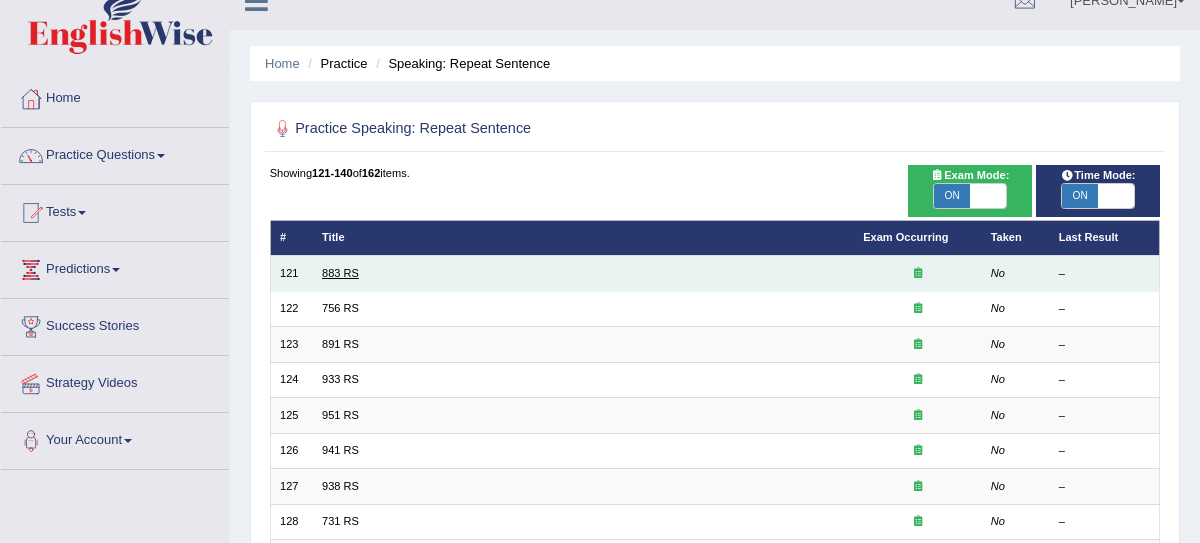 click on "883 RS" at bounding box center (340, 273) 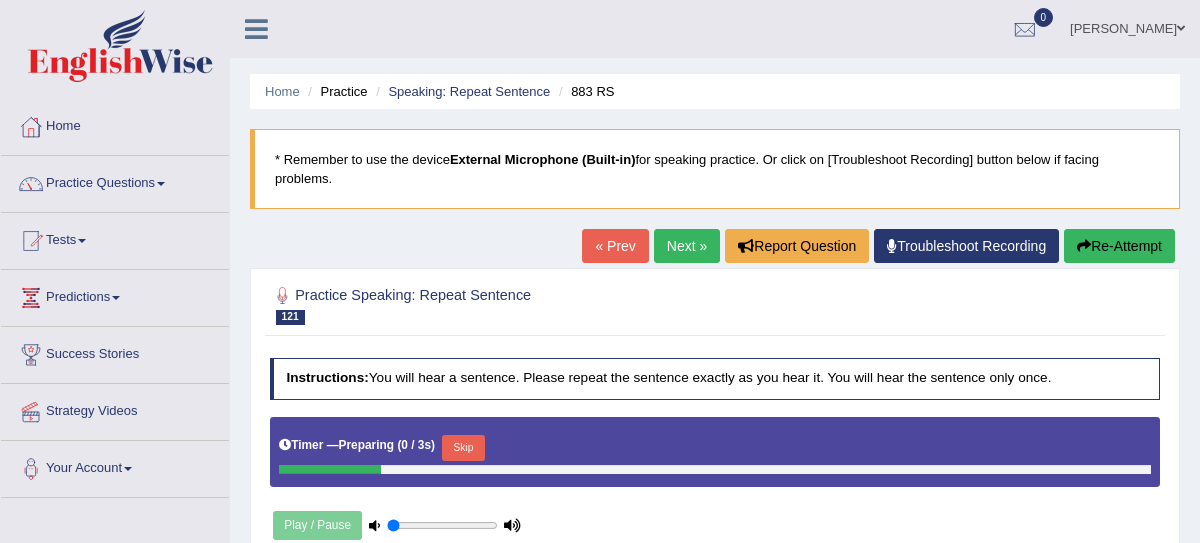 scroll, scrollTop: 0, scrollLeft: 0, axis: both 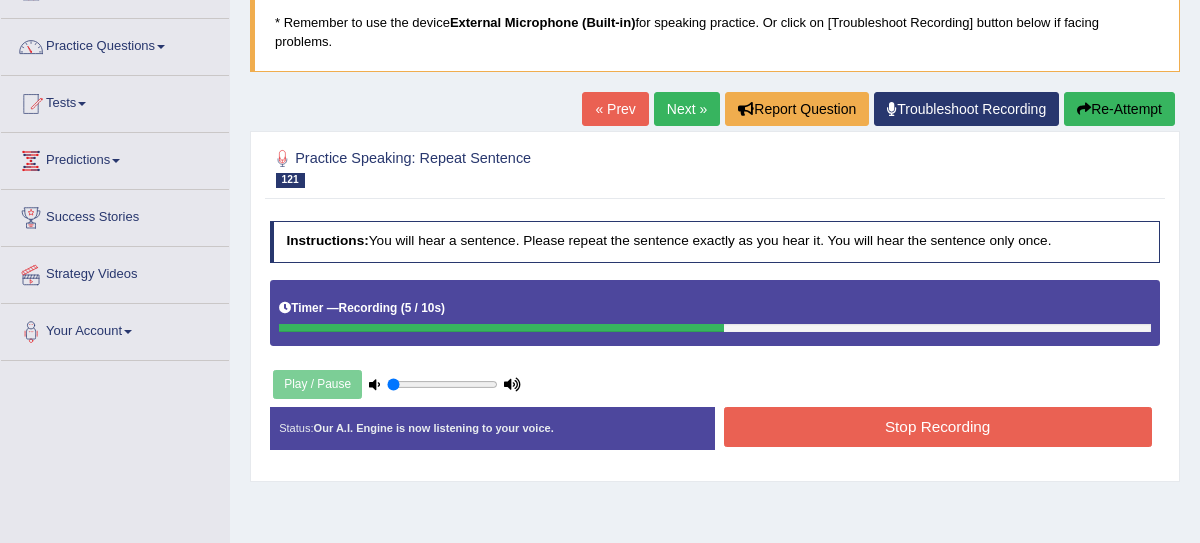 click on "Stop Recording" at bounding box center (937, 429) 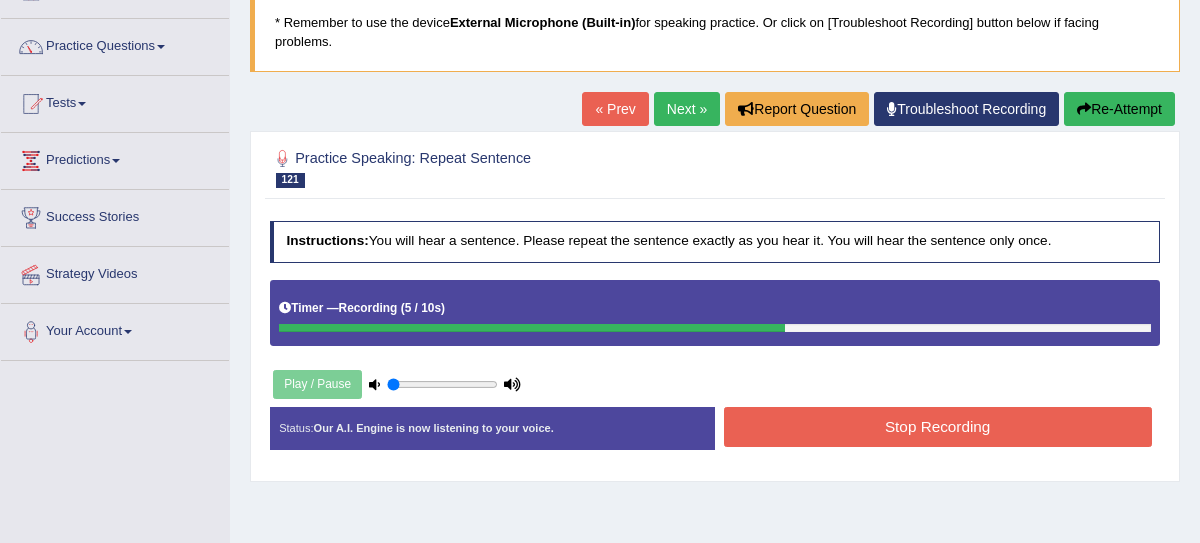 click on "Stop Recording" at bounding box center (938, 426) 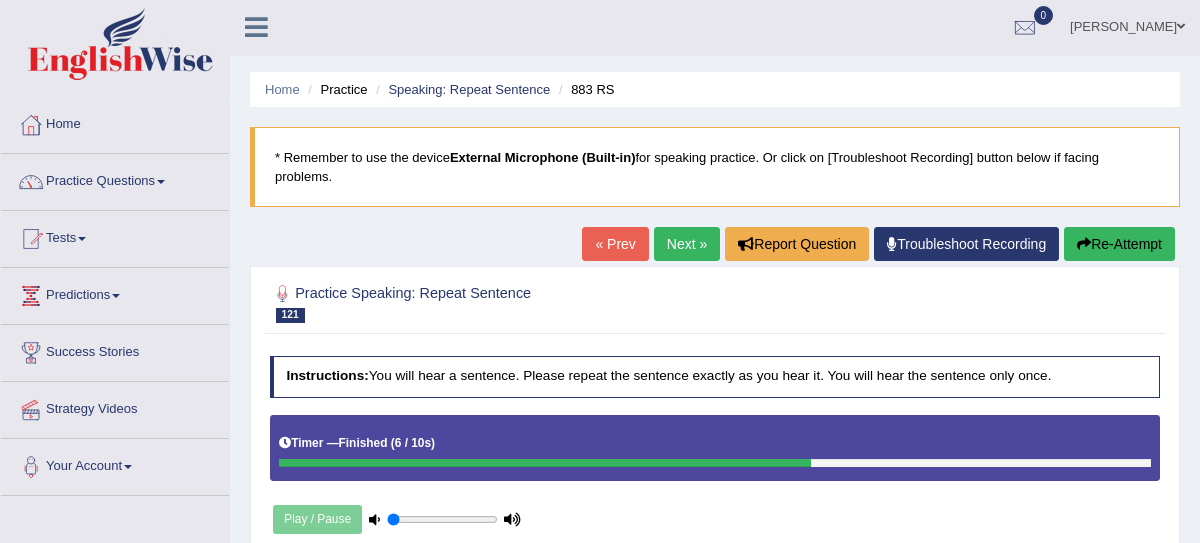 scroll, scrollTop: 0, scrollLeft: 0, axis: both 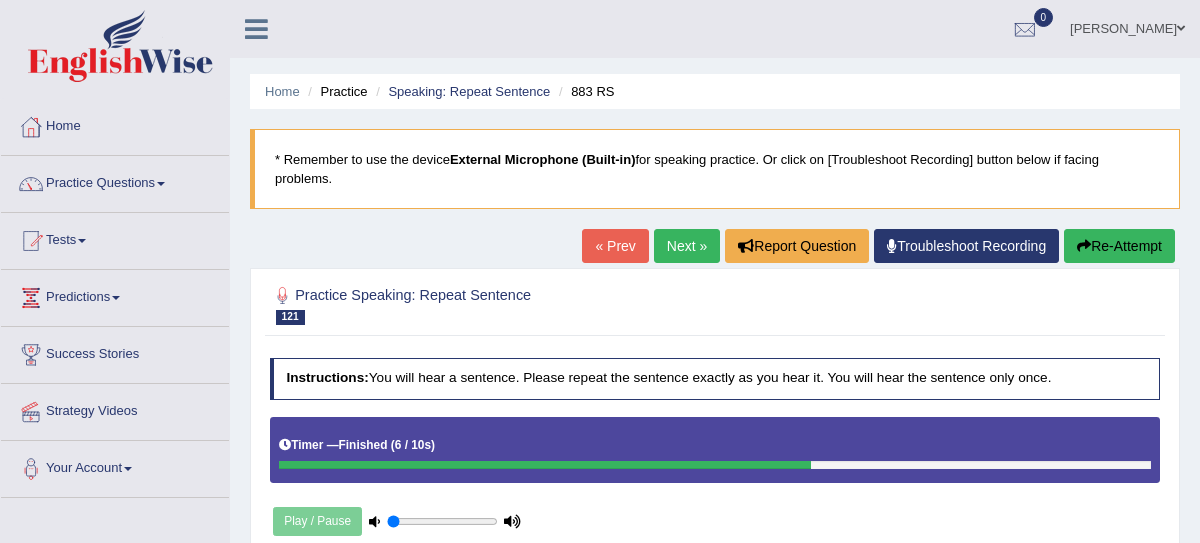 click on "Next »" at bounding box center (687, 246) 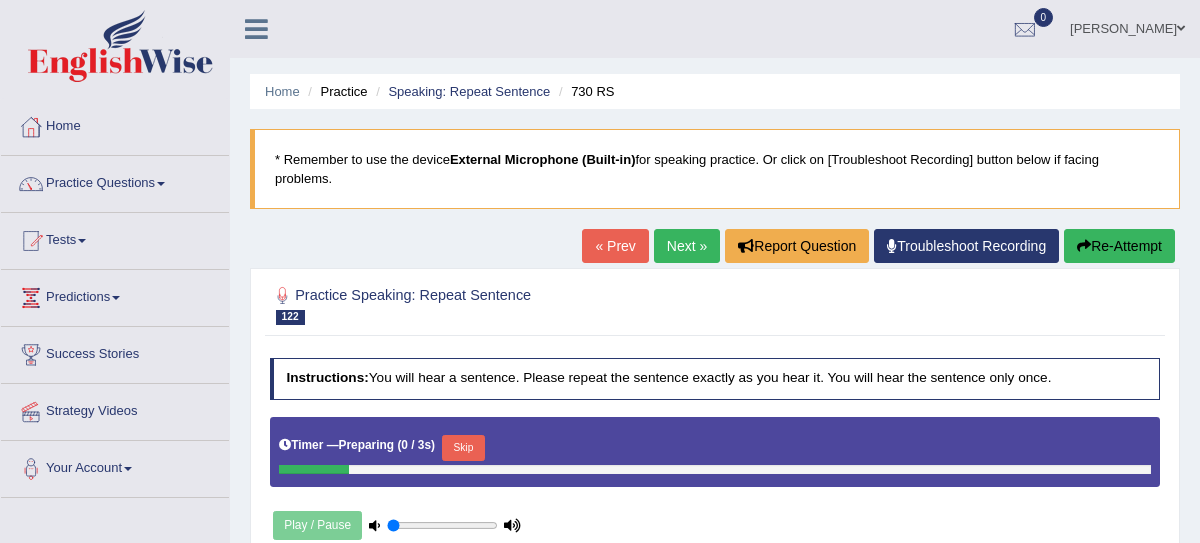 scroll, scrollTop: 171, scrollLeft: 0, axis: vertical 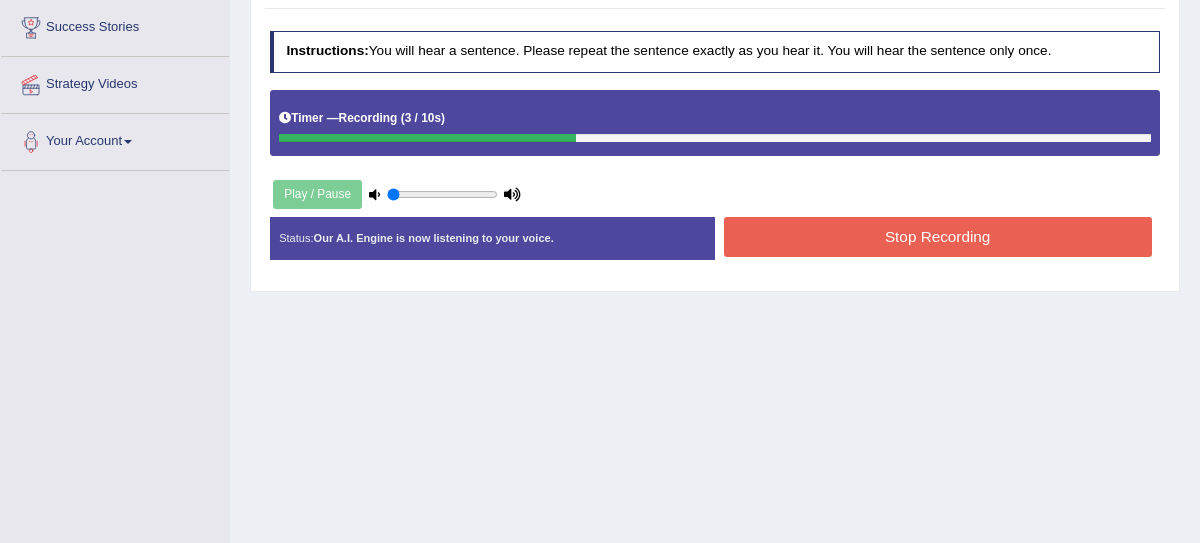 click on "Stop Recording" at bounding box center [938, 236] 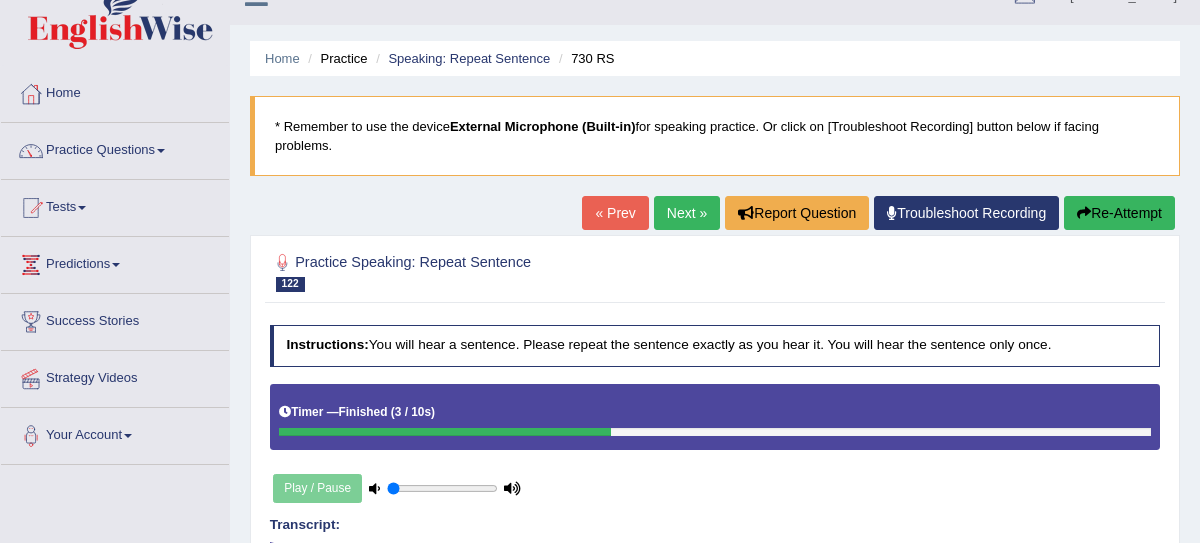 scroll, scrollTop: 0, scrollLeft: 0, axis: both 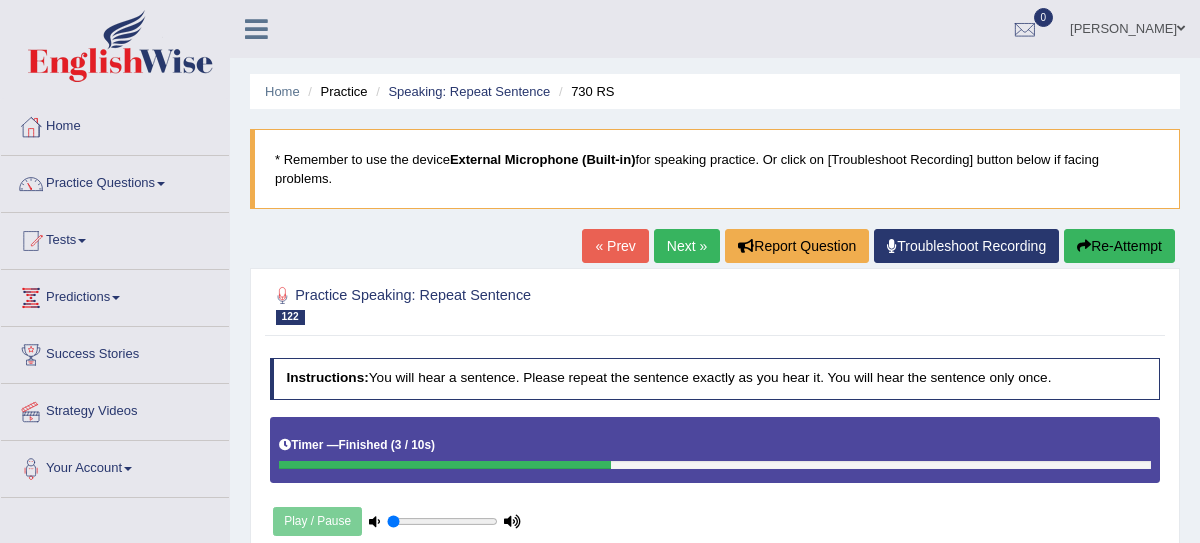 click on "Next »" at bounding box center [687, 246] 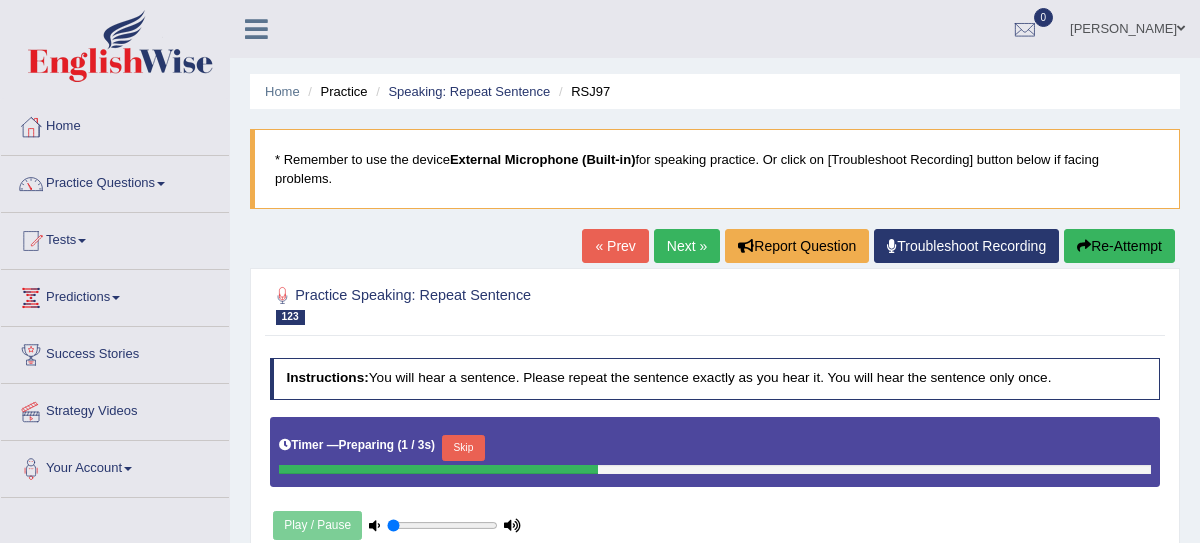 scroll, scrollTop: 342, scrollLeft: 0, axis: vertical 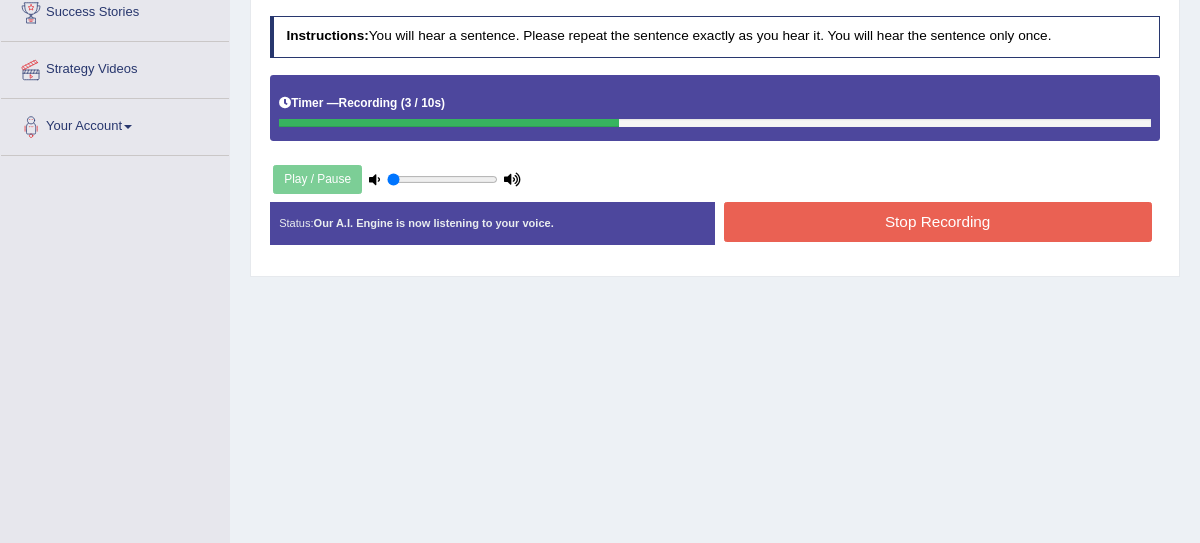 click on "Stop Recording" at bounding box center [938, 221] 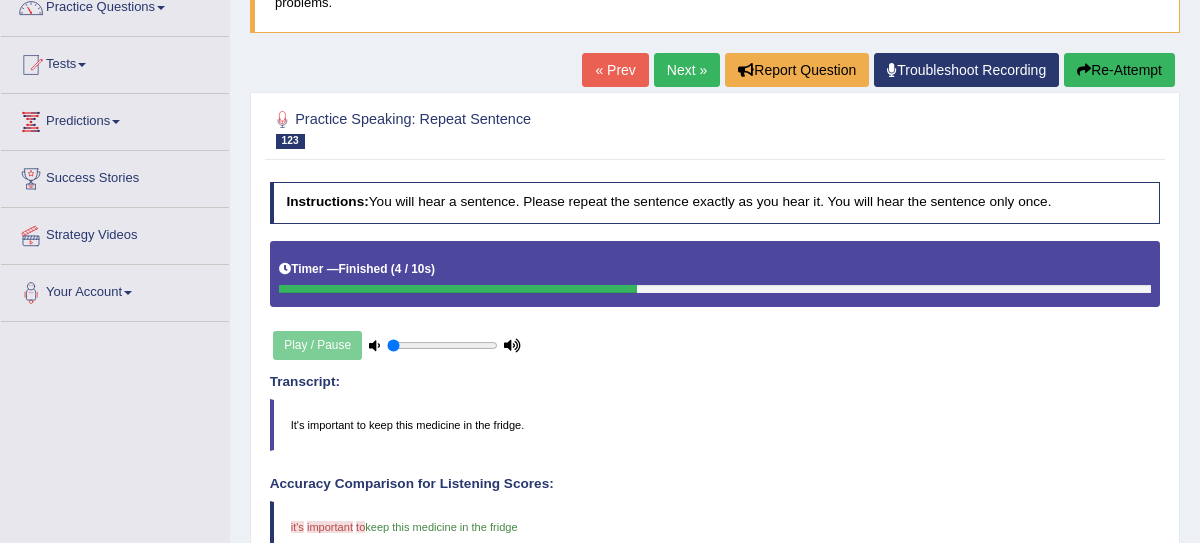scroll, scrollTop: 78, scrollLeft: 0, axis: vertical 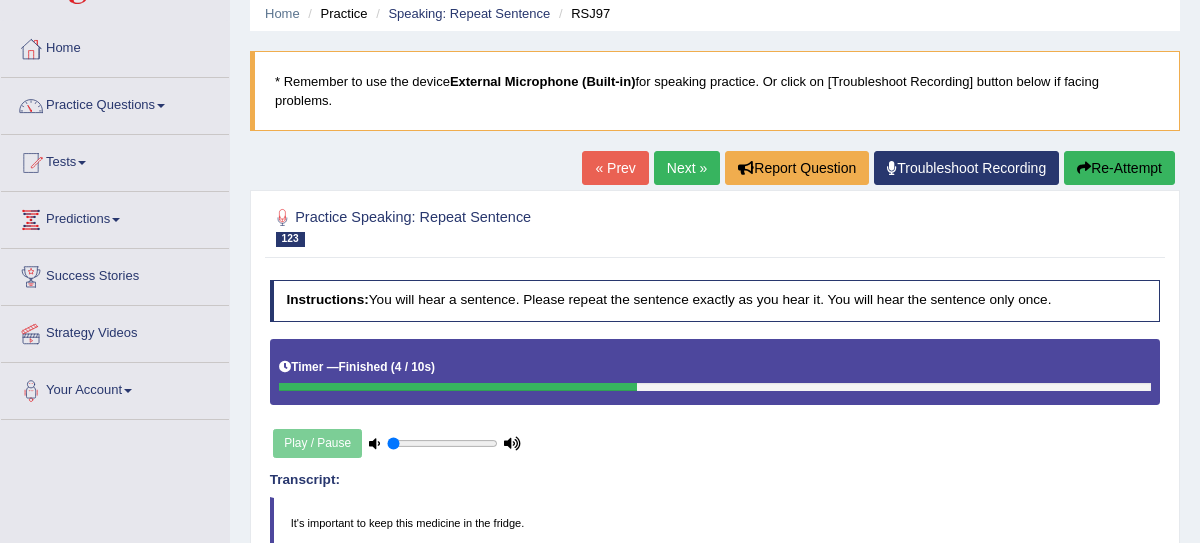 click on "Next »" at bounding box center [687, 168] 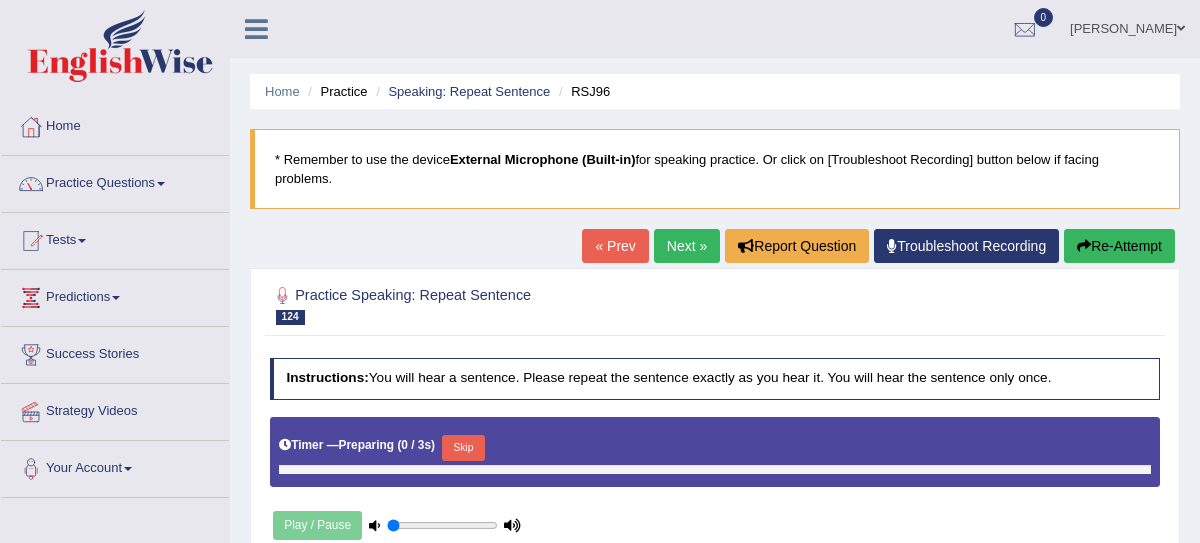 scroll, scrollTop: 0, scrollLeft: 0, axis: both 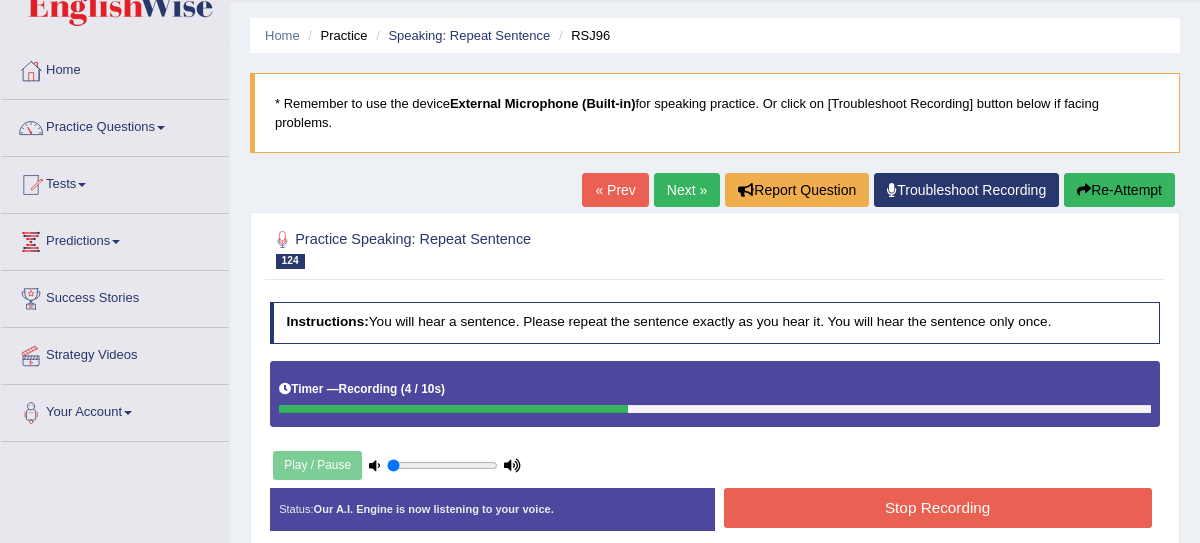 click on "Stop Recording" at bounding box center (938, 507) 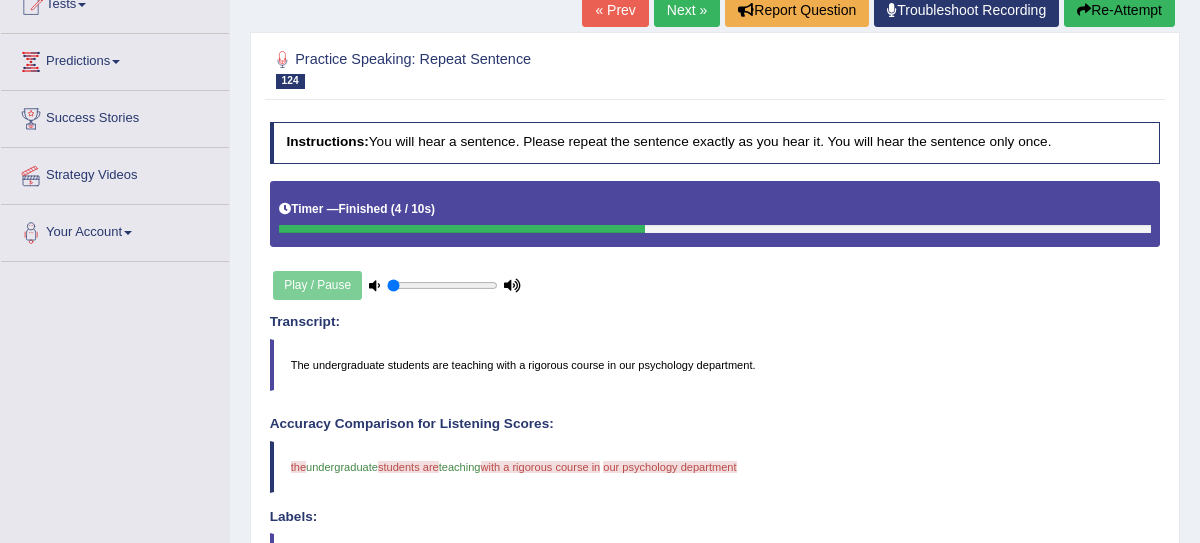 scroll, scrollTop: 202, scrollLeft: 0, axis: vertical 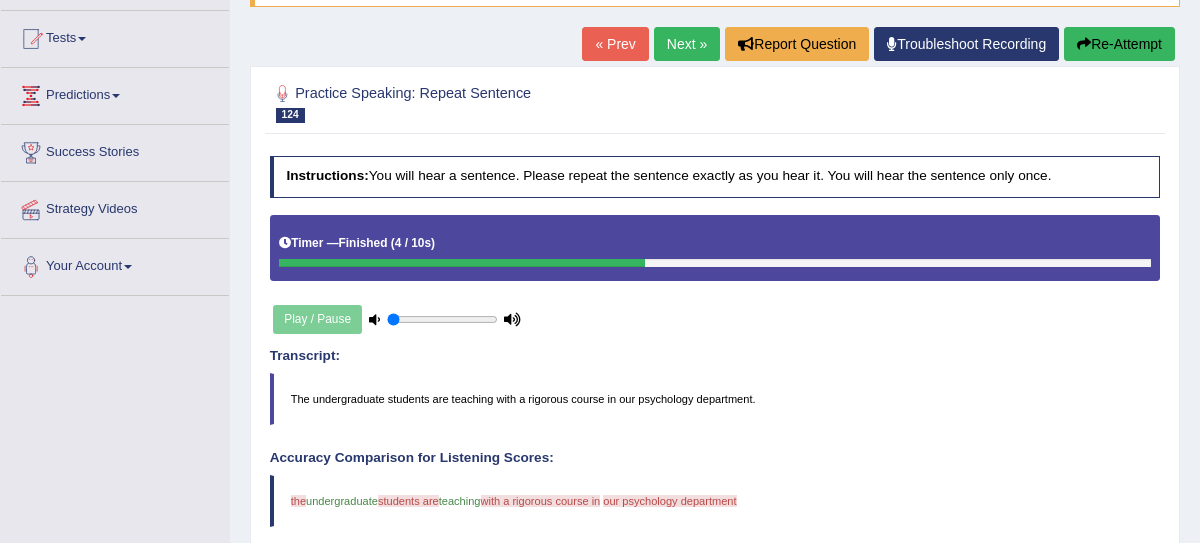 click on "Re-Attempt" at bounding box center (1119, 44) 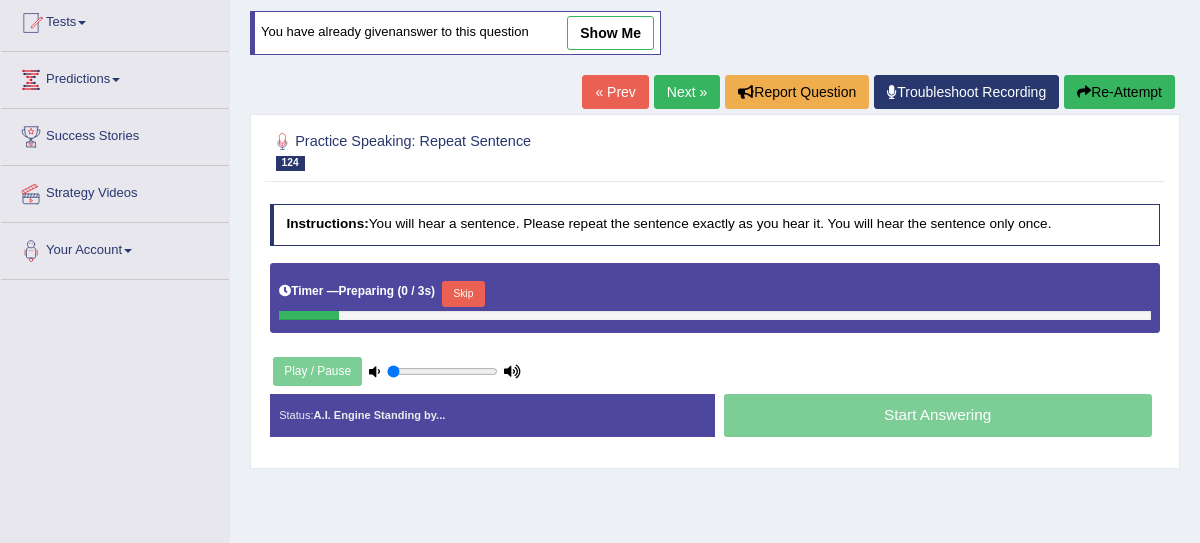 scroll, scrollTop: 218, scrollLeft: 0, axis: vertical 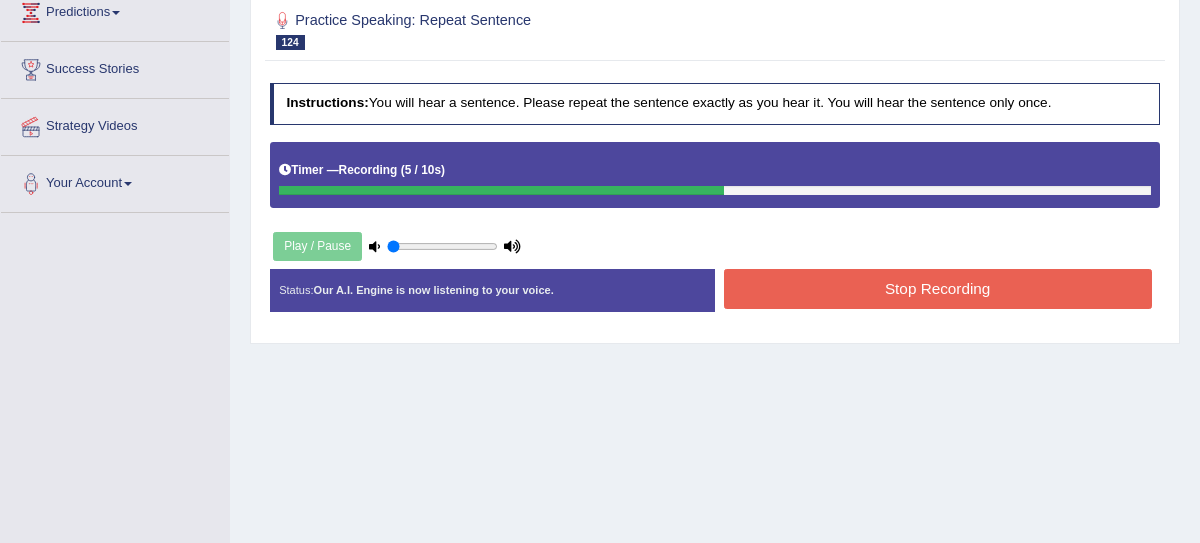 click on "Stop Recording" at bounding box center (938, 288) 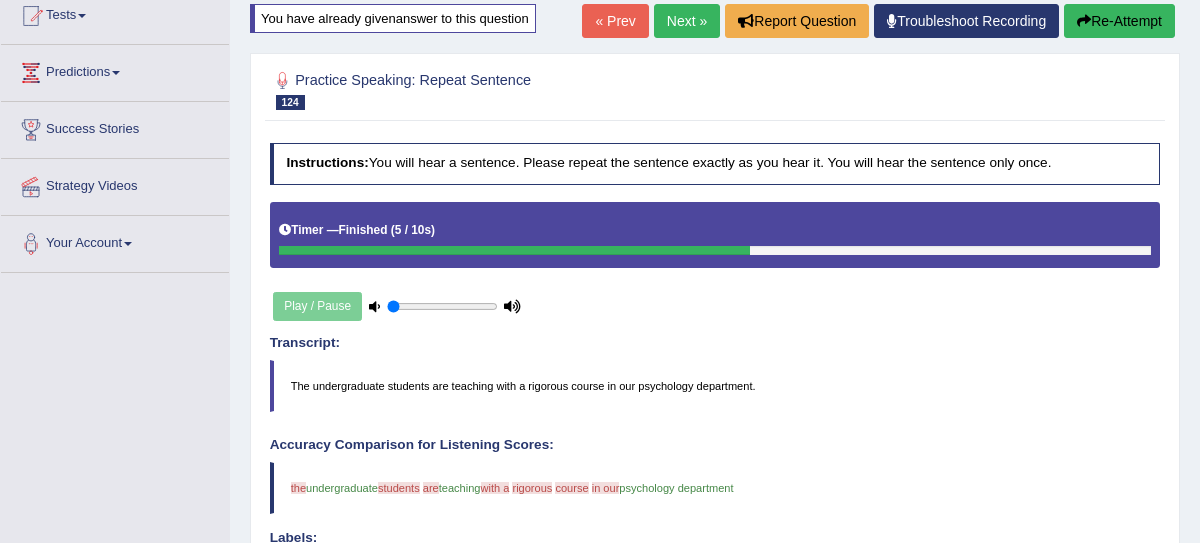 scroll, scrollTop: 221, scrollLeft: 0, axis: vertical 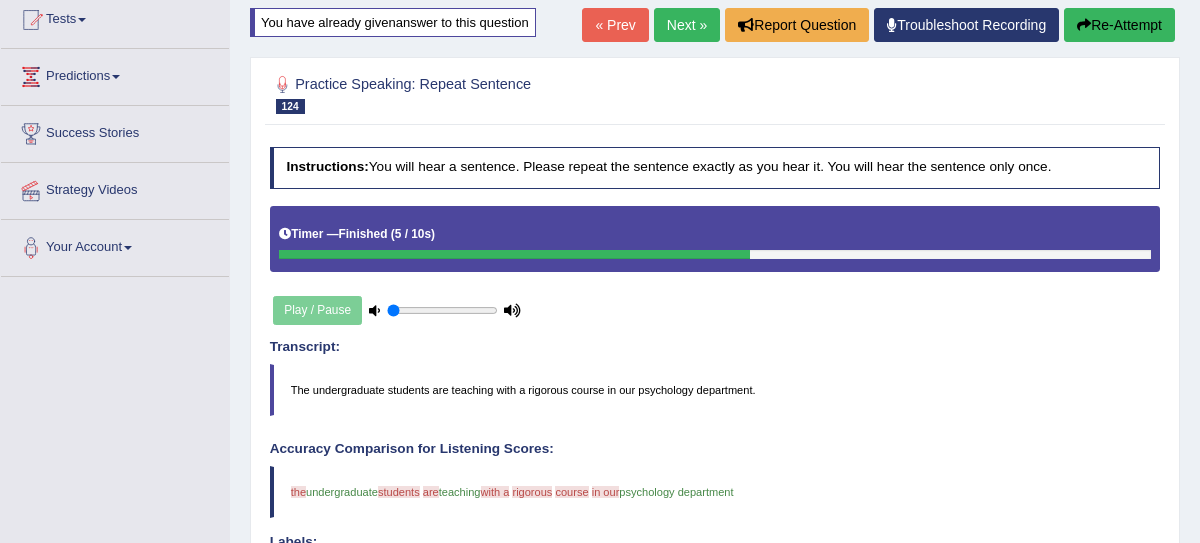 click on "Next »" at bounding box center [687, 25] 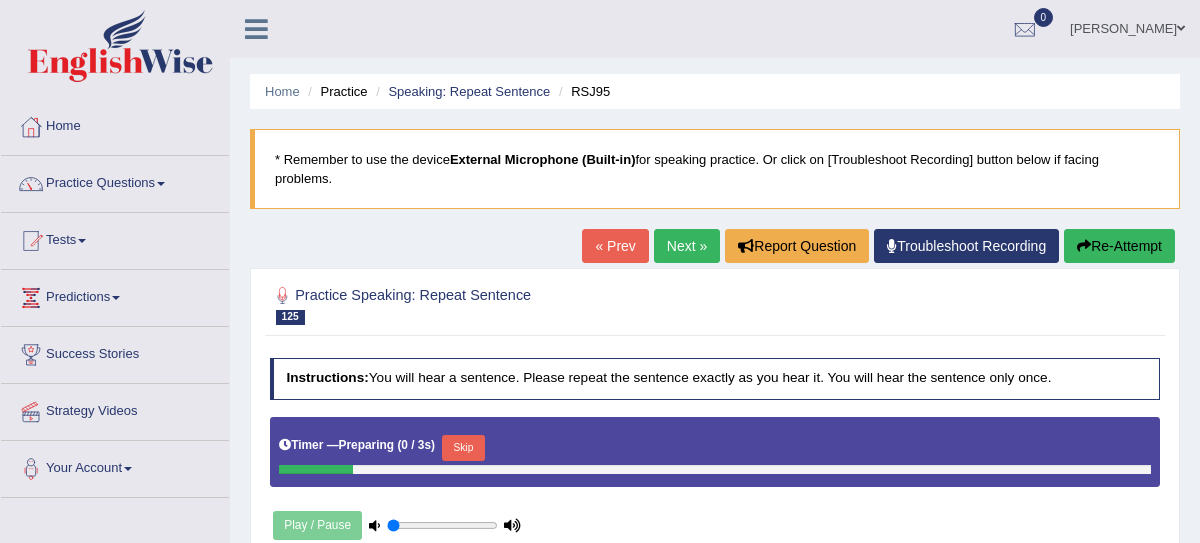 scroll, scrollTop: 0, scrollLeft: 0, axis: both 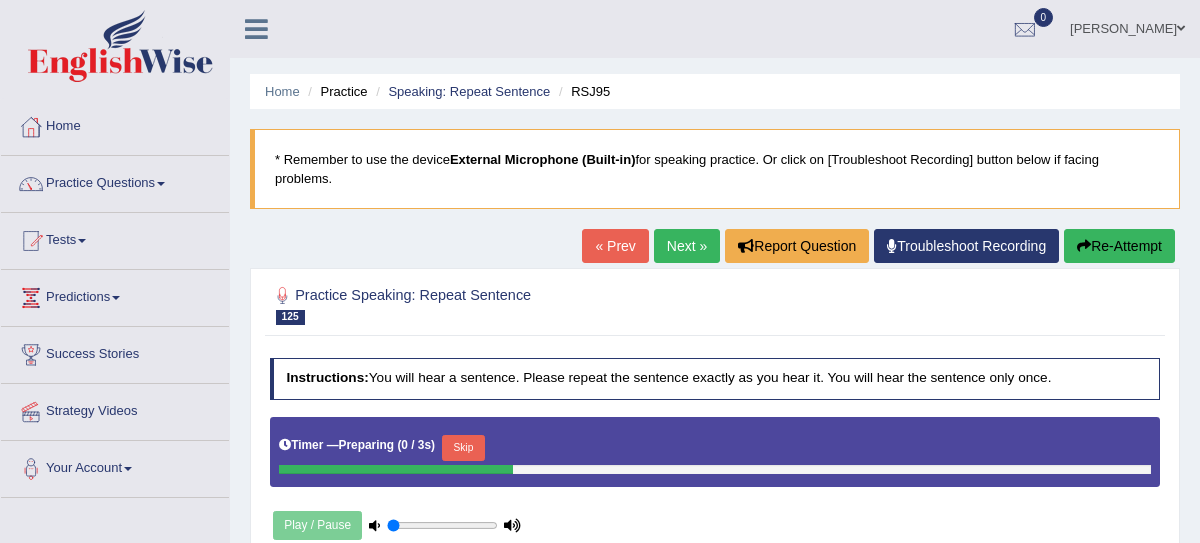 click on "« Prev" at bounding box center [615, 246] 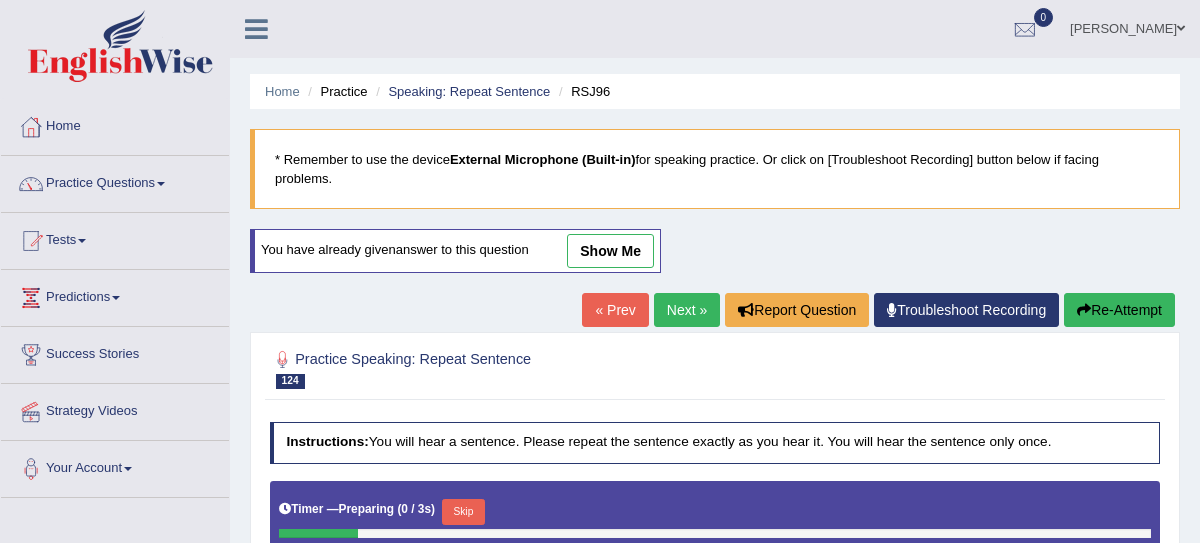 scroll, scrollTop: 0, scrollLeft: 0, axis: both 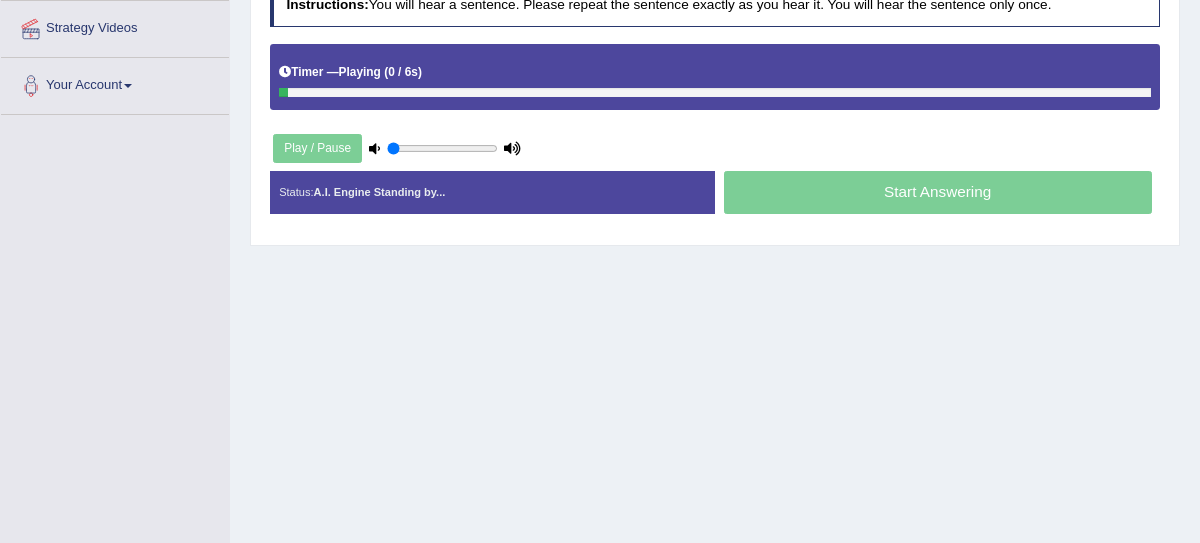 click on "Play / Pause" at bounding box center [397, 148] 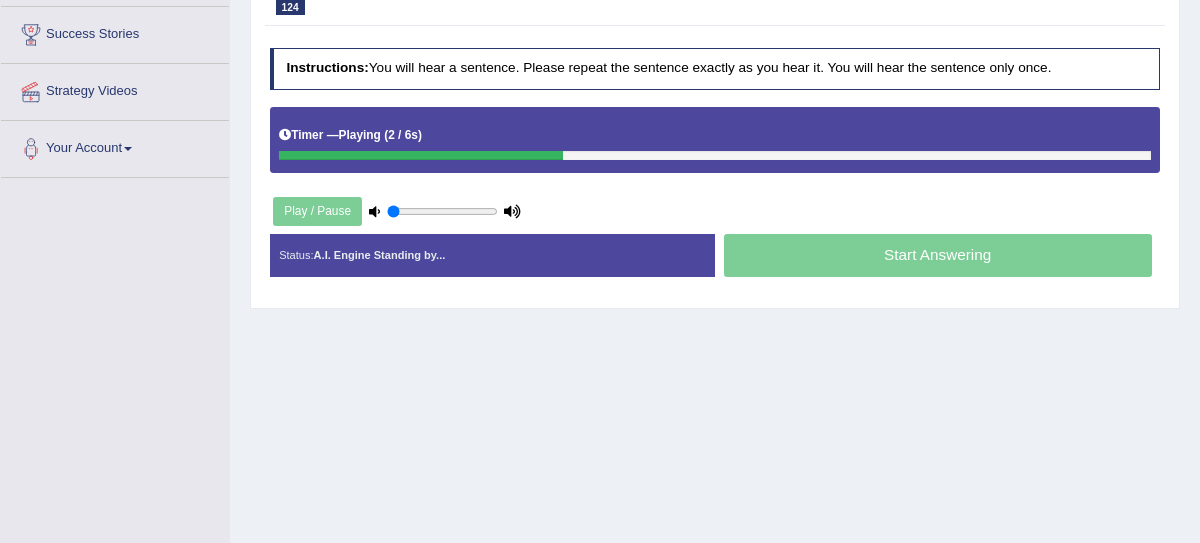 scroll, scrollTop: 301, scrollLeft: 0, axis: vertical 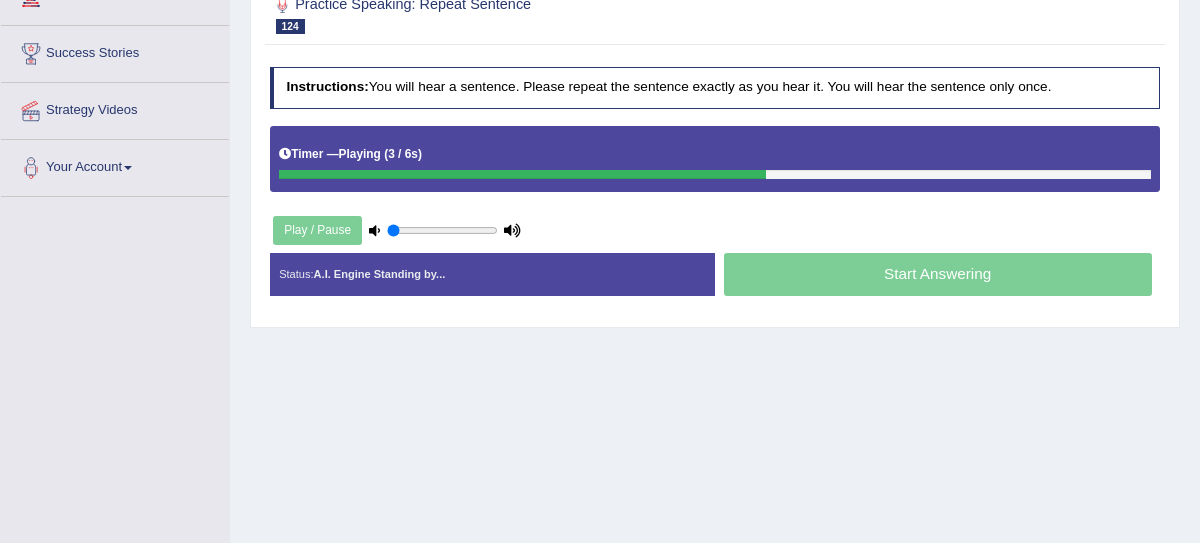 click on "Start Answering" at bounding box center [937, 277] 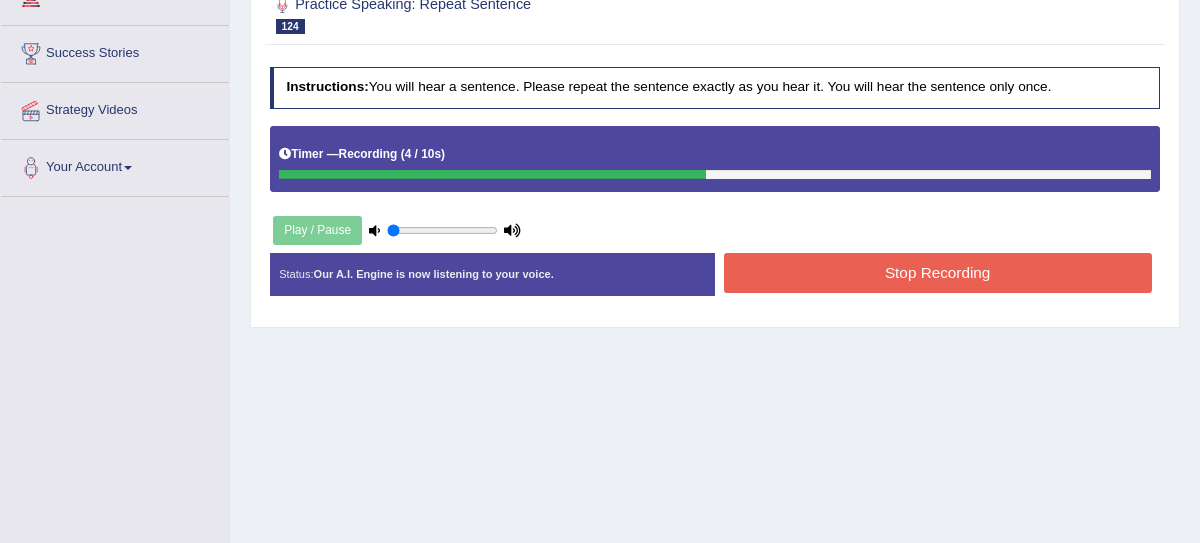 click on "Stop Recording" at bounding box center [938, 272] 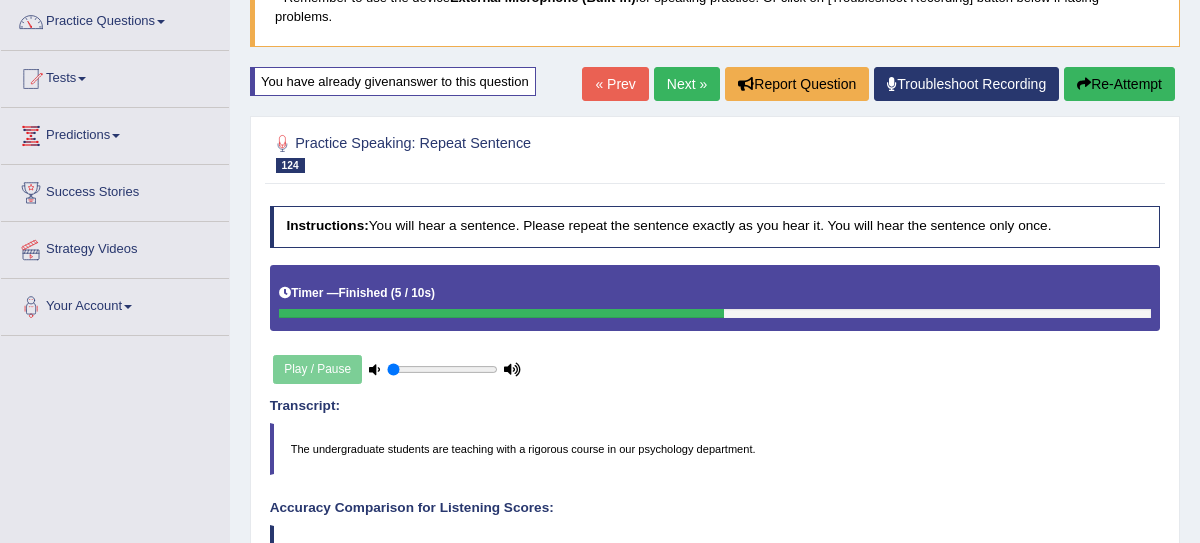 scroll, scrollTop: 102, scrollLeft: 0, axis: vertical 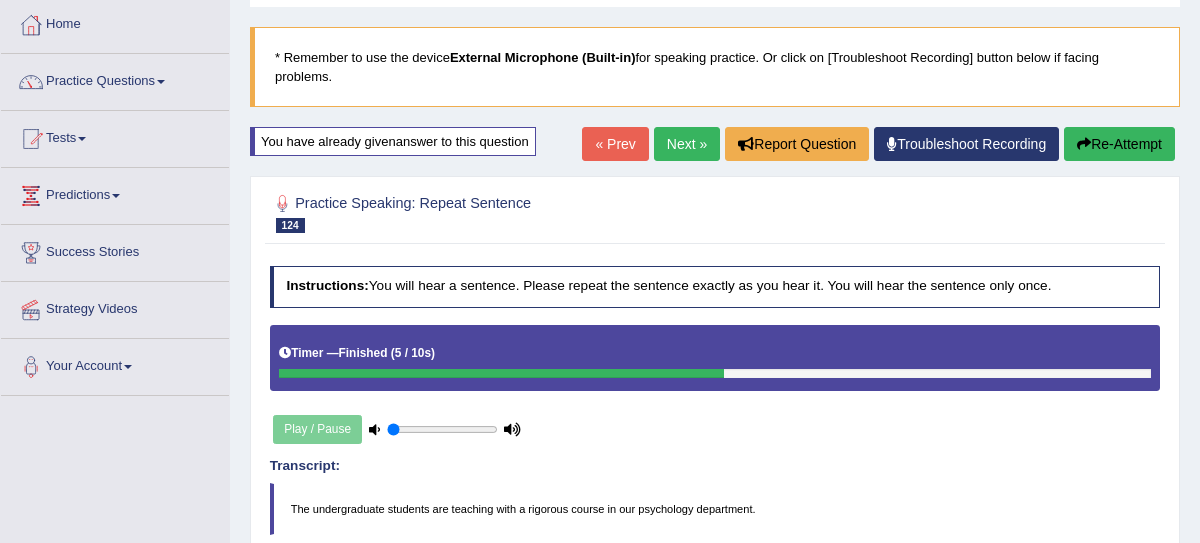 click on "Re-Attempt" at bounding box center [1119, 144] 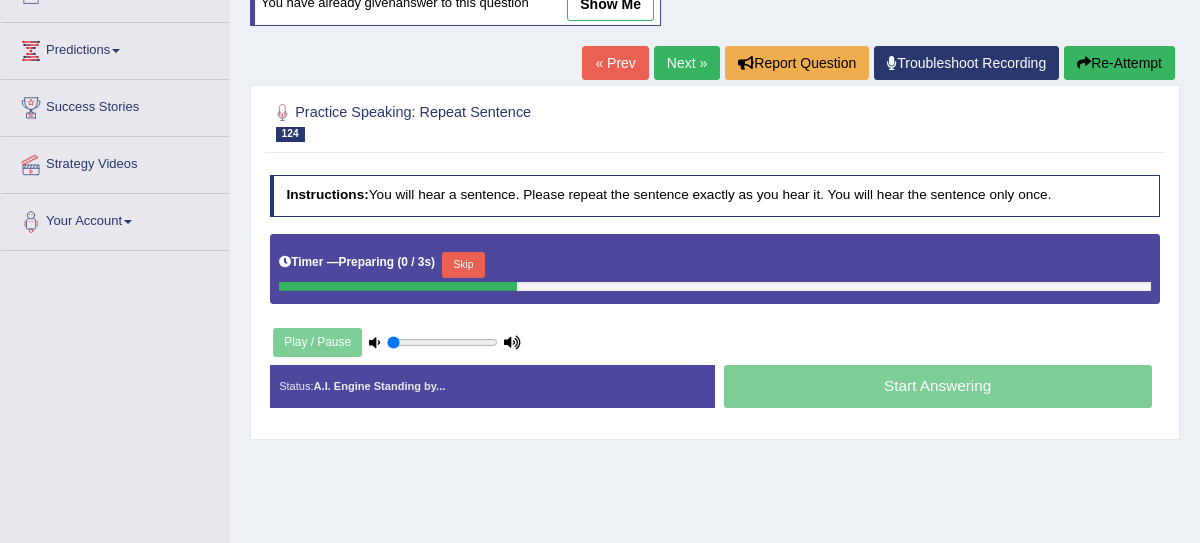 scroll, scrollTop: 247, scrollLeft: 0, axis: vertical 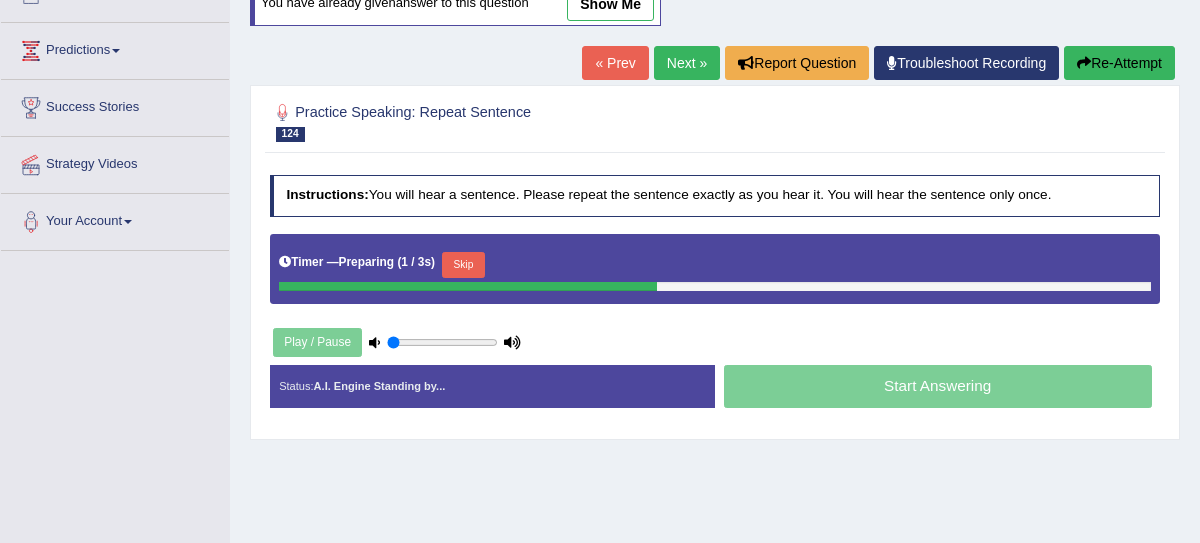 click on "Skip" at bounding box center (463, 265) 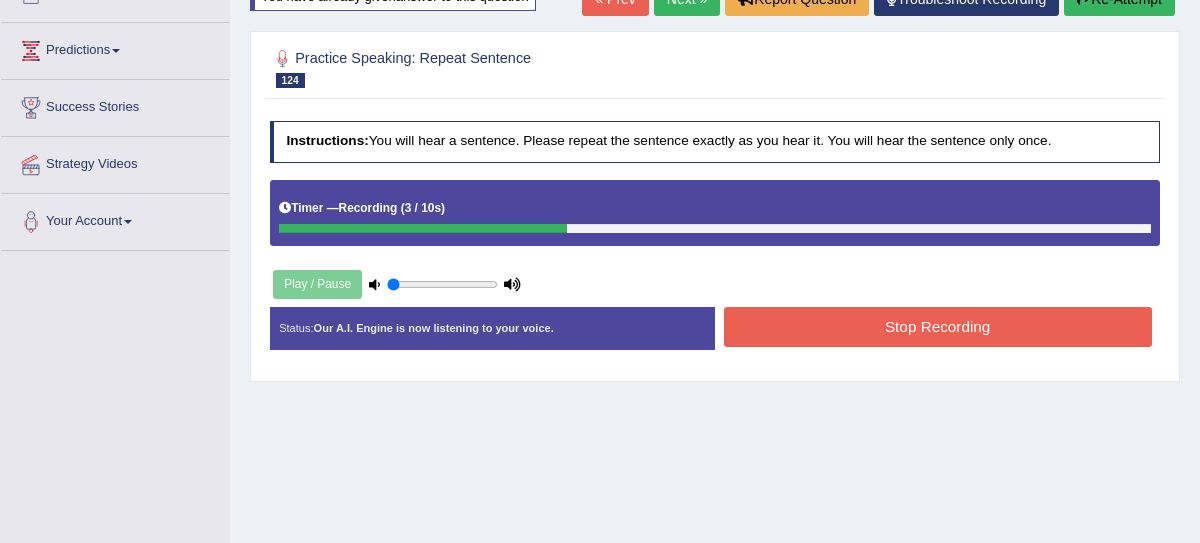 click on "Stop Recording" at bounding box center (938, 326) 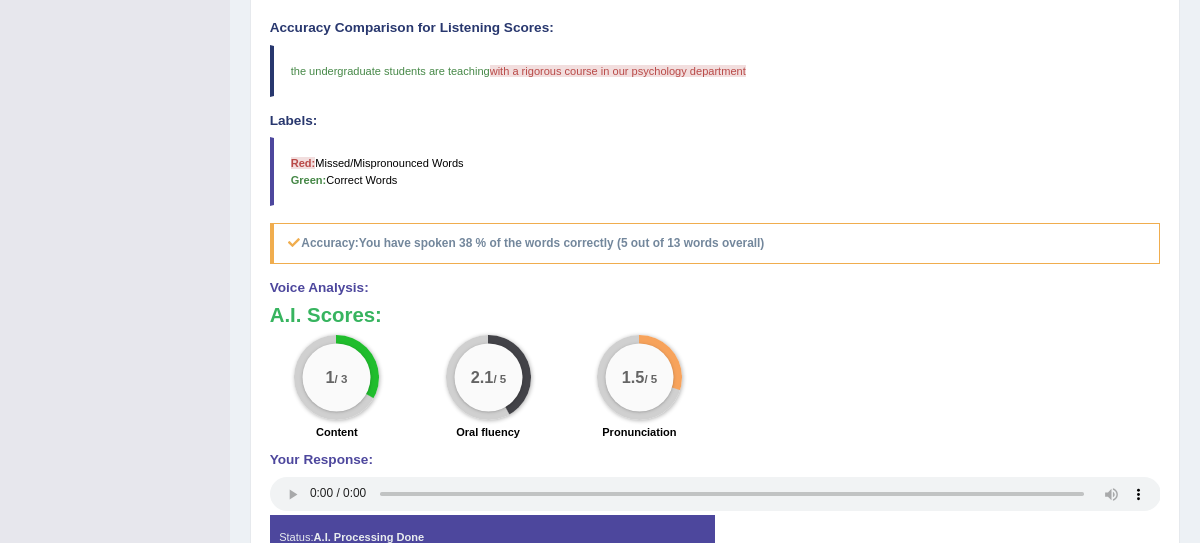 scroll, scrollTop: 643, scrollLeft: 0, axis: vertical 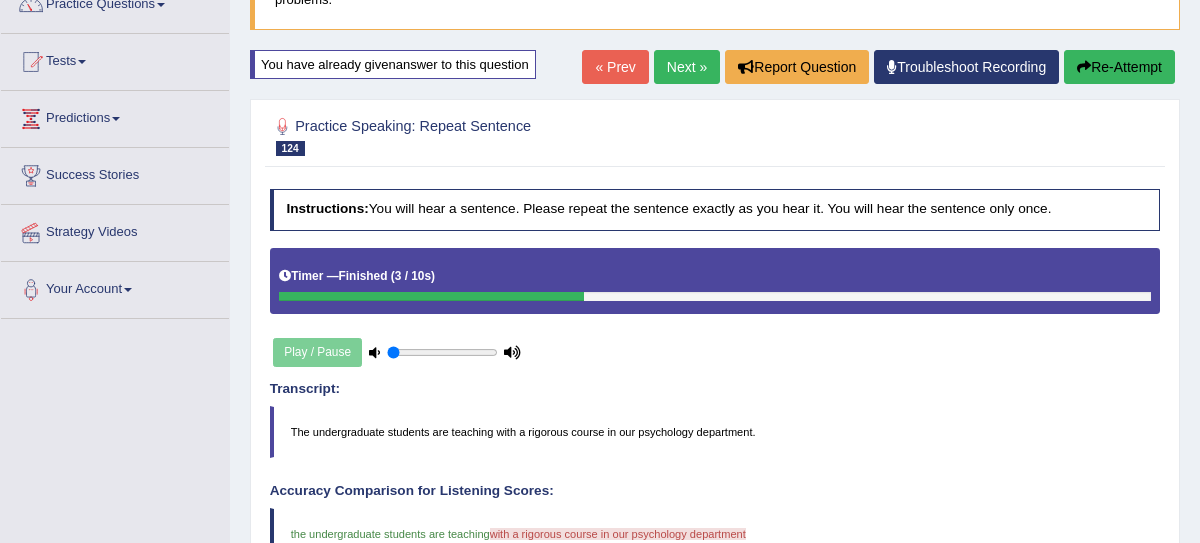 click on "Next »" at bounding box center [687, 67] 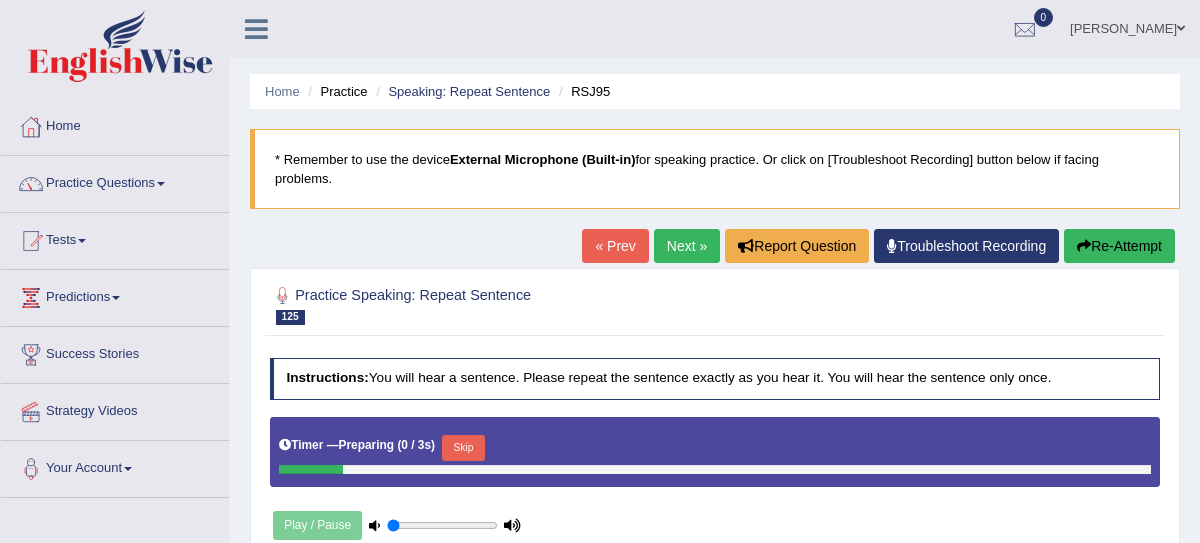 scroll, scrollTop: 0, scrollLeft: 0, axis: both 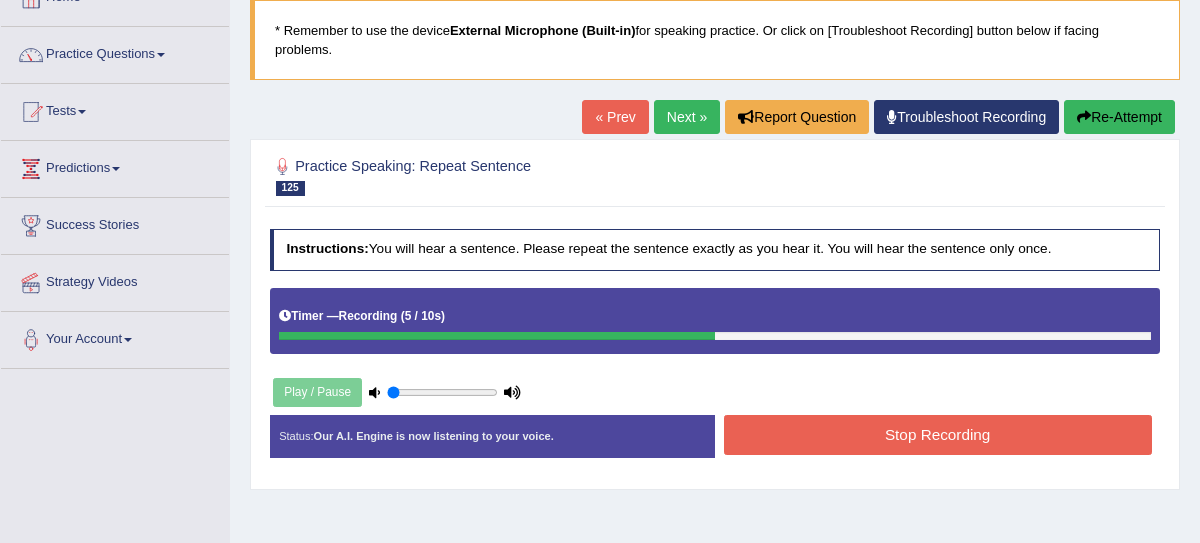 click on "Stop Recording" at bounding box center [938, 434] 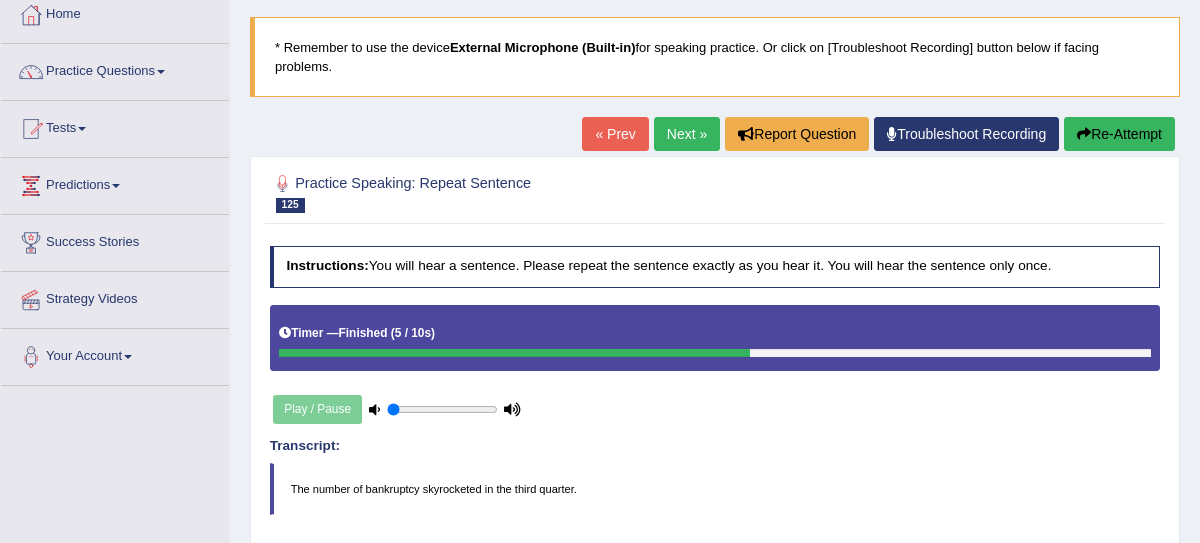 scroll, scrollTop: 110, scrollLeft: 0, axis: vertical 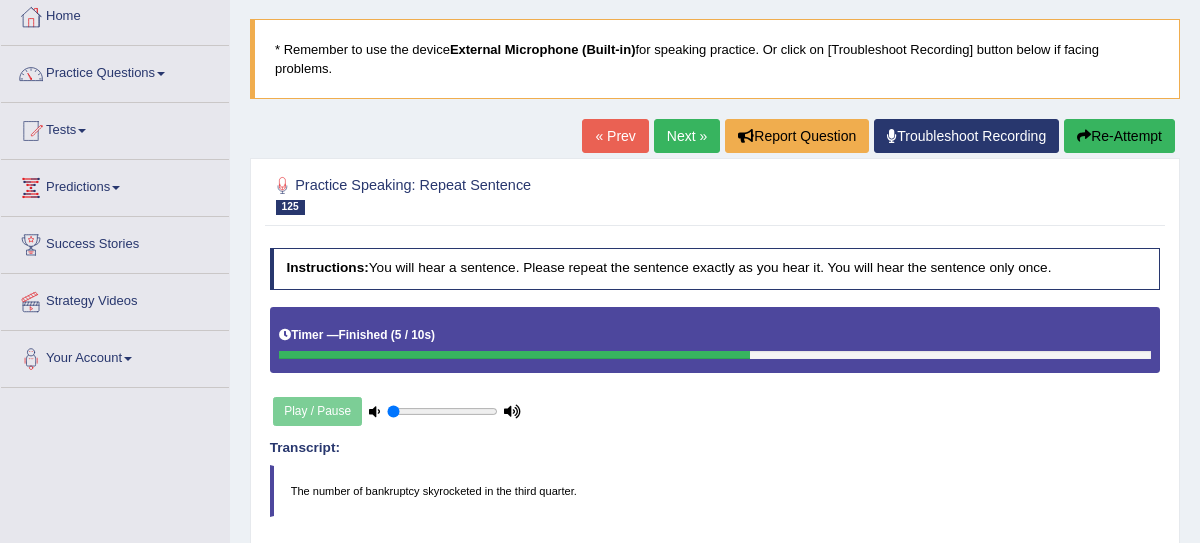 click on "« Prev Next »  Report Question  Troubleshoot Recording  Re-Attempt" at bounding box center [881, 138] 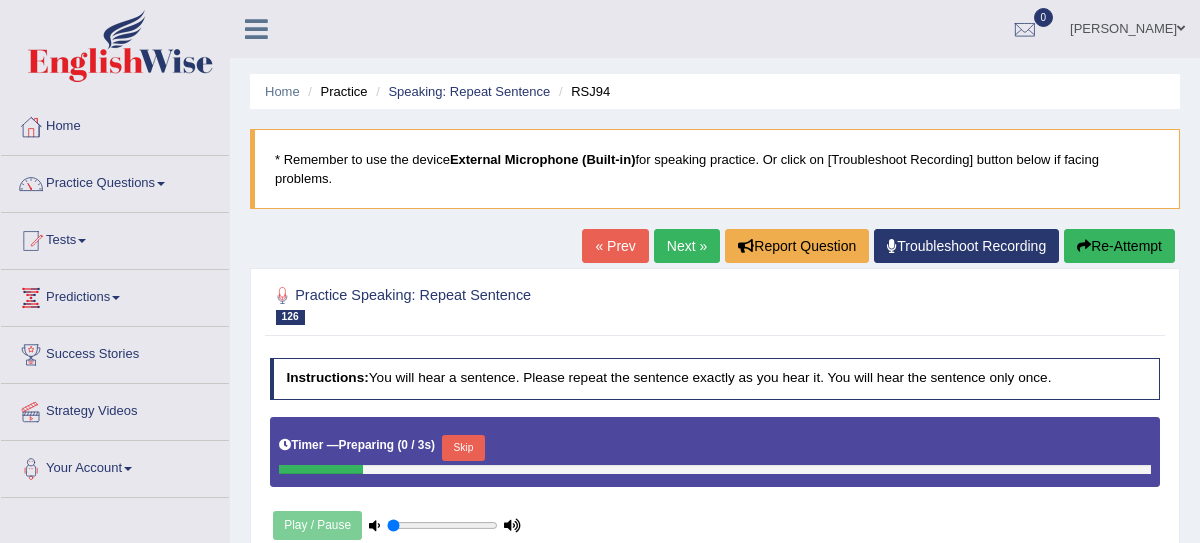 scroll, scrollTop: 0, scrollLeft: 0, axis: both 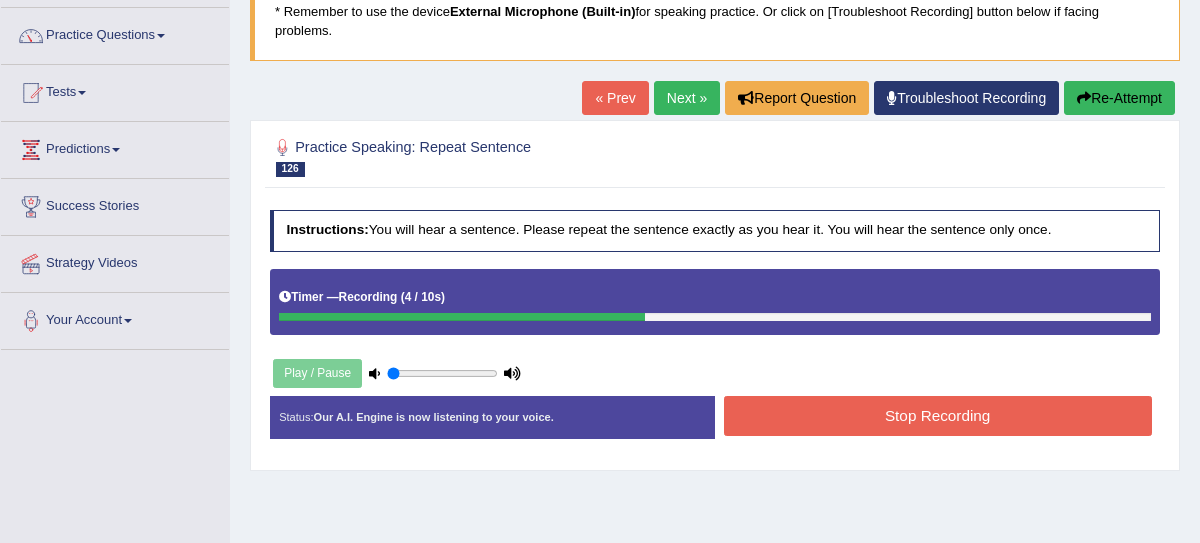 click on "Instructions:  You will hear a sentence. Please repeat the sentence exactly as you hear it. You will hear the sentence only once.
Timer —  Recording   ( 4 / 10s ) Play / Pause Transcript: Anonymous behaviours can be identified without intervention. Created with Highcharts 7.1.2 Too low Too high Time Pitch meter: 0 2.5 5 7.5 10 Created with Highcharts 7.1.2 Great Too slow Too fast Time Speech pace meter: 0 10 20 30 40 Accuracy Comparison for Listening Scores: Labels:
Red:  Missed/Mispronounced Words
Green:  Correct Words
Accuracy:  Voice Analysis: Your Response: Status:  Our A.I. Engine is now listening to your voice. Start Answering Stop Recording" at bounding box center (714, 331) 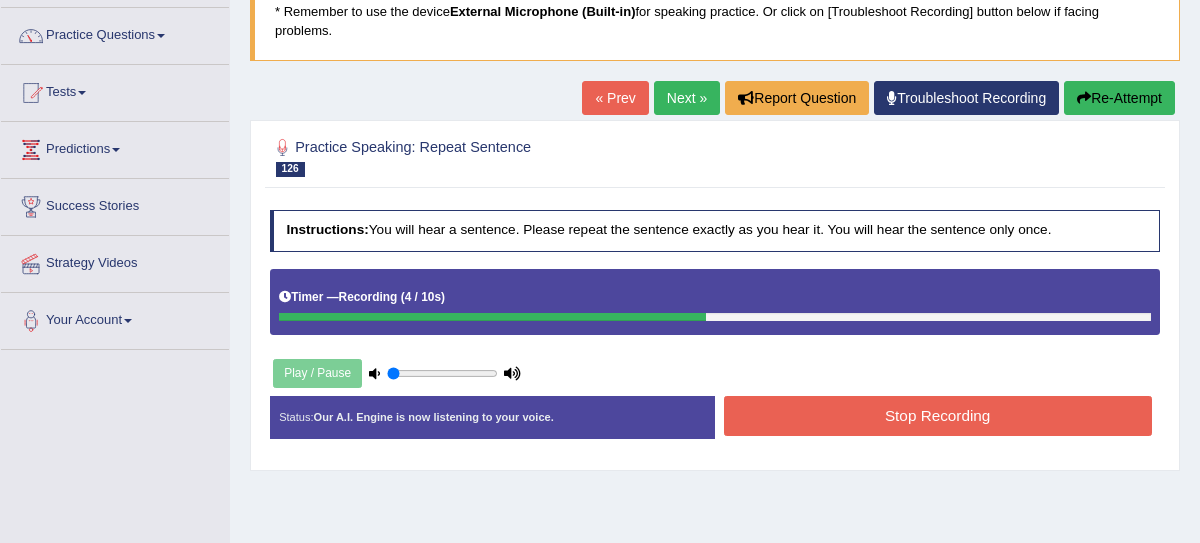 click on "Stop Recording" at bounding box center (938, 415) 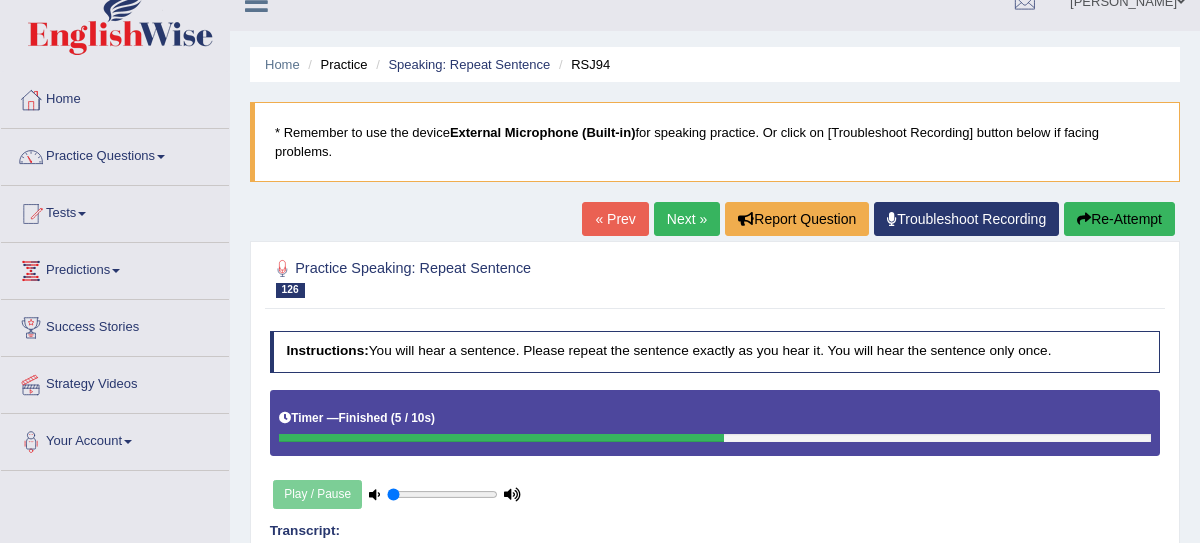 scroll, scrollTop: 0, scrollLeft: 0, axis: both 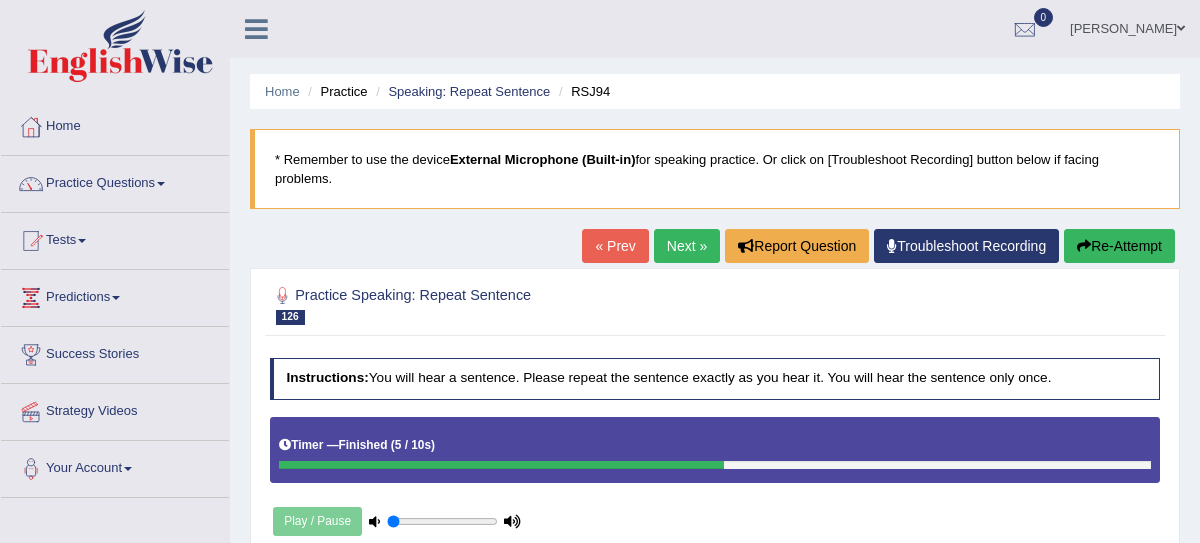 click on "Re-Attempt" at bounding box center [1119, 246] 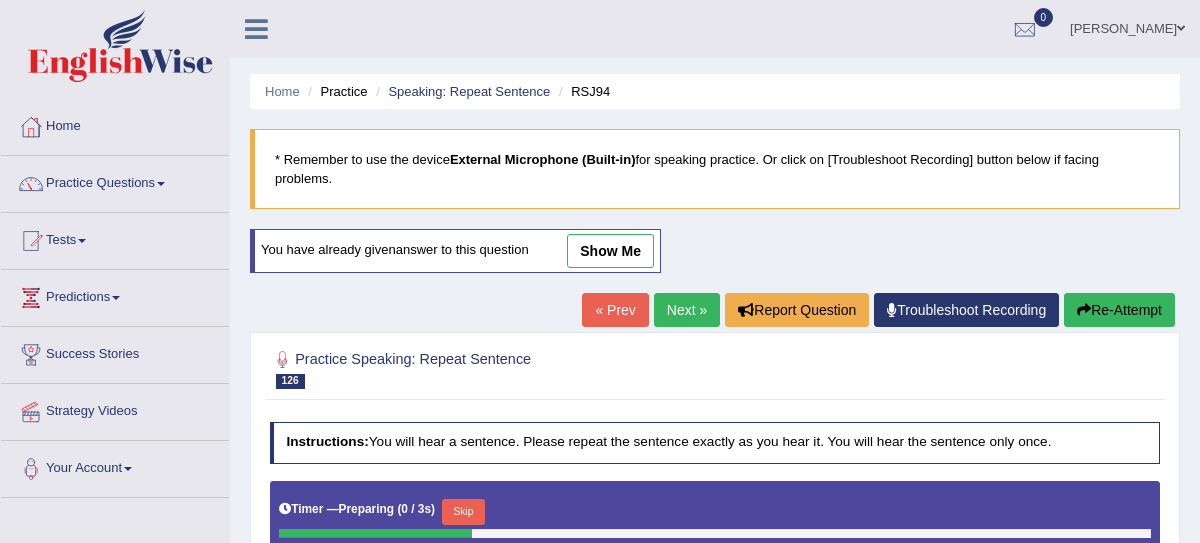 scroll, scrollTop: 151, scrollLeft: 0, axis: vertical 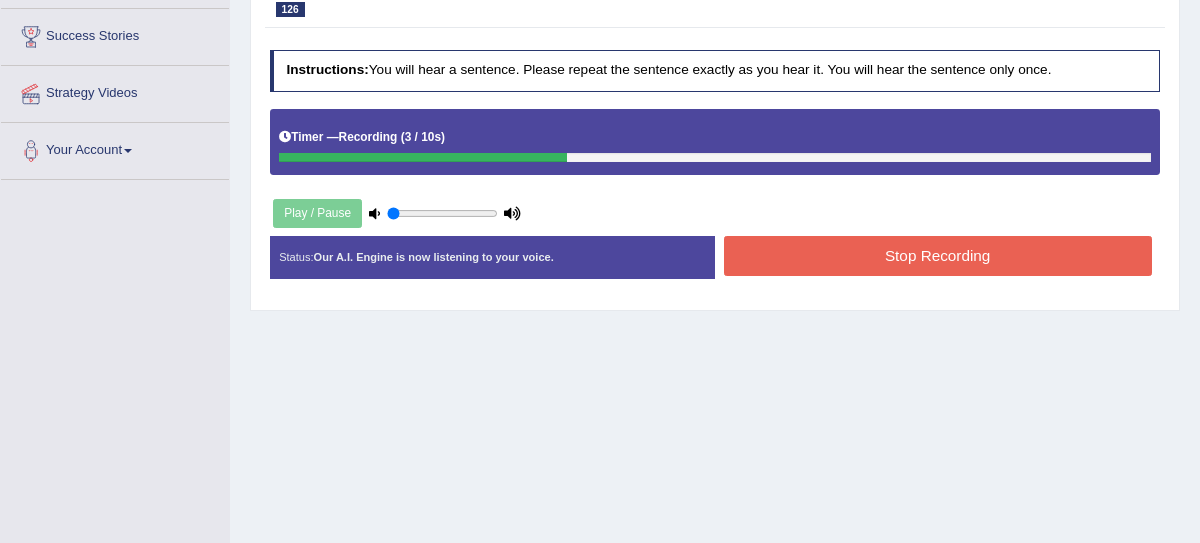 click on "Stop Recording" at bounding box center (938, 255) 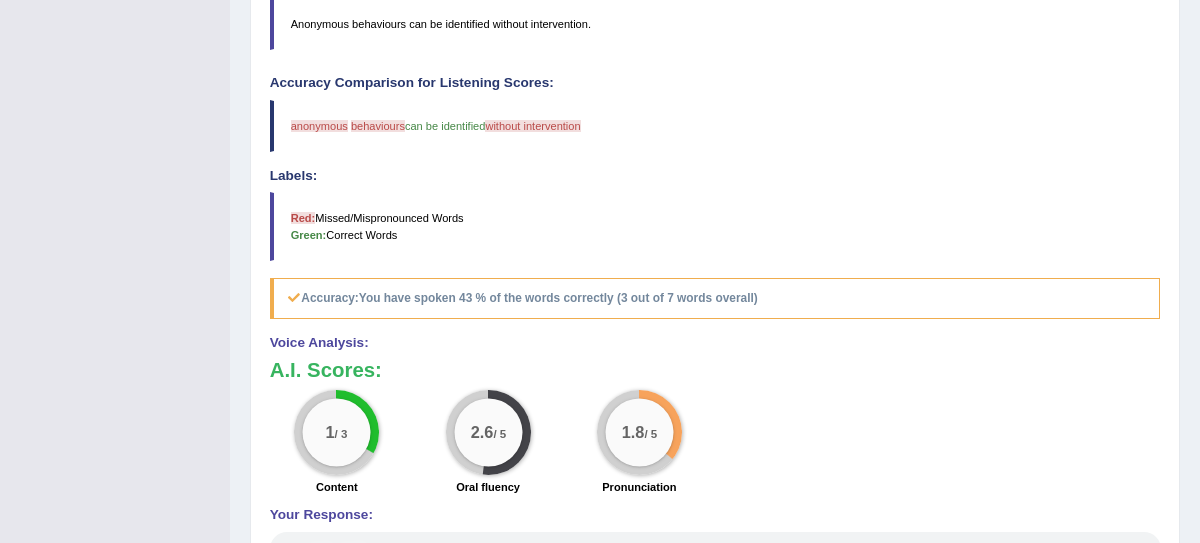 scroll, scrollTop: 0, scrollLeft: 0, axis: both 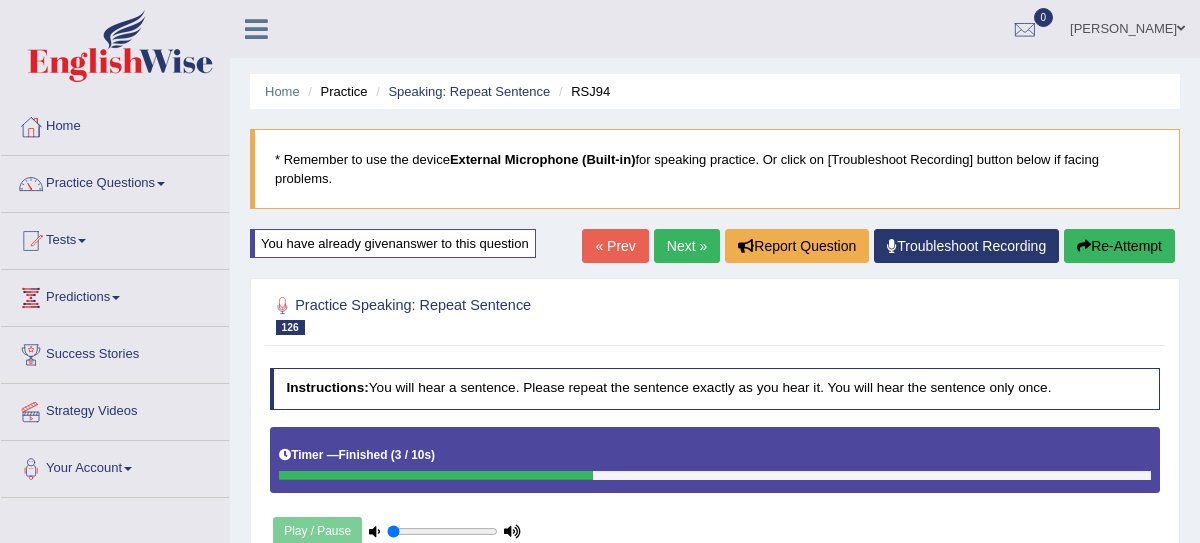 click on "Next »" at bounding box center [687, 246] 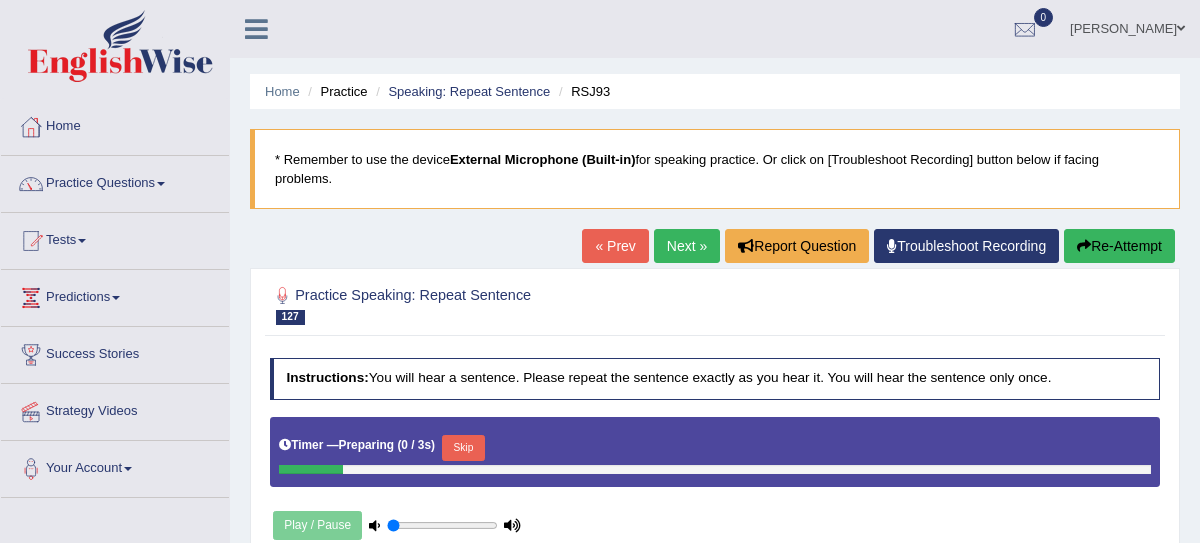 scroll, scrollTop: 0, scrollLeft: 0, axis: both 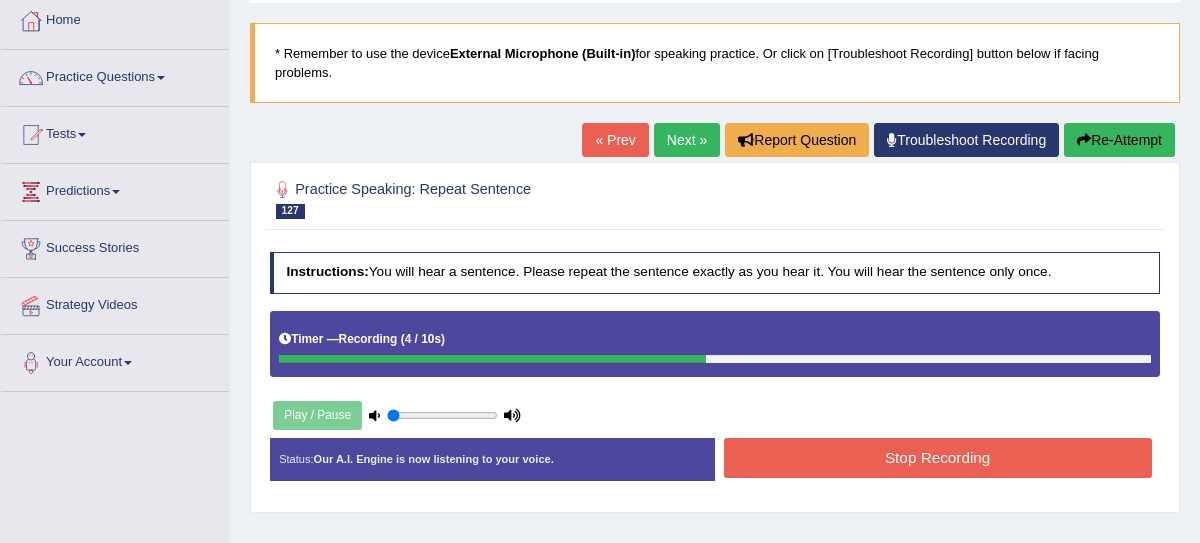click on "Stop Recording" at bounding box center (938, 457) 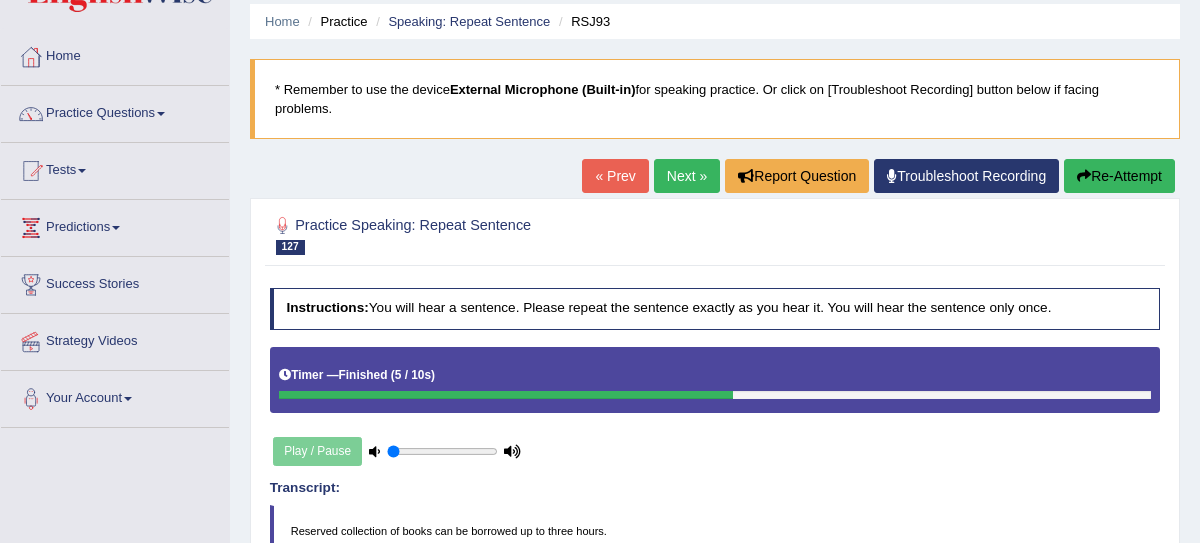 scroll, scrollTop: 64, scrollLeft: 0, axis: vertical 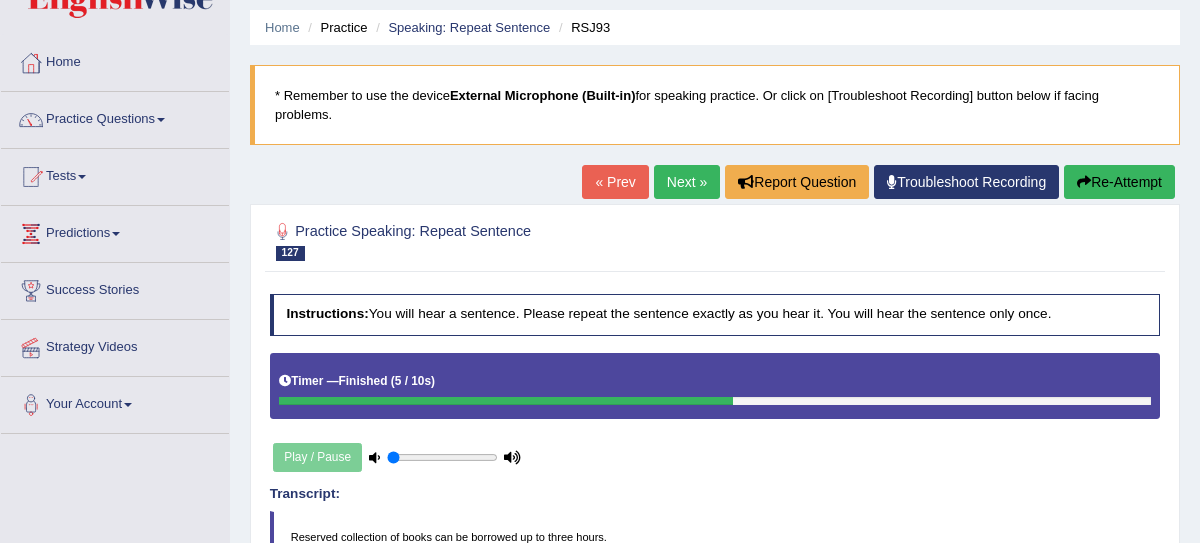 click on "Re-Attempt" at bounding box center [1119, 182] 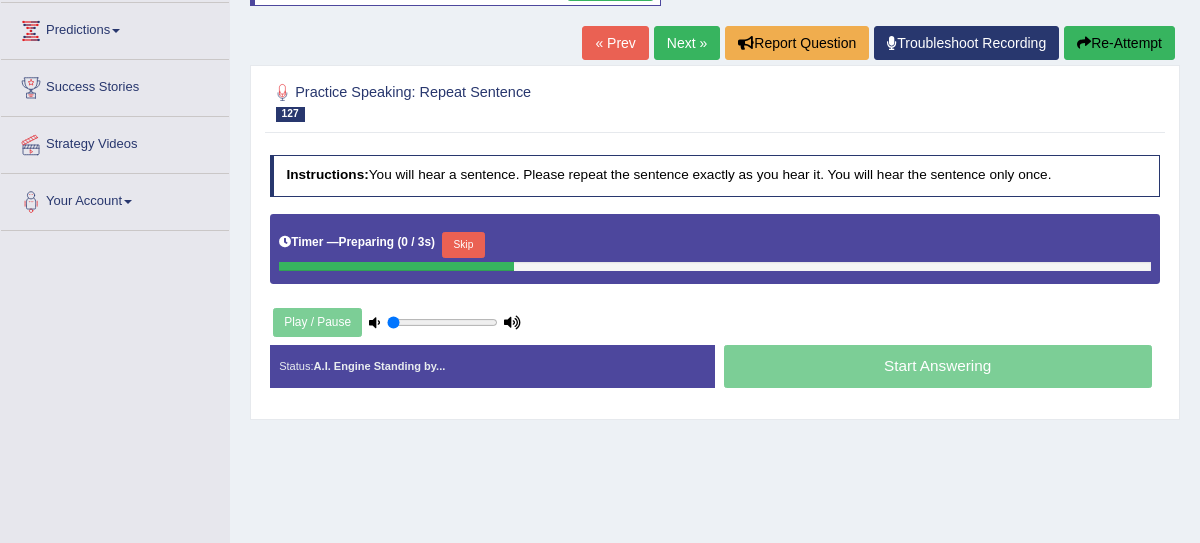 scroll, scrollTop: 267, scrollLeft: 0, axis: vertical 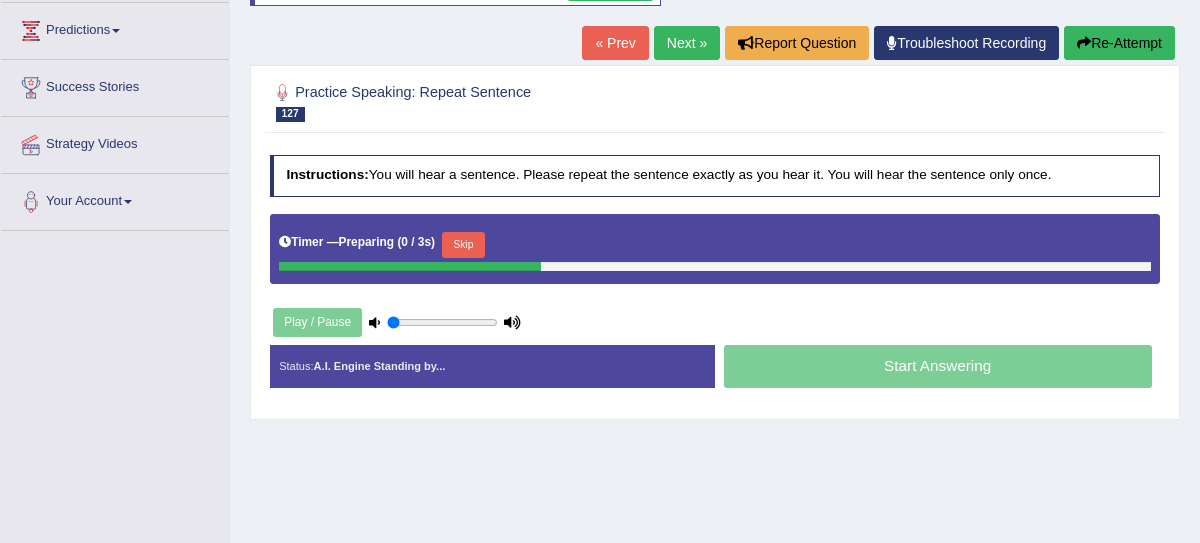 click on "Skip" at bounding box center [463, 245] 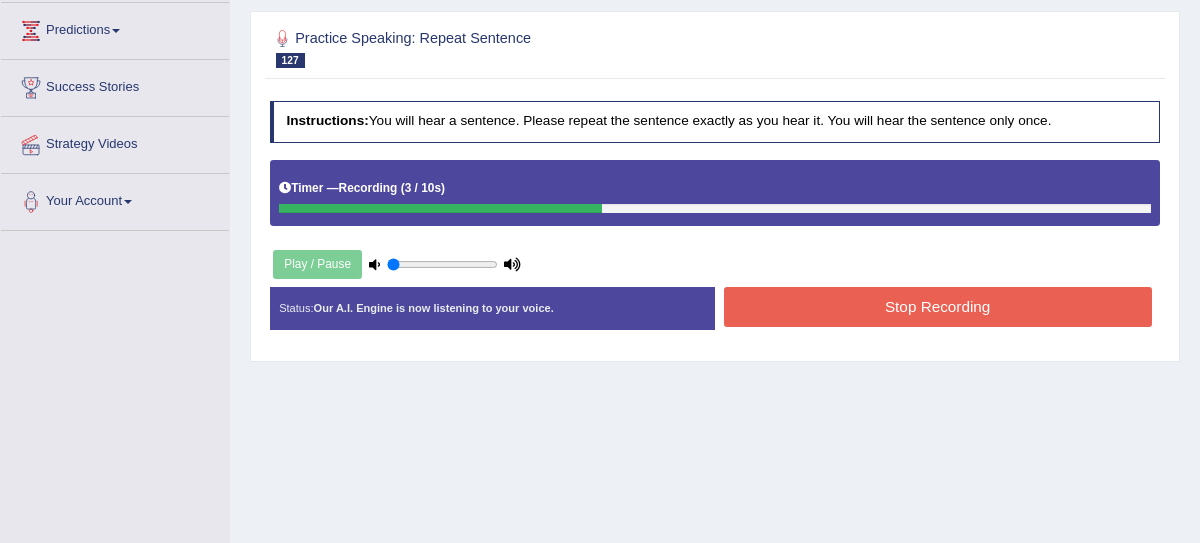 click on "Stop Recording" at bounding box center (938, 306) 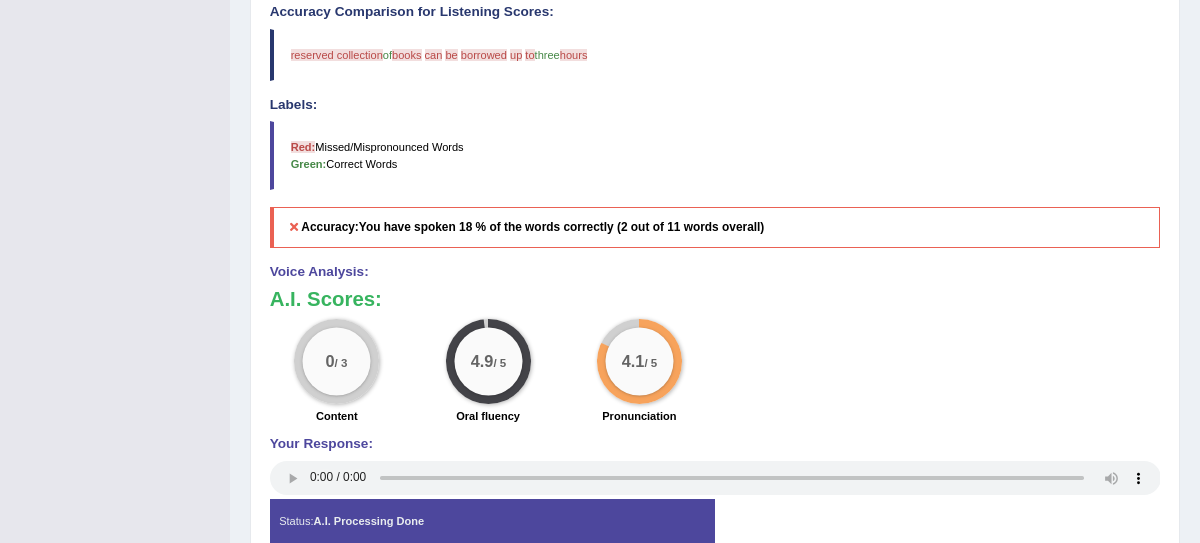 scroll, scrollTop: 660, scrollLeft: 0, axis: vertical 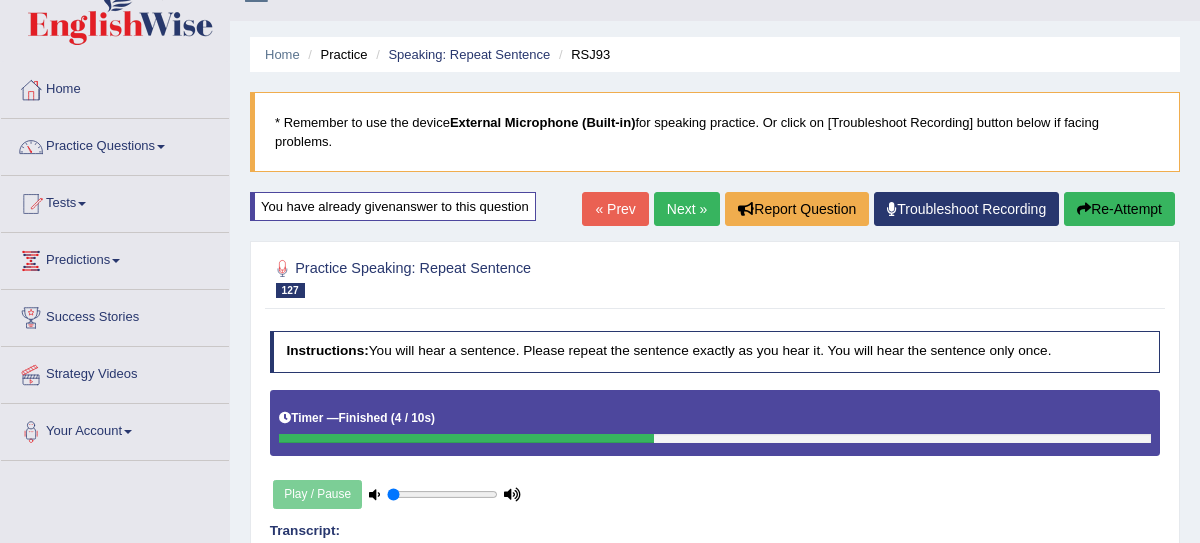 click on "Next »" at bounding box center [687, 209] 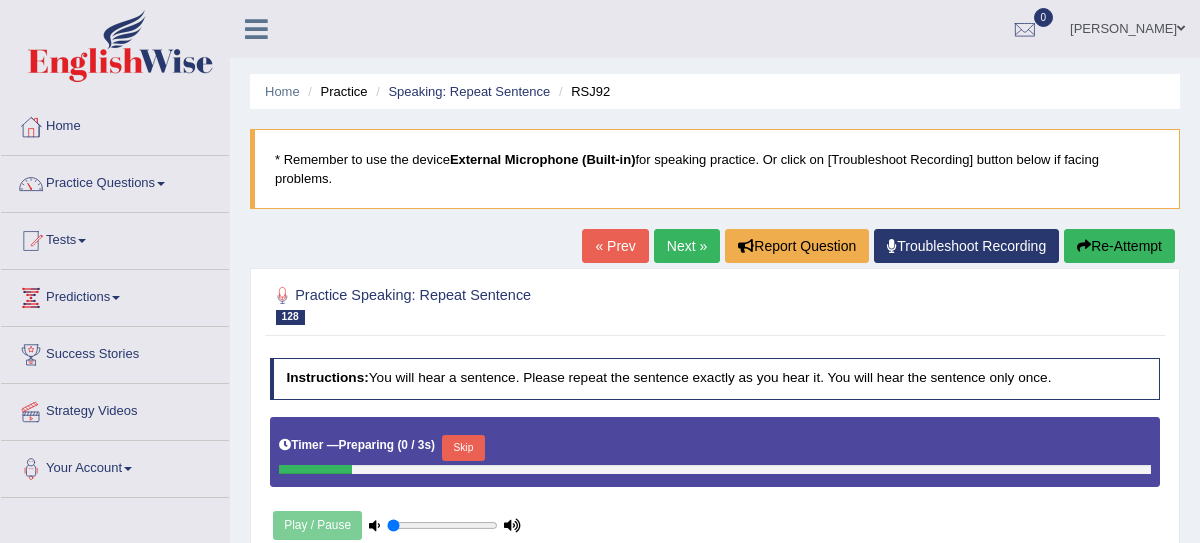 scroll, scrollTop: 0, scrollLeft: 0, axis: both 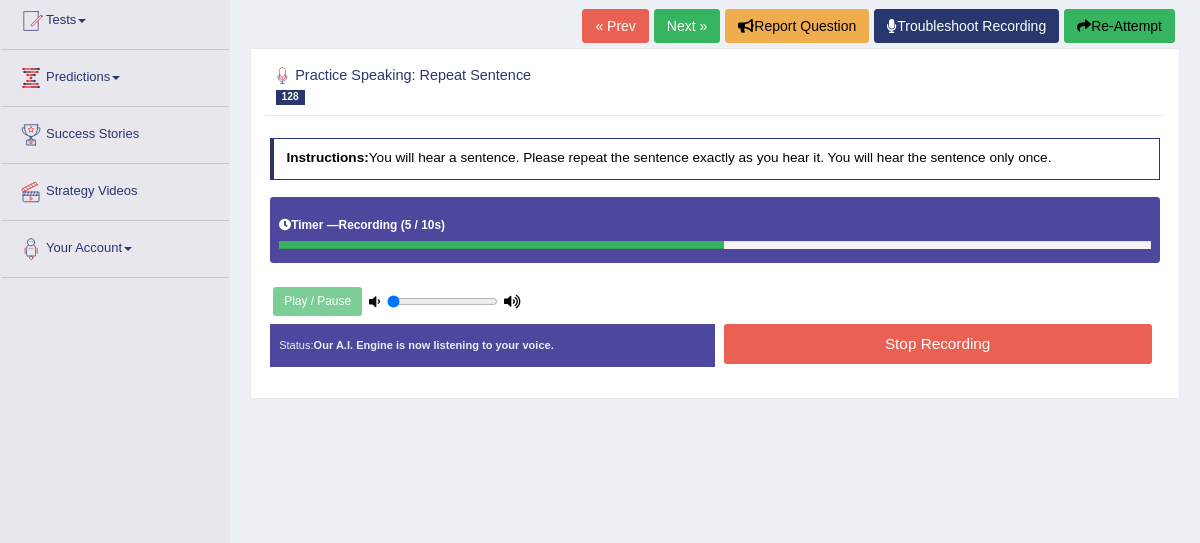 click on "Stop Recording" at bounding box center (938, 343) 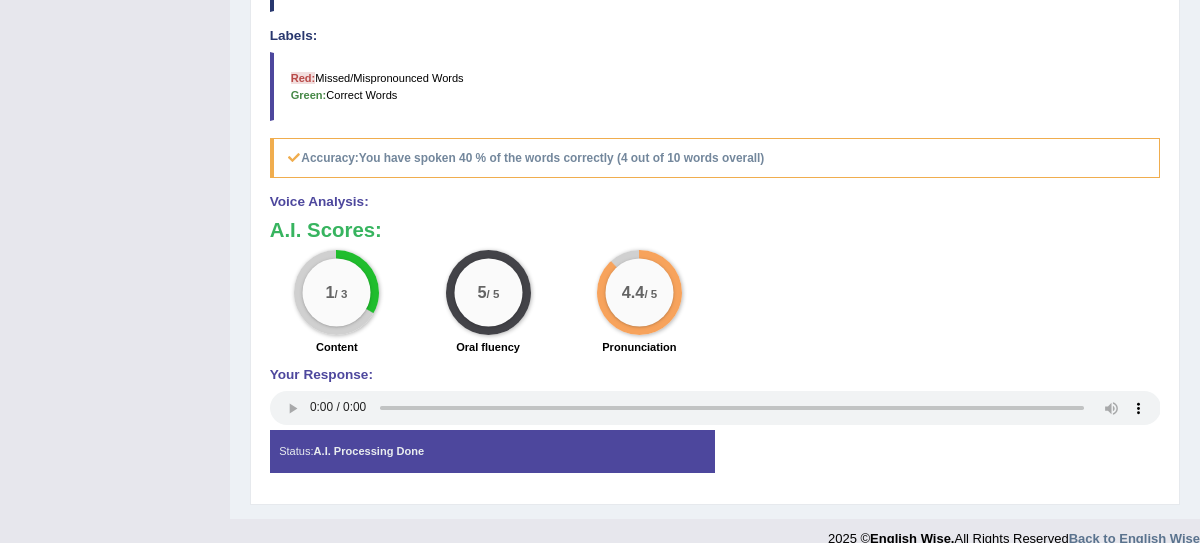scroll, scrollTop: 735, scrollLeft: 0, axis: vertical 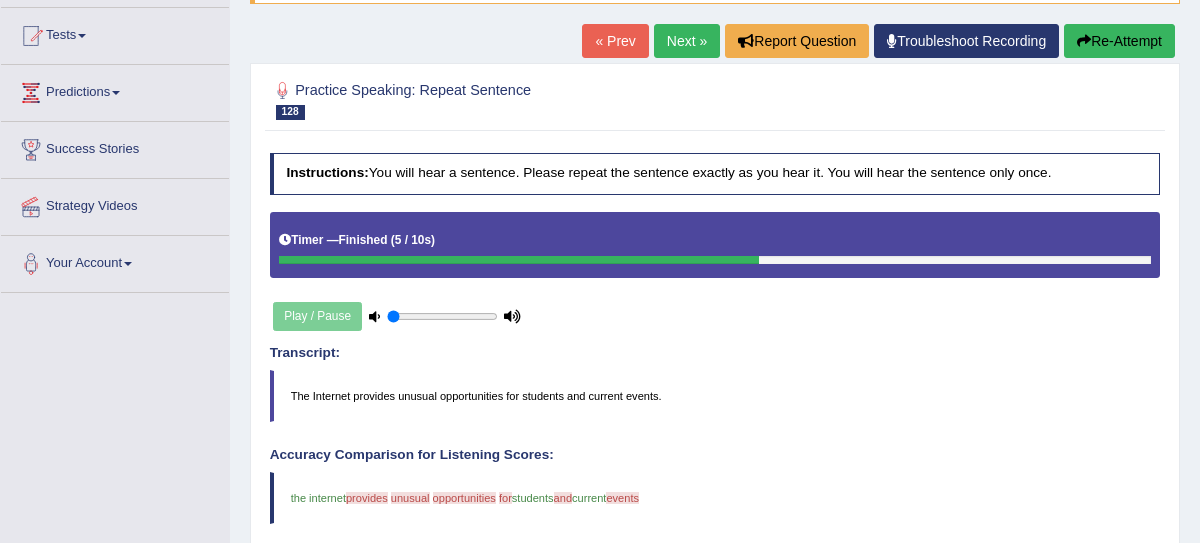 click on "Next »" at bounding box center (687, 41) 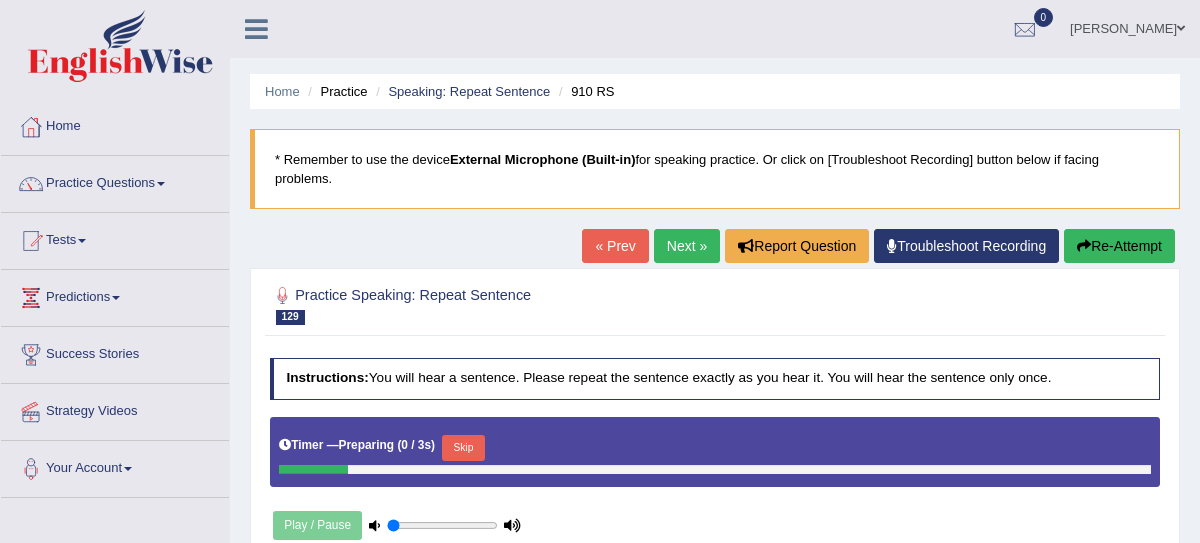 scroll, scrollTop: 0, scrollLeft: 0, axis: both 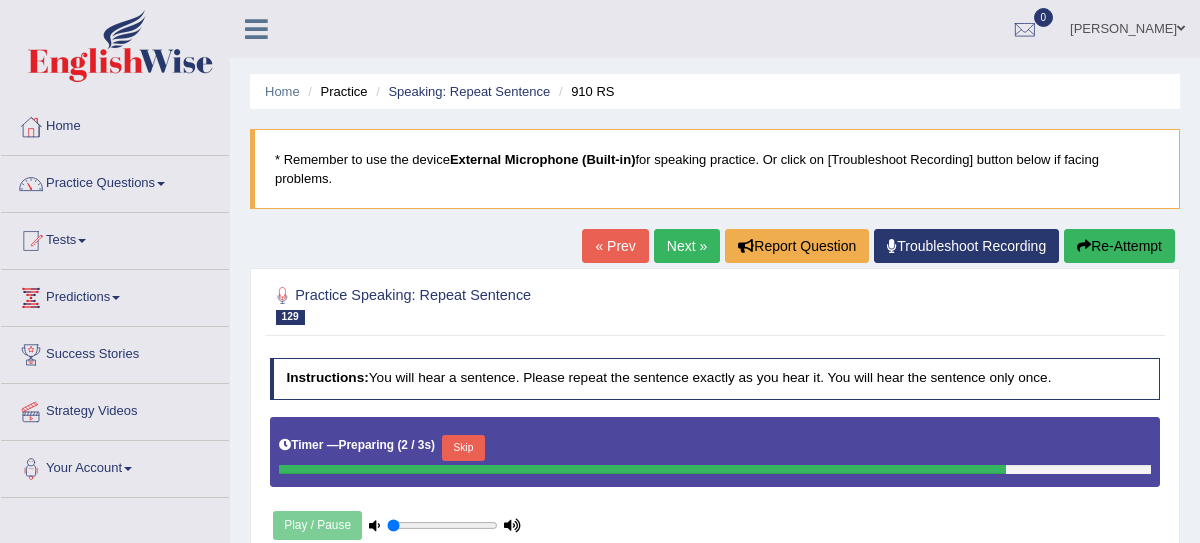 click on "Skip" at bounding box center [463, 448] 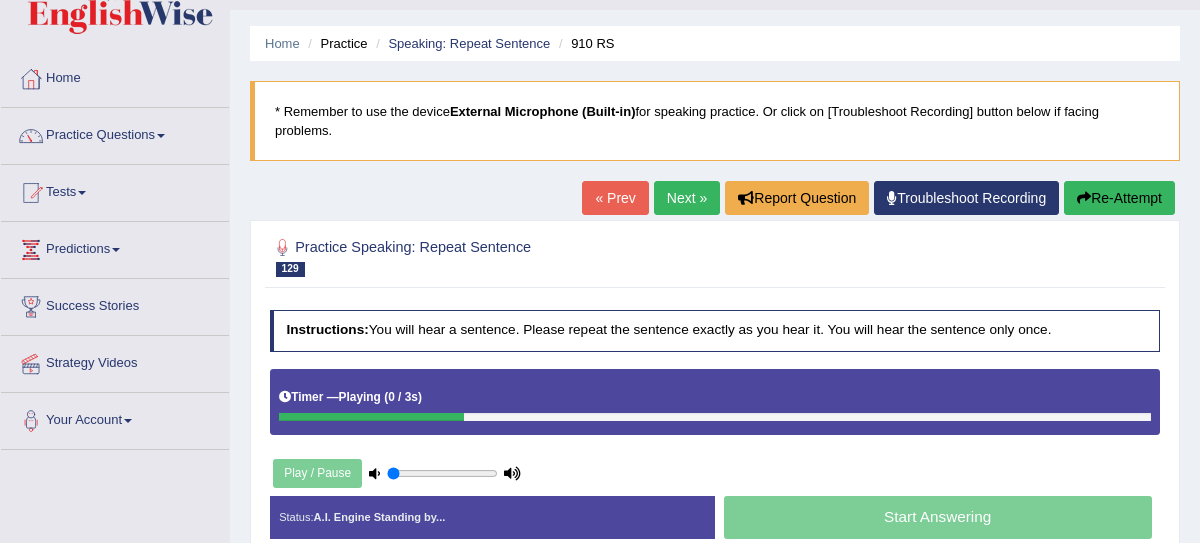 scroll, scrollTop: 264, scrollLeft: 0, axis: vertical 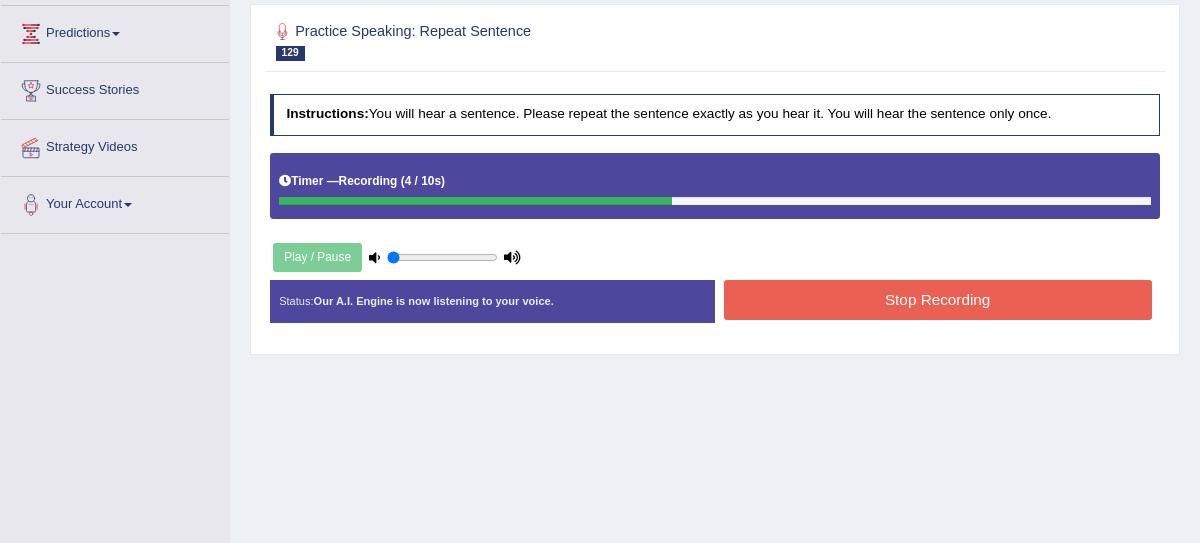 click on "Stop Recording" at bounding box center [938, 299] 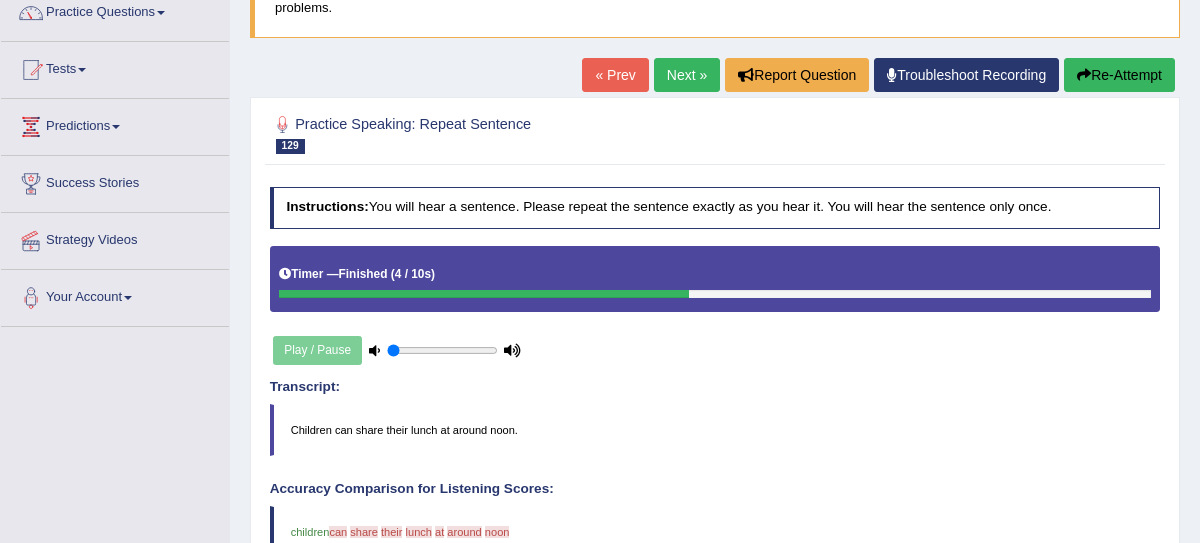 scroll, scrollTop: 157, scrollLeft: 0, axis: vertical 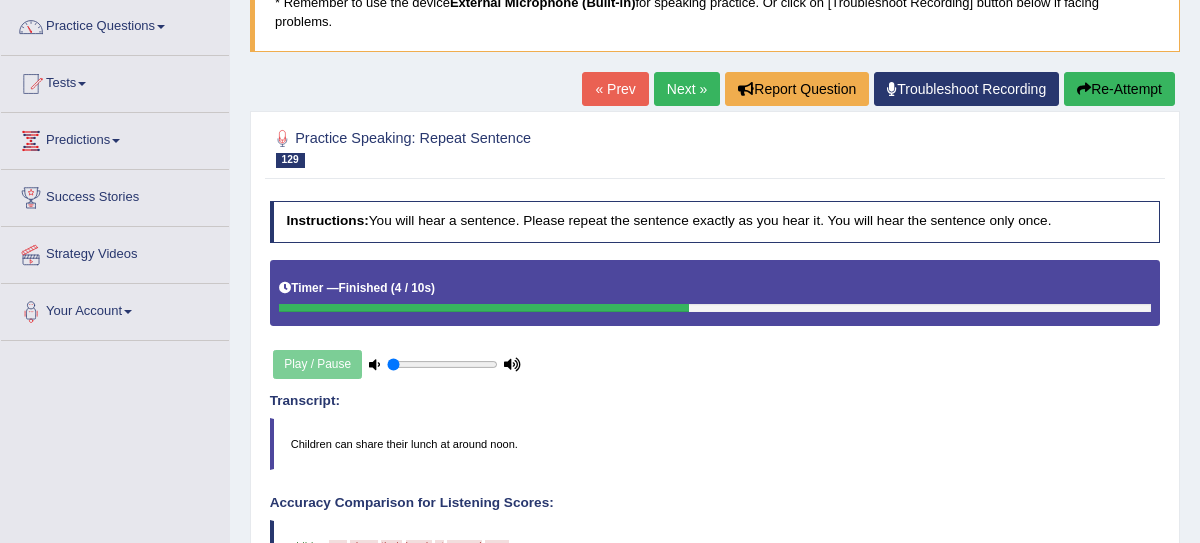 click on "Next »" at bounding box center [687, 89] 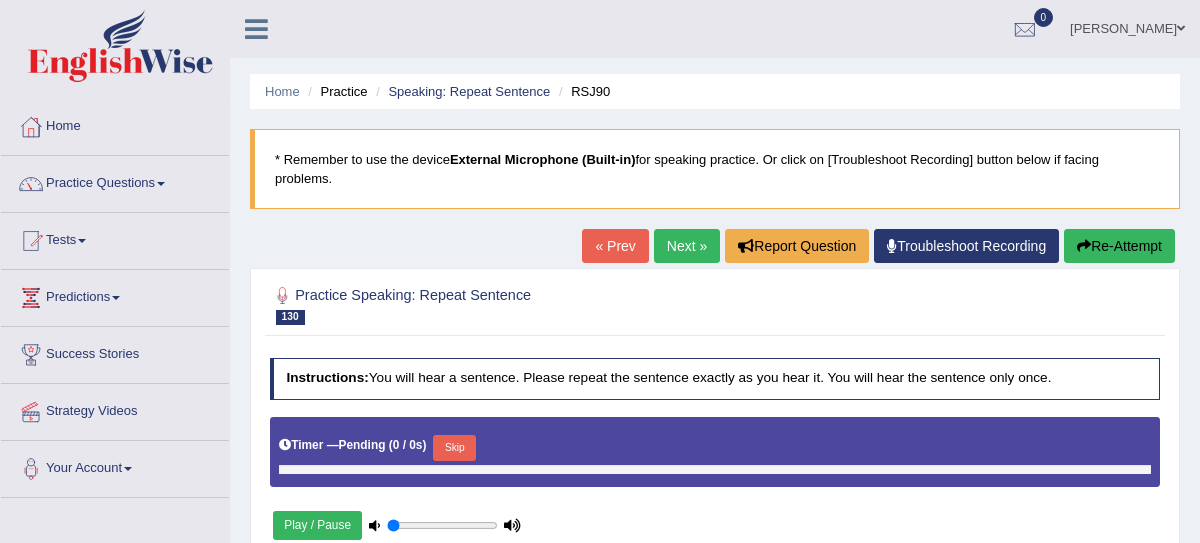 scroll, scrollTop: 0, scrollLeft: 0, axis: both 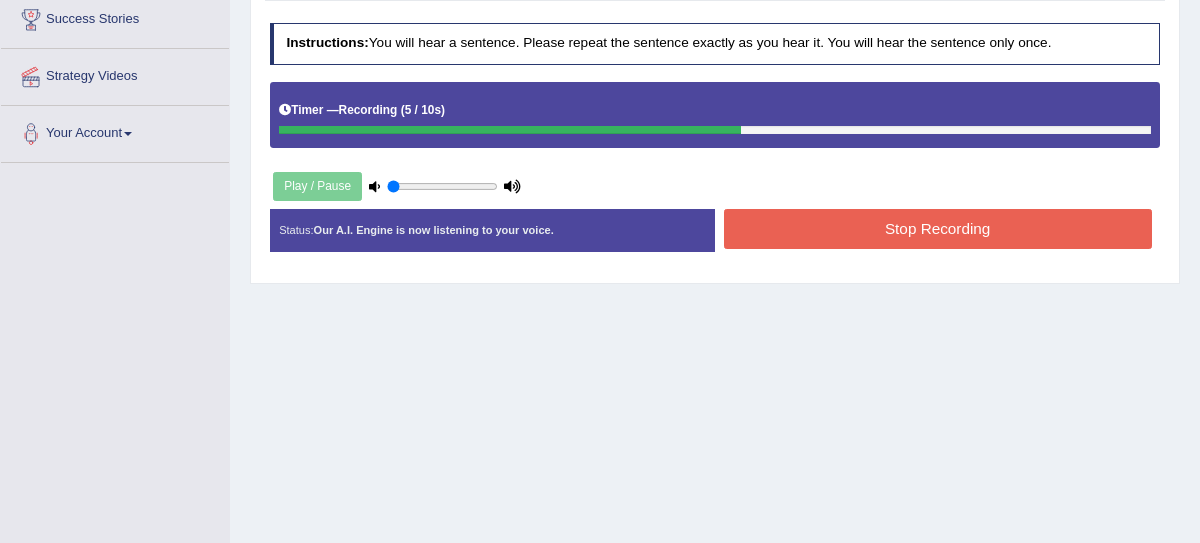 click on "Stop Recording" at bounding box center [938, 228] 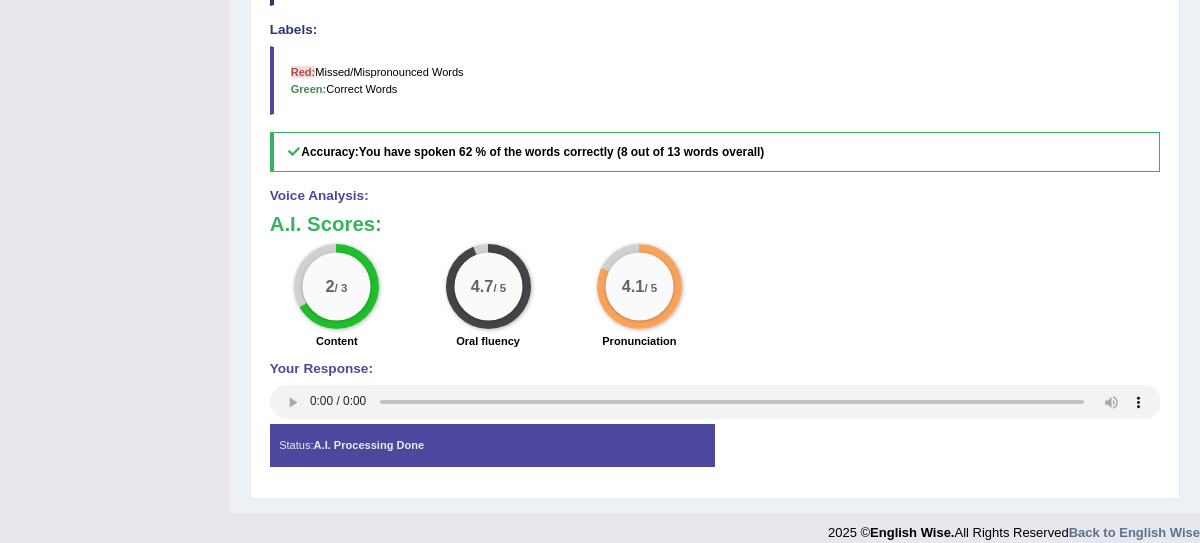 scroll, scrollTop: 735, scrollLeft: 0, axis: vertical 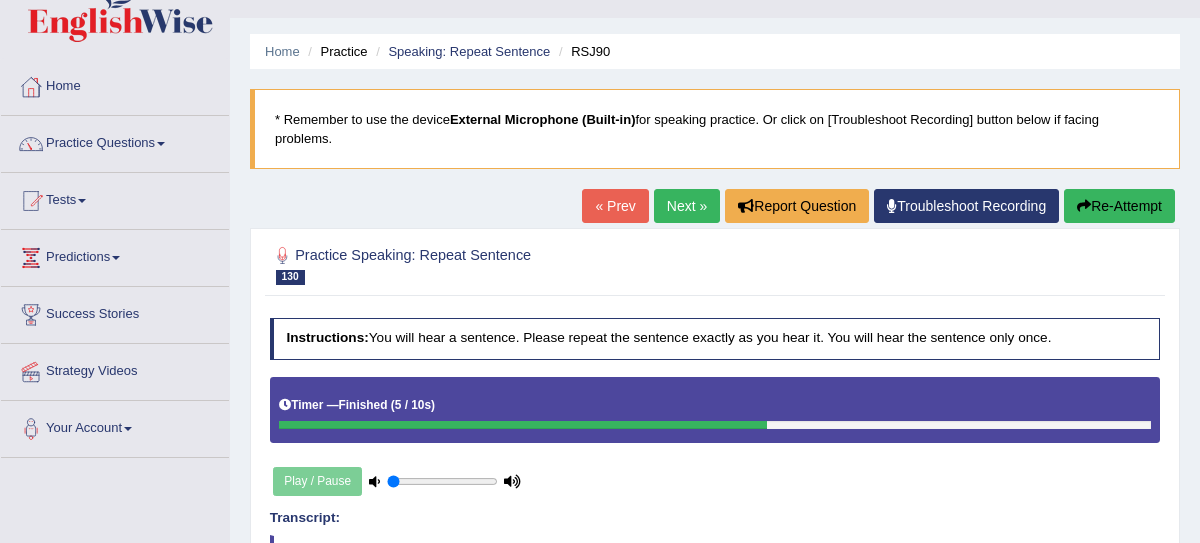 click on "Next »" at bounding box center (687, 206) 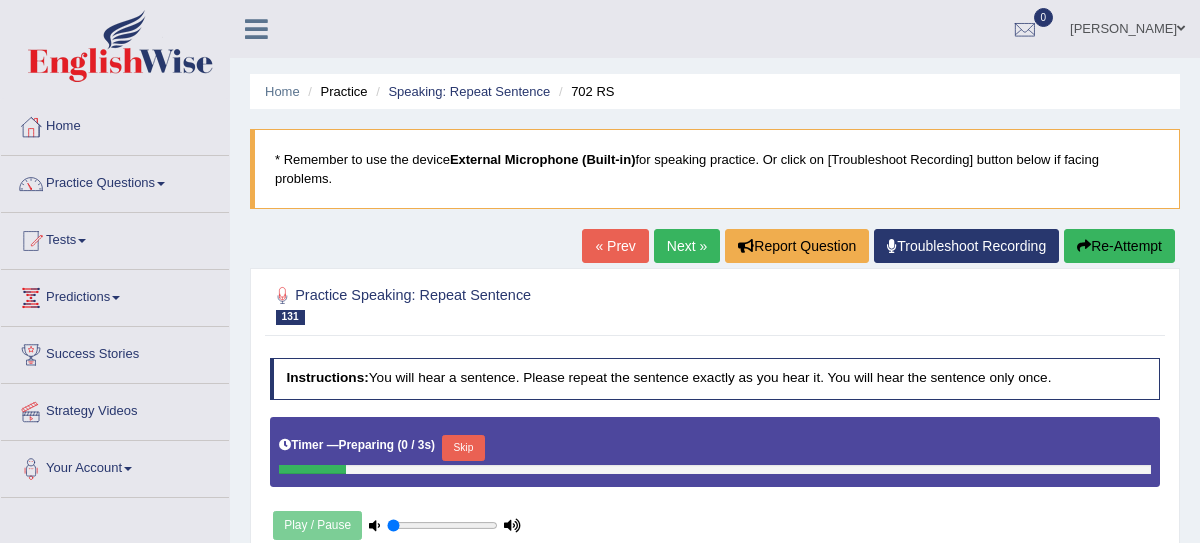 scroll, scrollTop: 0, scrollLeft: 0, axis: both 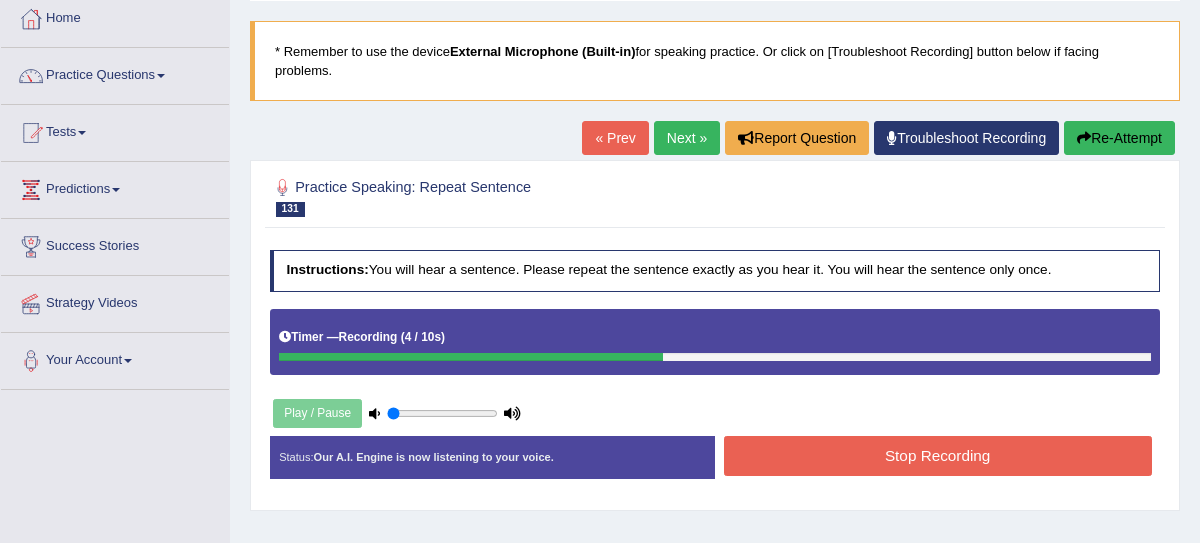 click on "Stop Recording" at bounding box center (938, 455) 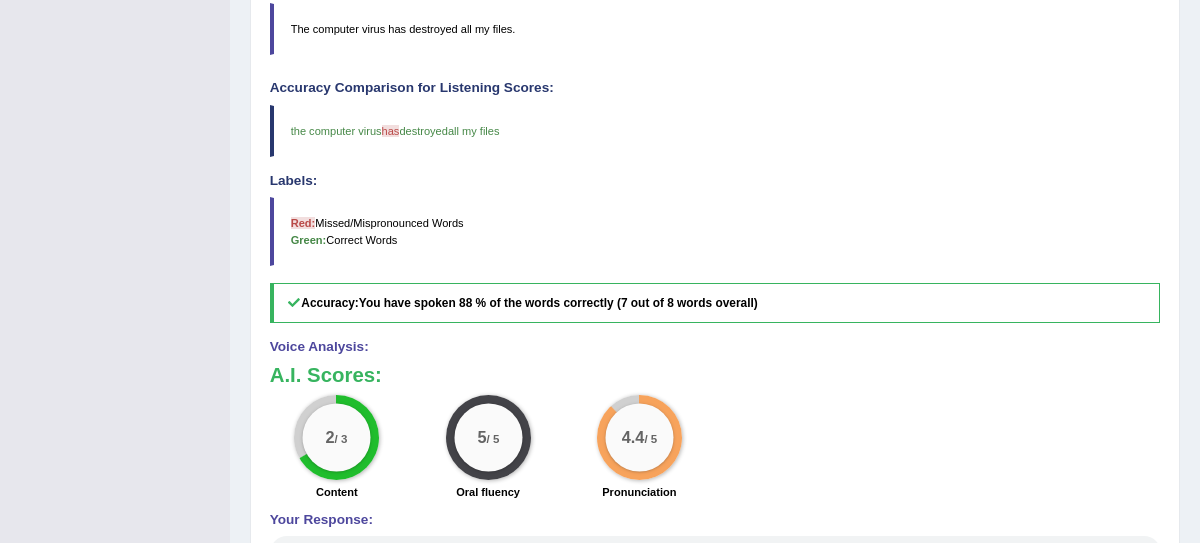 scroll, scrollTop: 735, scrollLeft: 0, axis: vertical 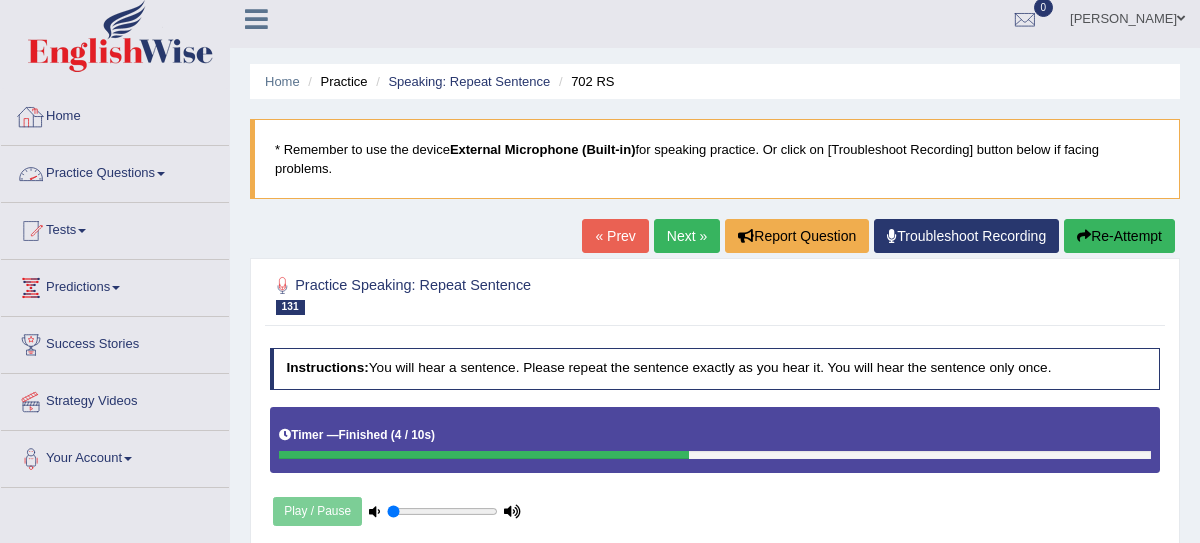 click on "Practice Questions" at bounding box center (115, 171) 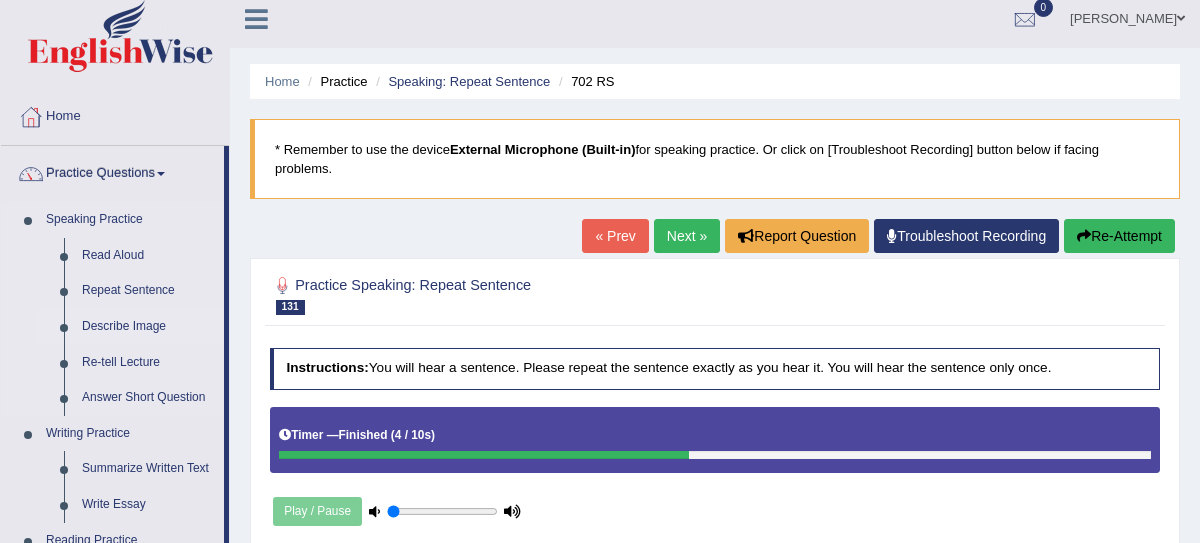 click on "Describe Image" at bounding box center [148, 327] 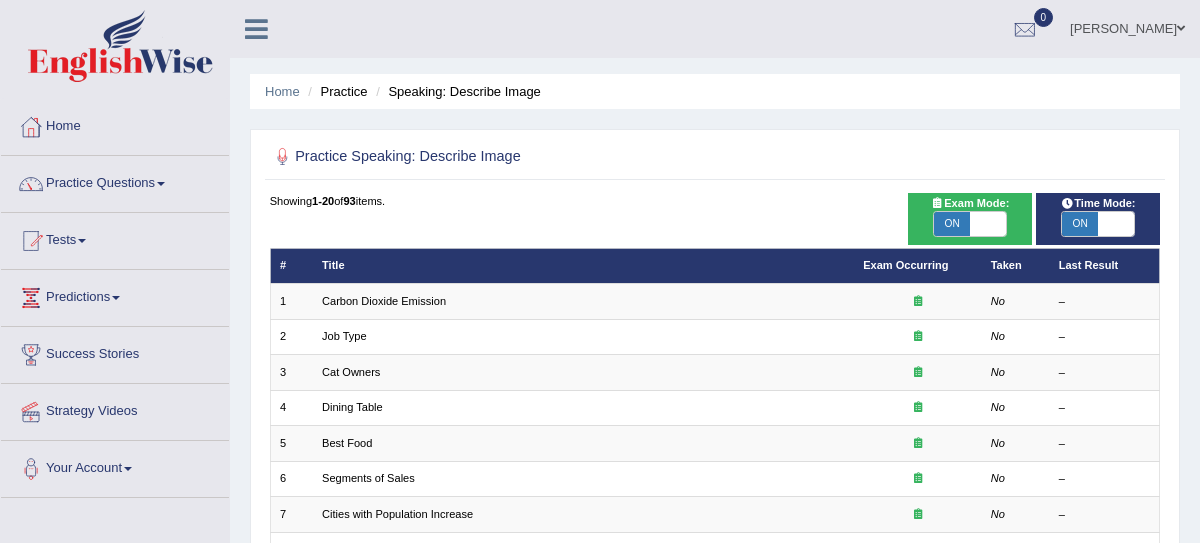 scroll, scrollTop: 0, scrollLeft: 0, axis: both 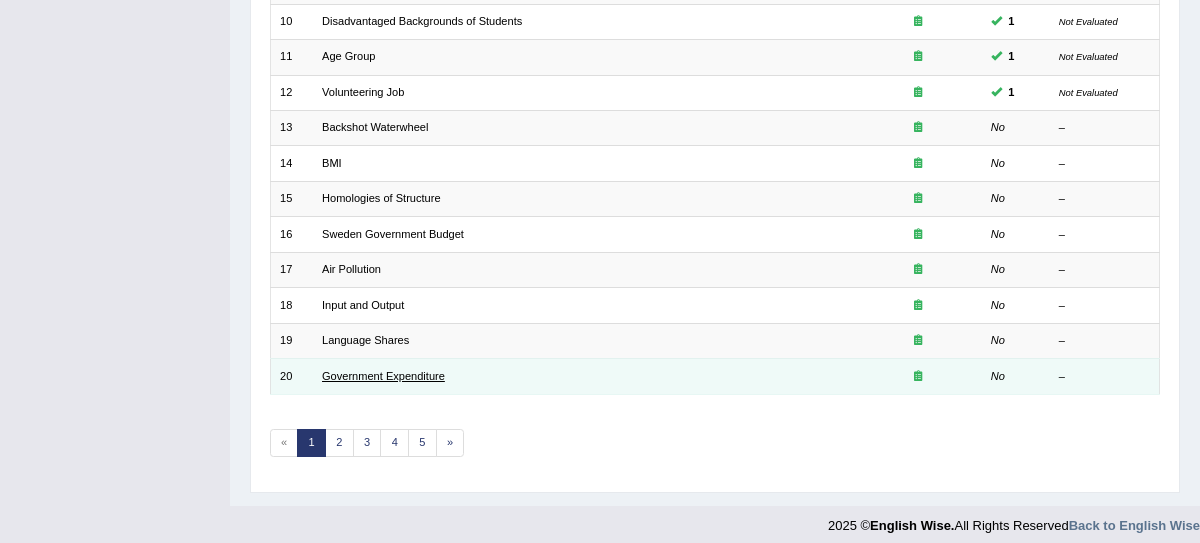 click on "Government Expenditure" at bounding box center (383, 376) 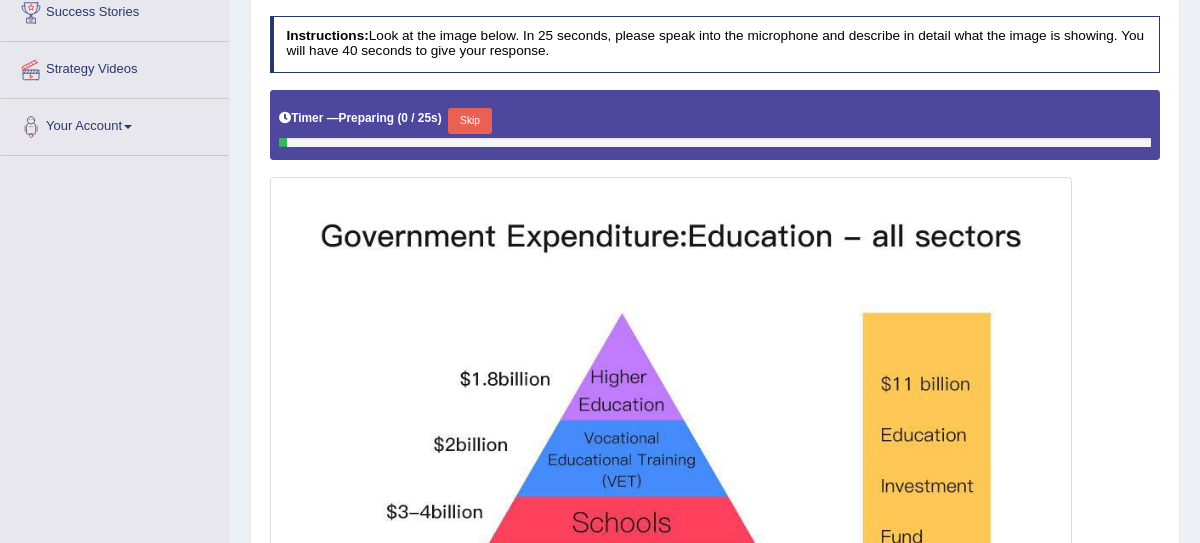 scroll, scrollTop: 0, scrollLeft: 0, axis: both 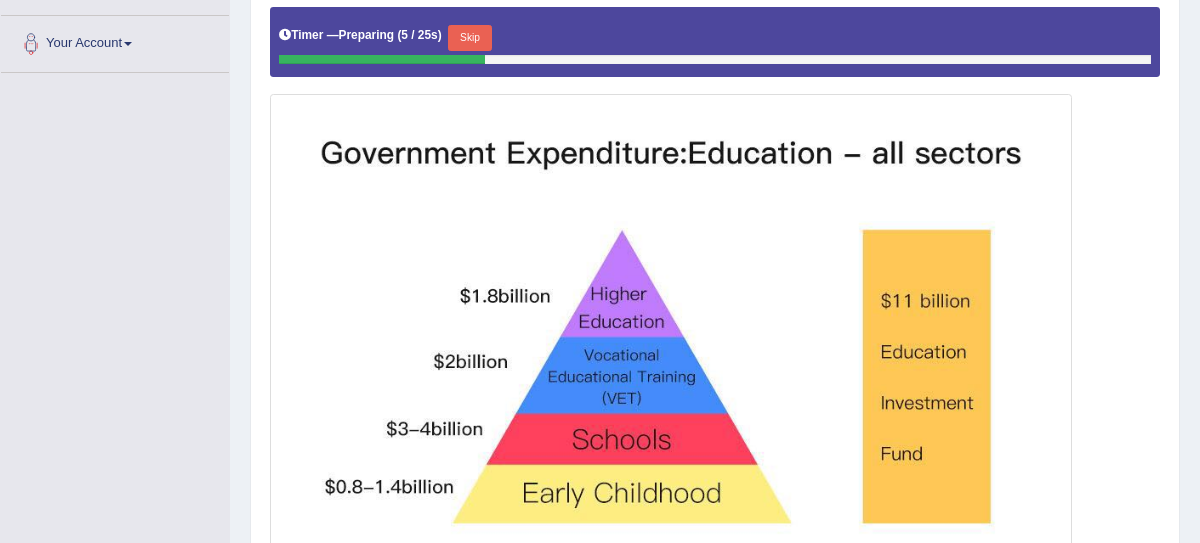 click on "Skip" at bounding box center [469, 38] 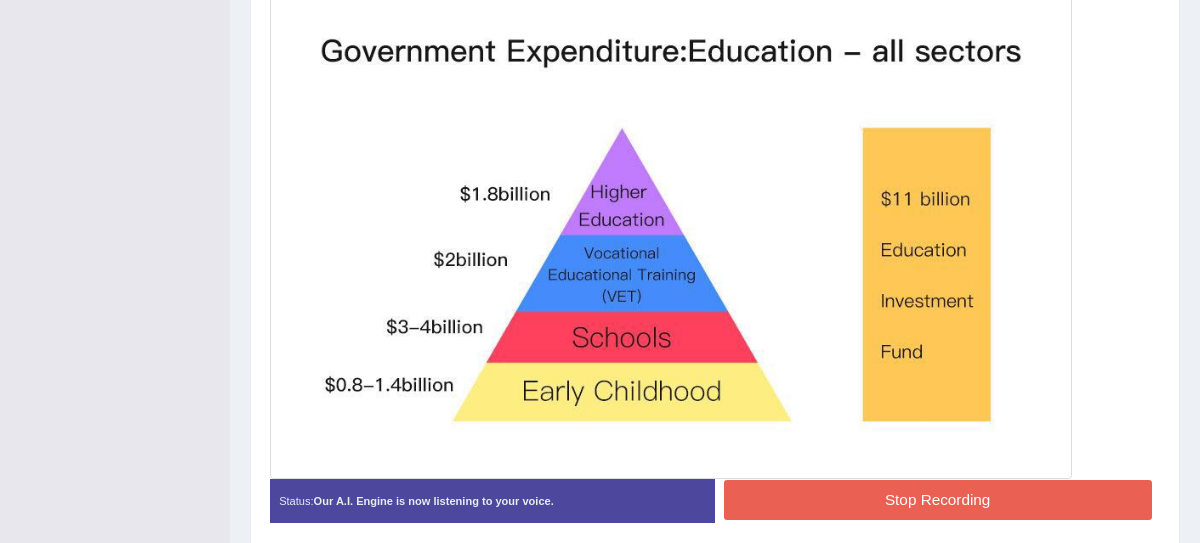 scroll, scrollTop: 594, scrollLeft: 0, axis: vertical 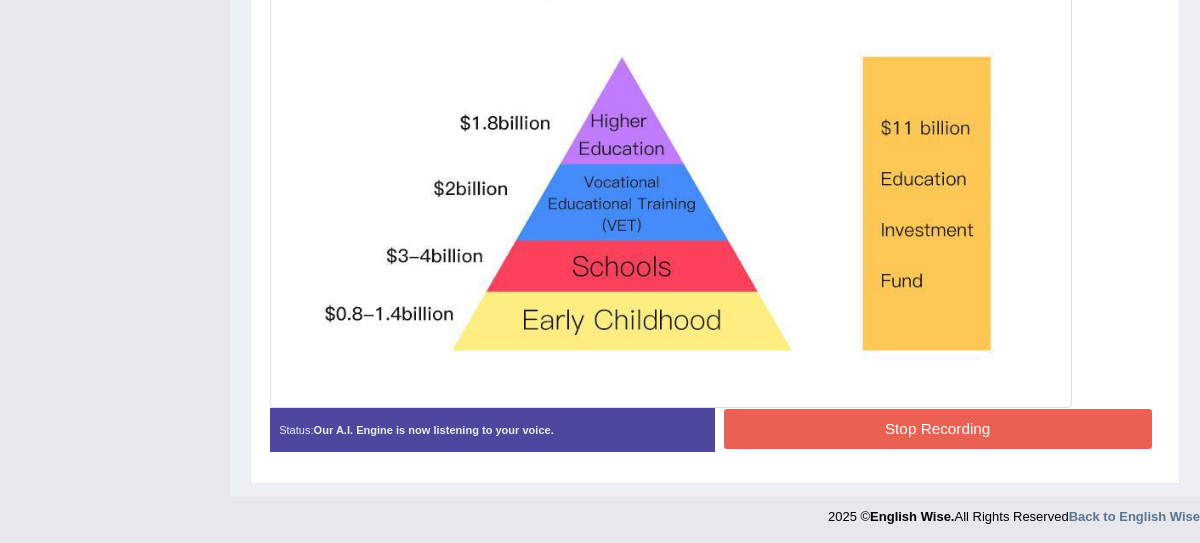 click on "Stop Recording" at bounding box center [938, 428] 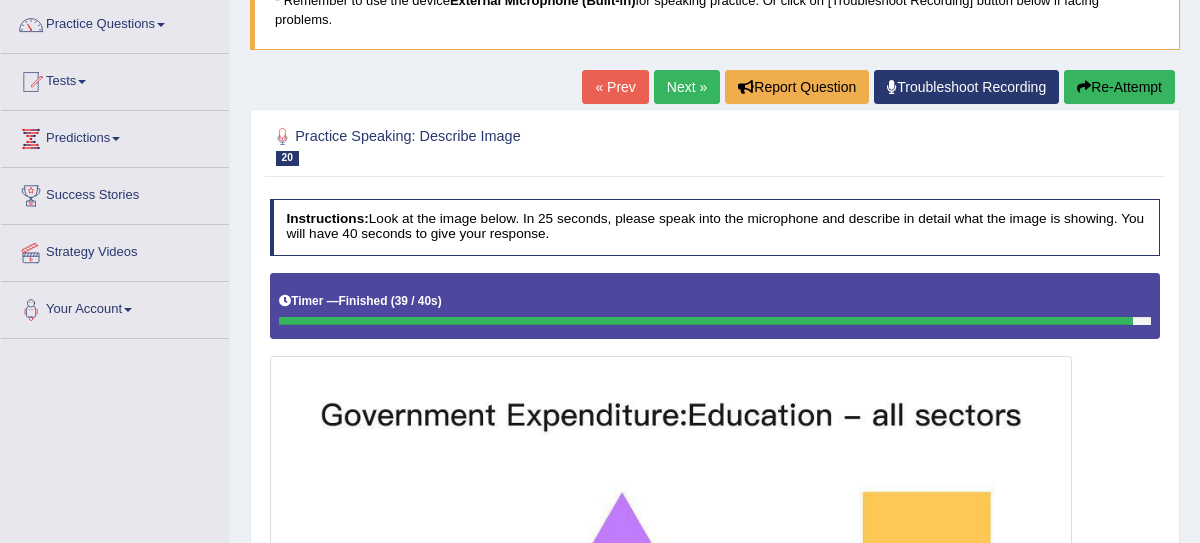 scroll, scrollTop: 156, scrollLeft: 0, axis: vertical 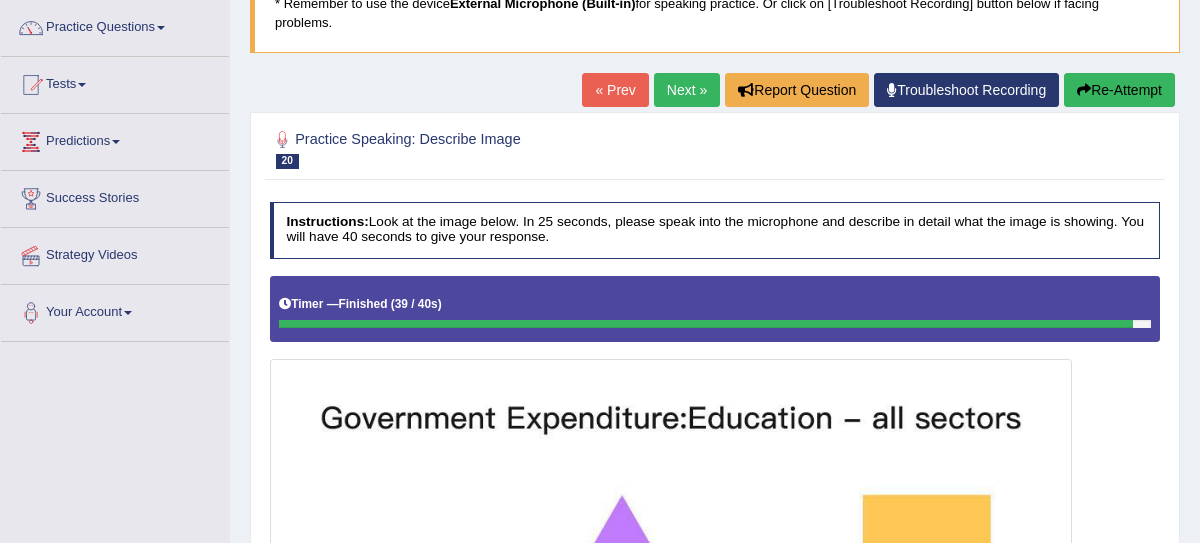 click on "Next »" at bounding box center [687, 90] 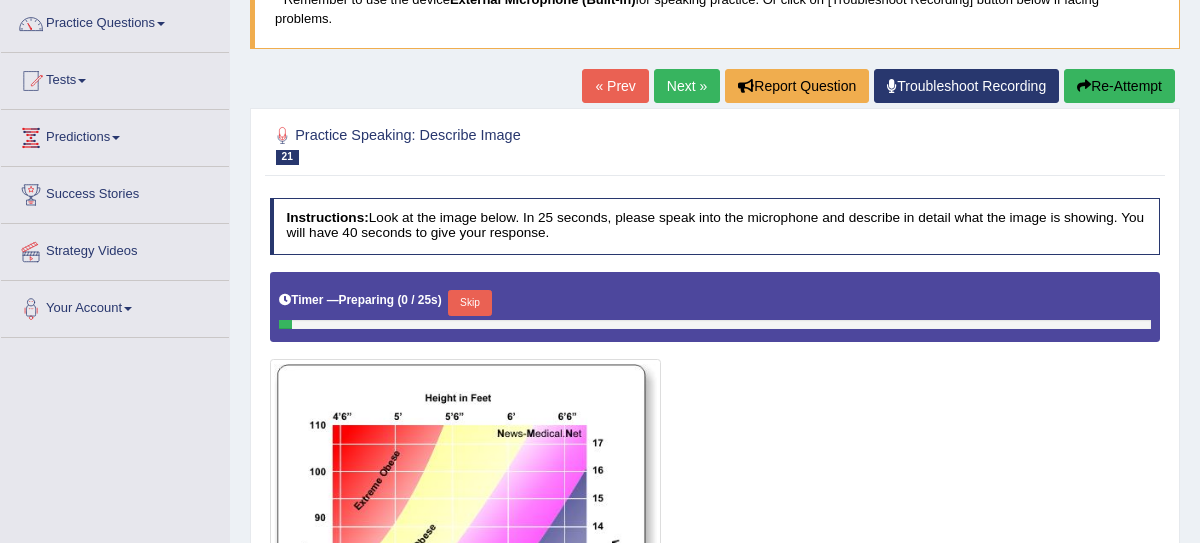 scroll, scrollTop: 341, scrollLeft: 0, axis: vertical 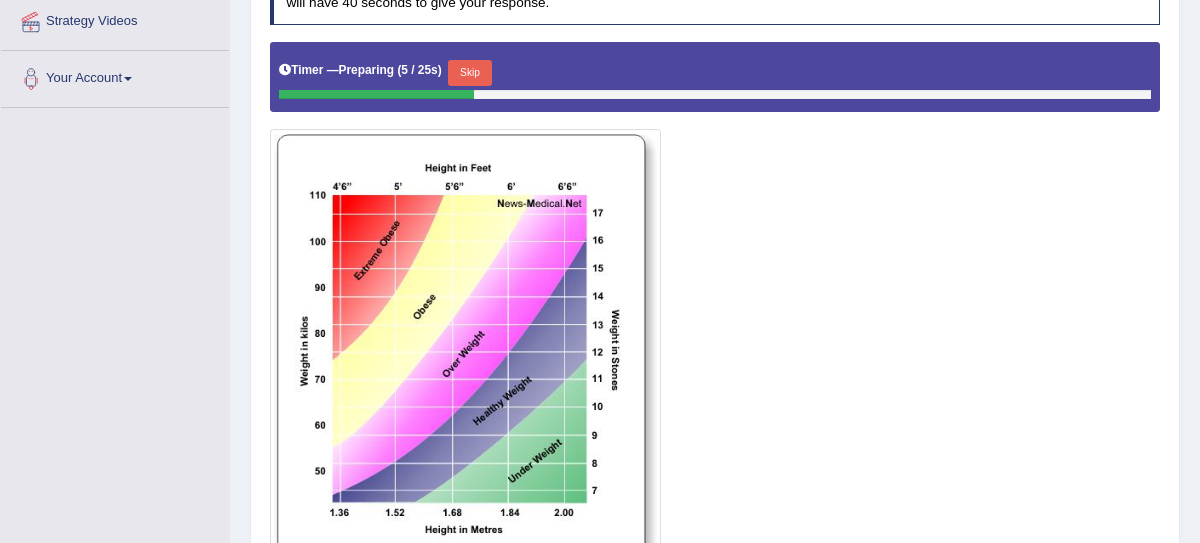 click on "Skip" at bounding box center [469, 73] 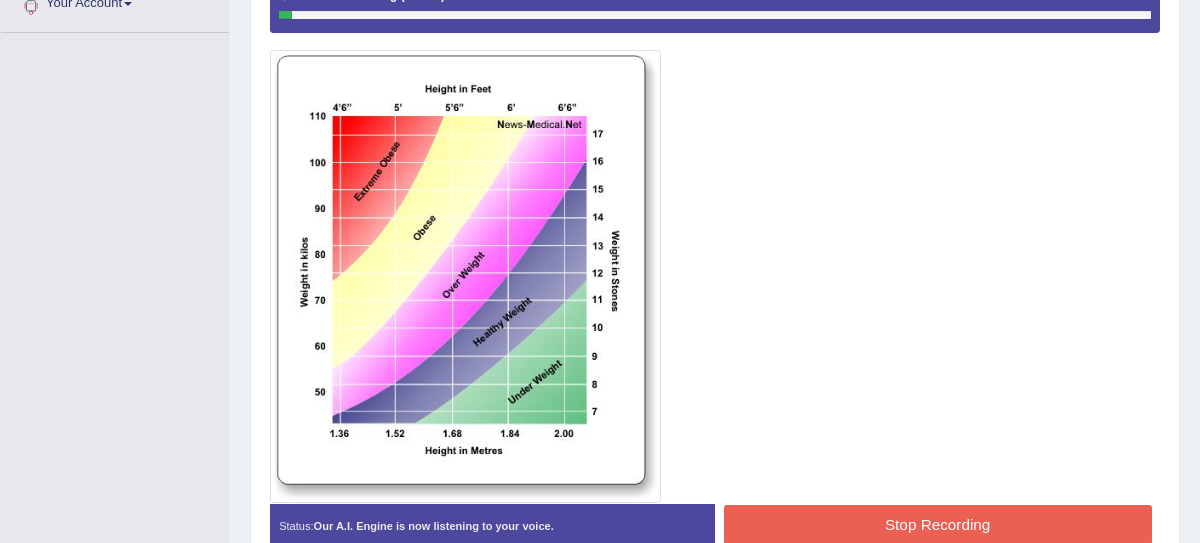 scroll, scrollTop: 461, scrollLeft: 0, axis: vertical 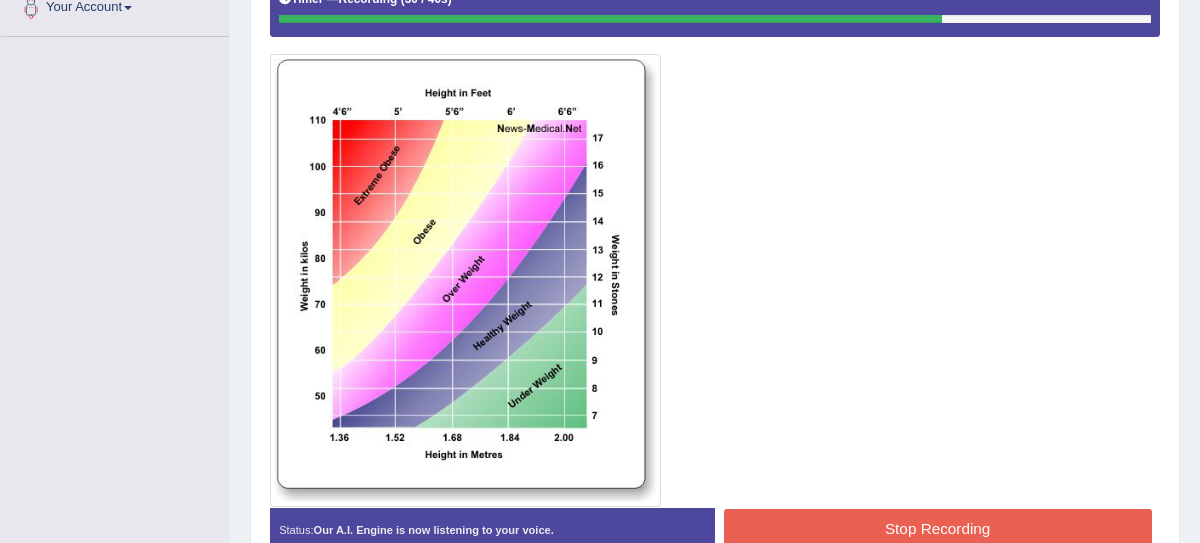 click on "Stop Recording" at bounding box center (938, 528) 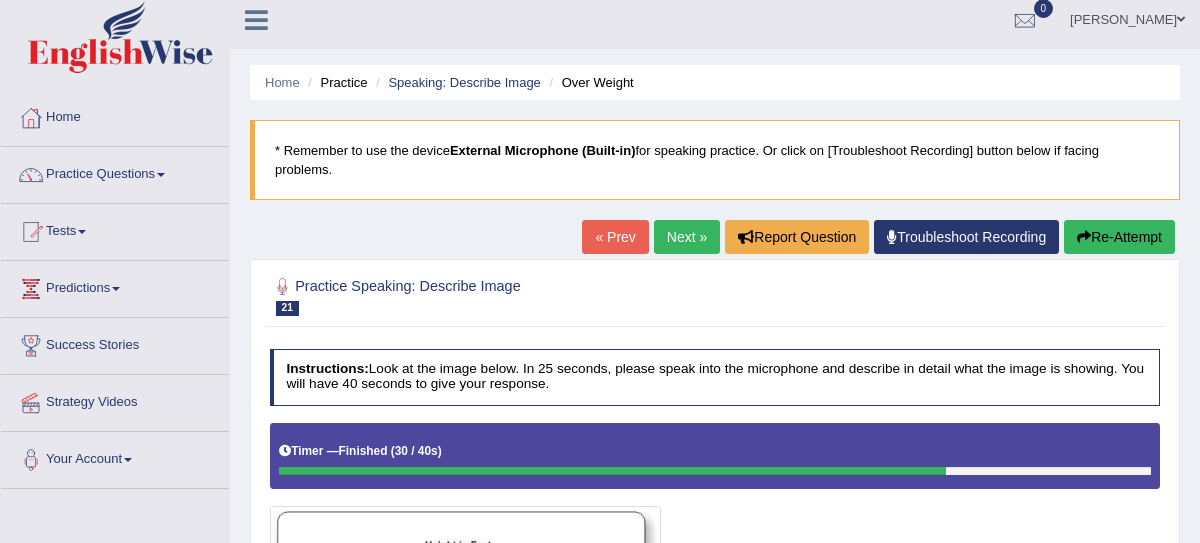 scroll, scrollTop: 0, scrollLeft: 0, axis: both 